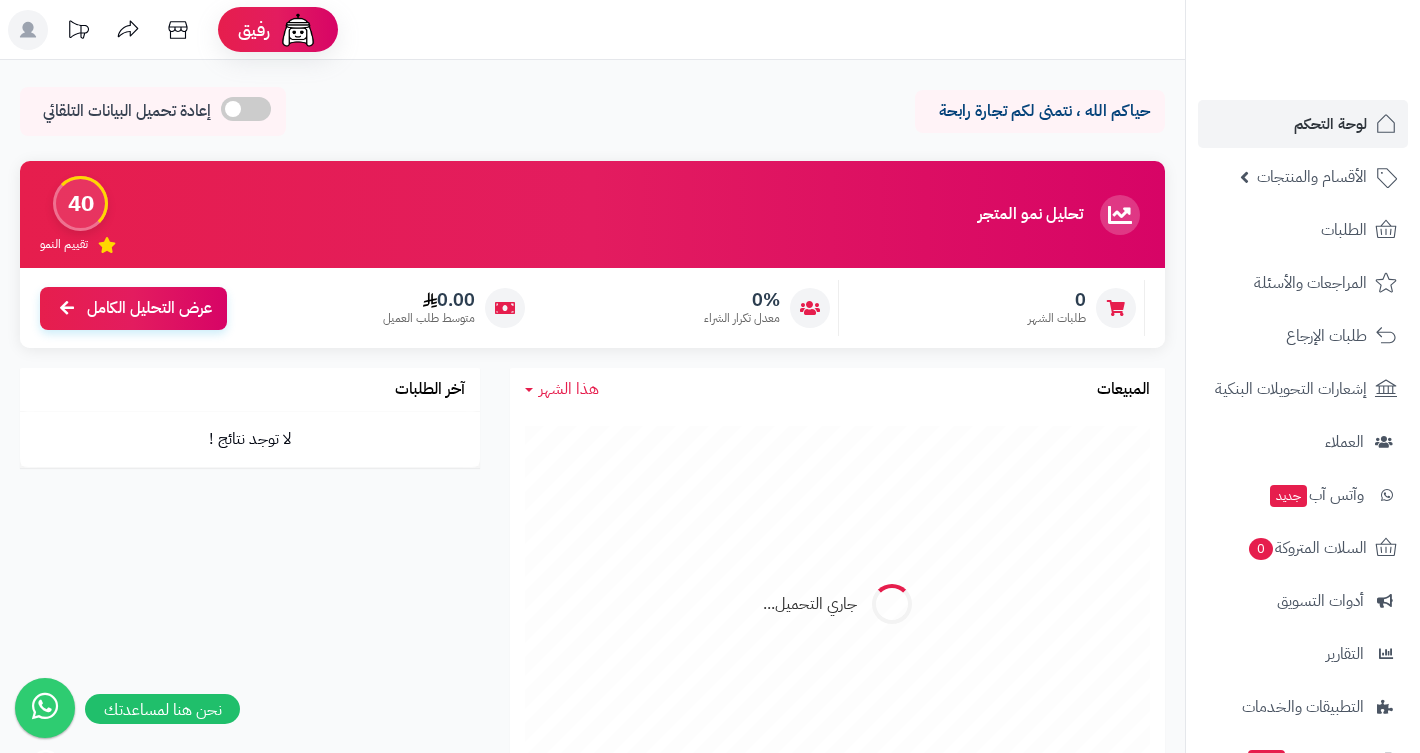 scroll, scrollTop: 0, scrollLeft: 0, axis: both 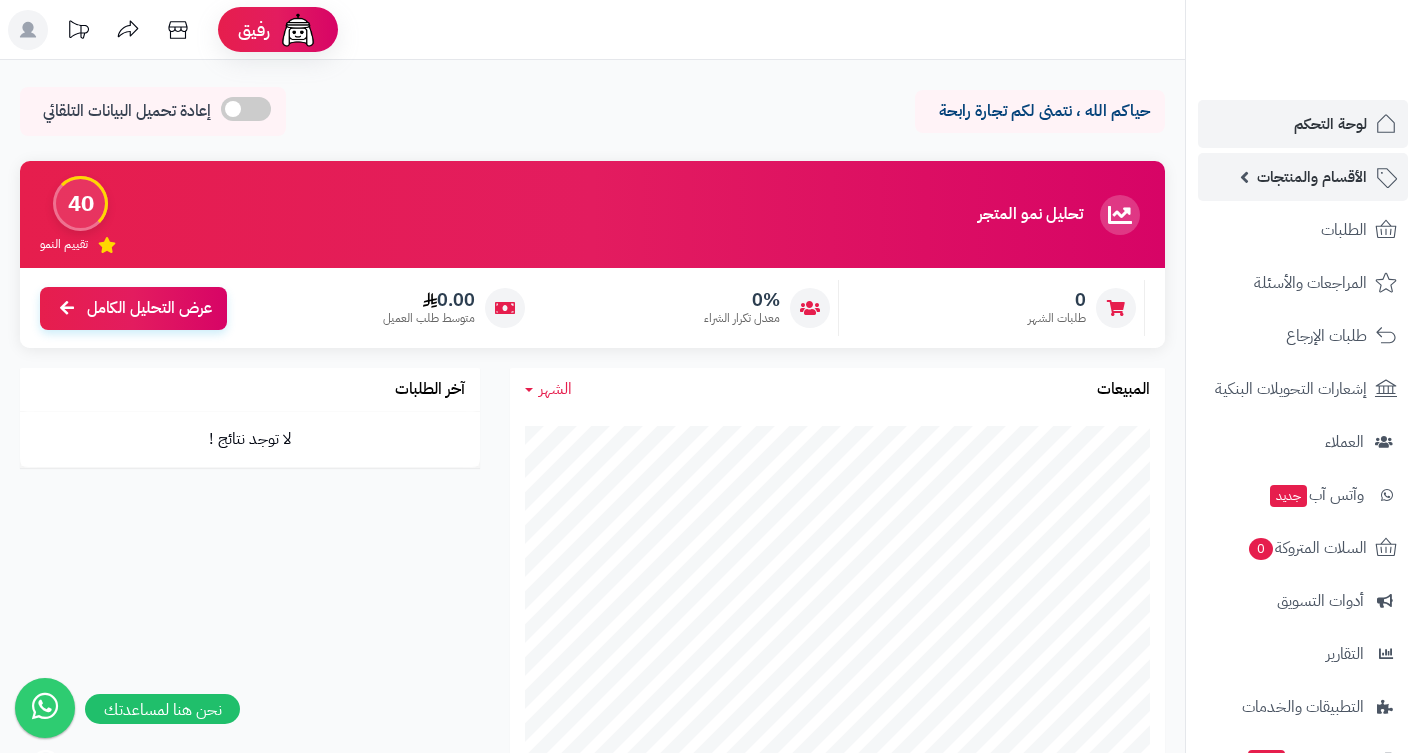 click on "الأقسام والمنتجات" at bounding box center (1312, 177) 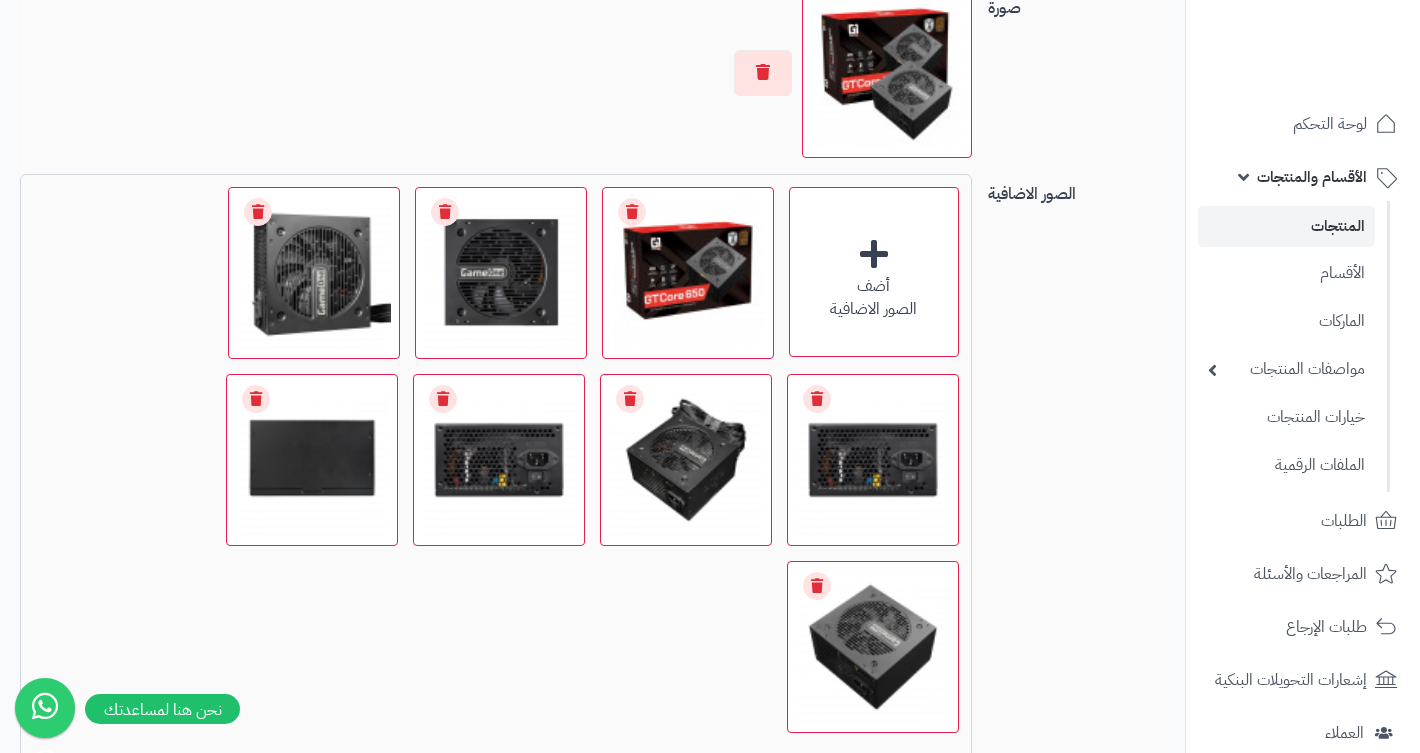 scroll, scrollTop: 1462, scrollLeft: 0, axis: vertical 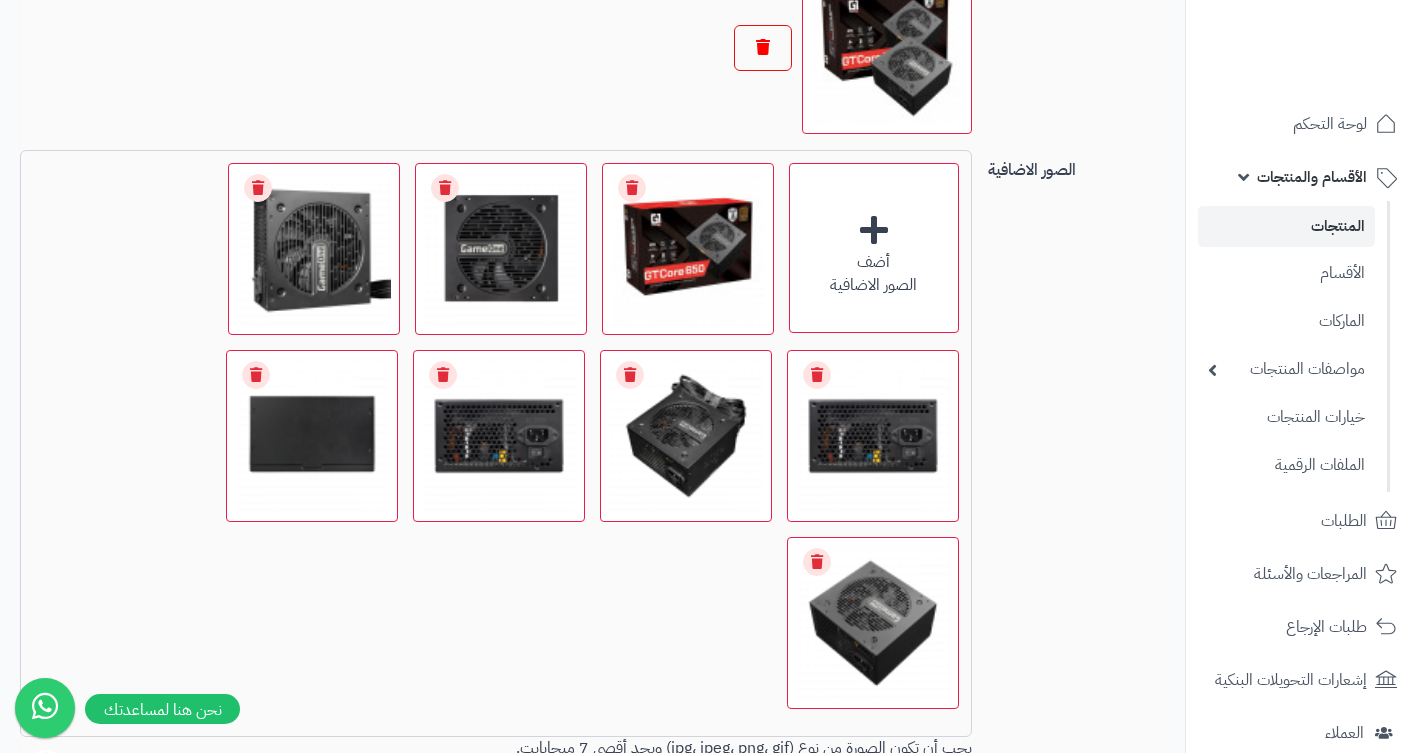 click at bounding box center [763, 48] 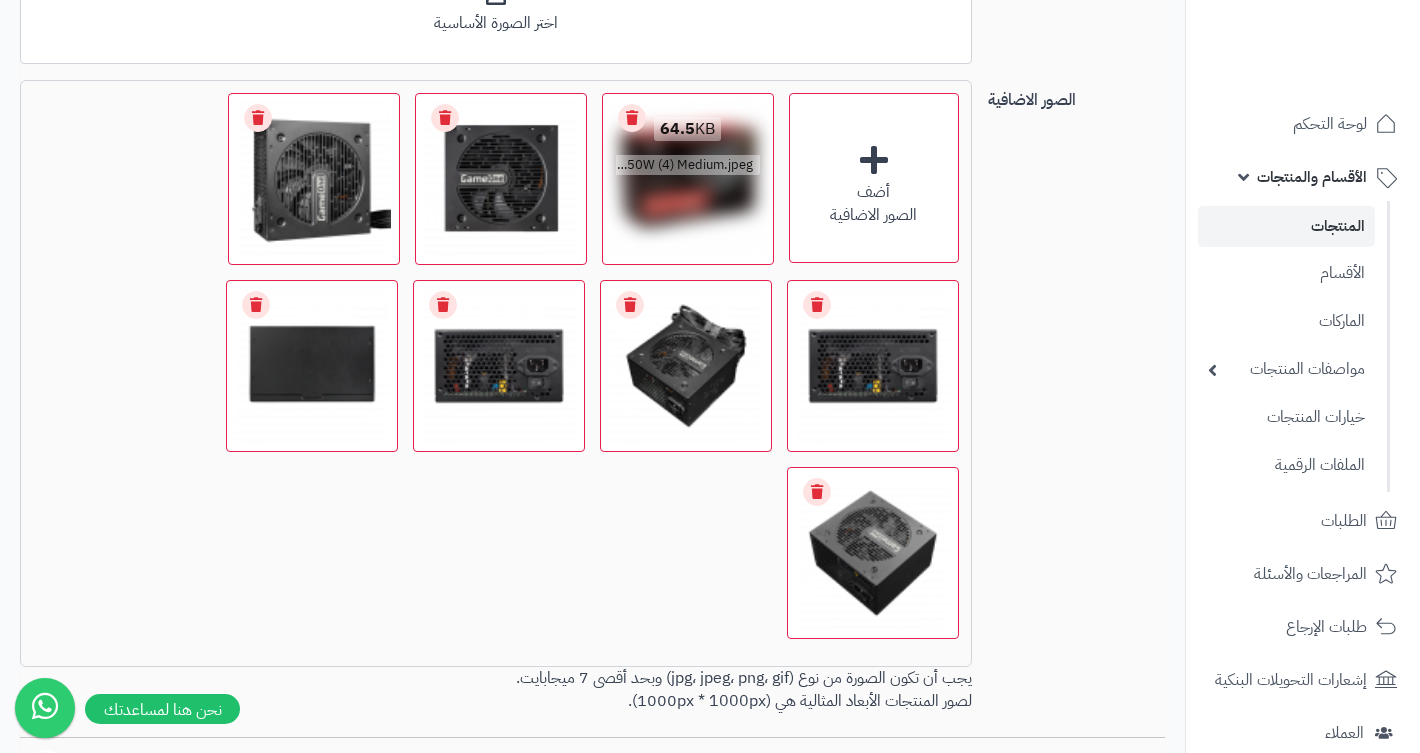 click on "Remove file" at bounding box center [632, 118] 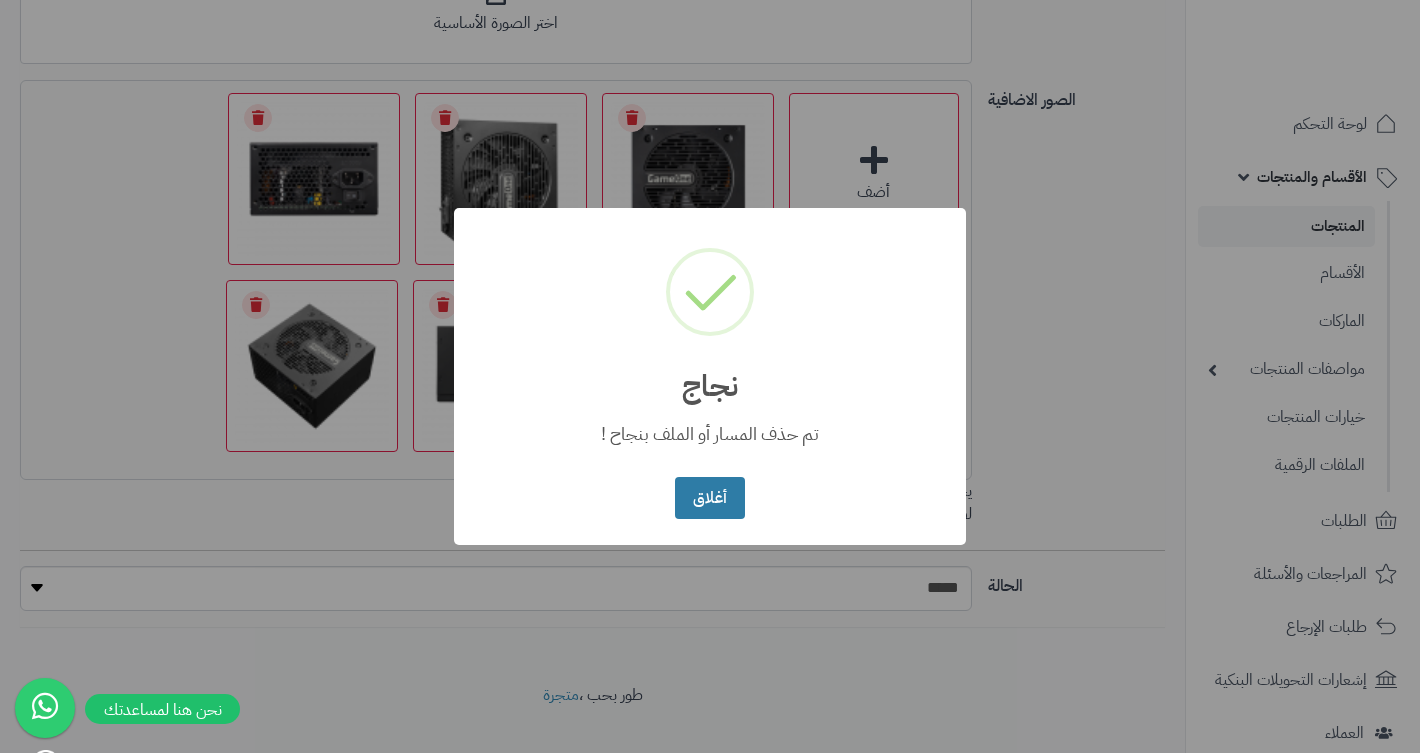 click on "أغلاق" at bounding box center [709, 498] 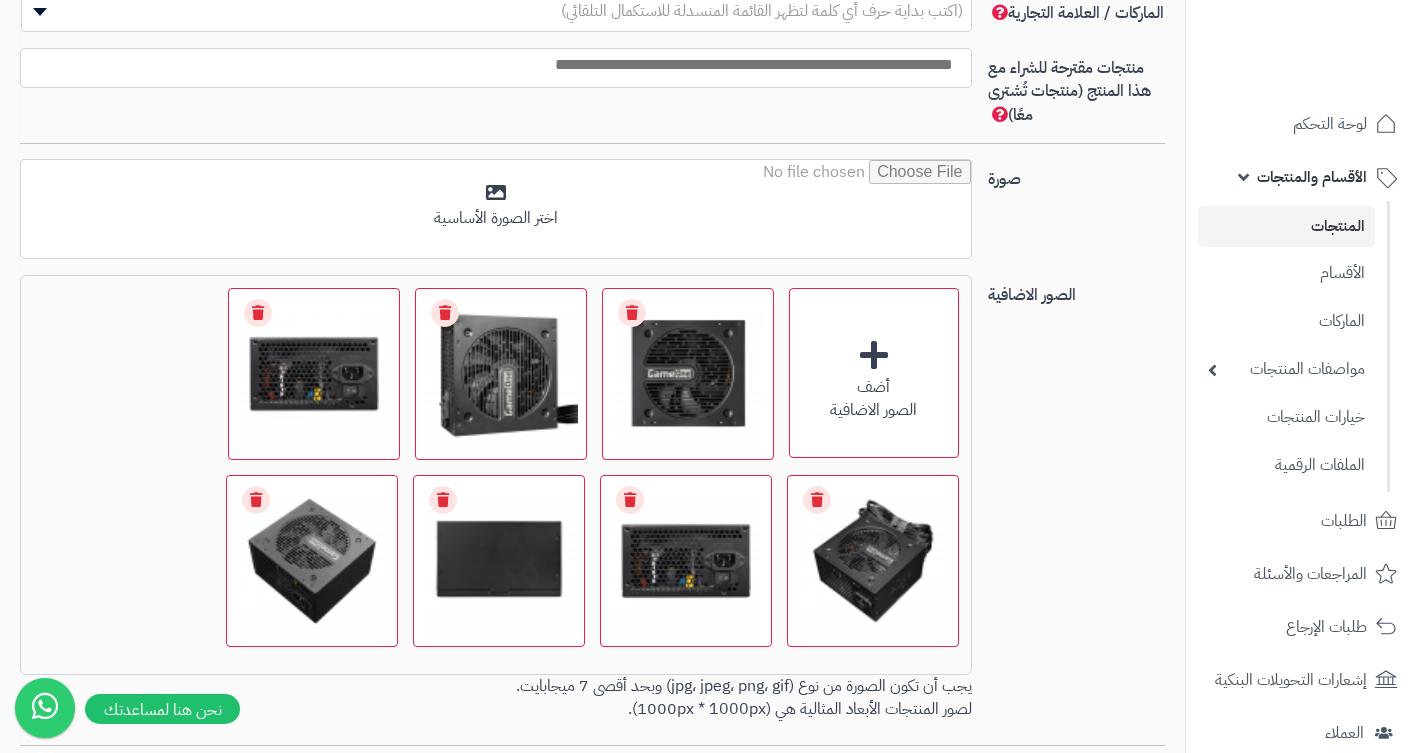 scroll, scrollTop: 1225, scrollLeft: 0, axis: vertical 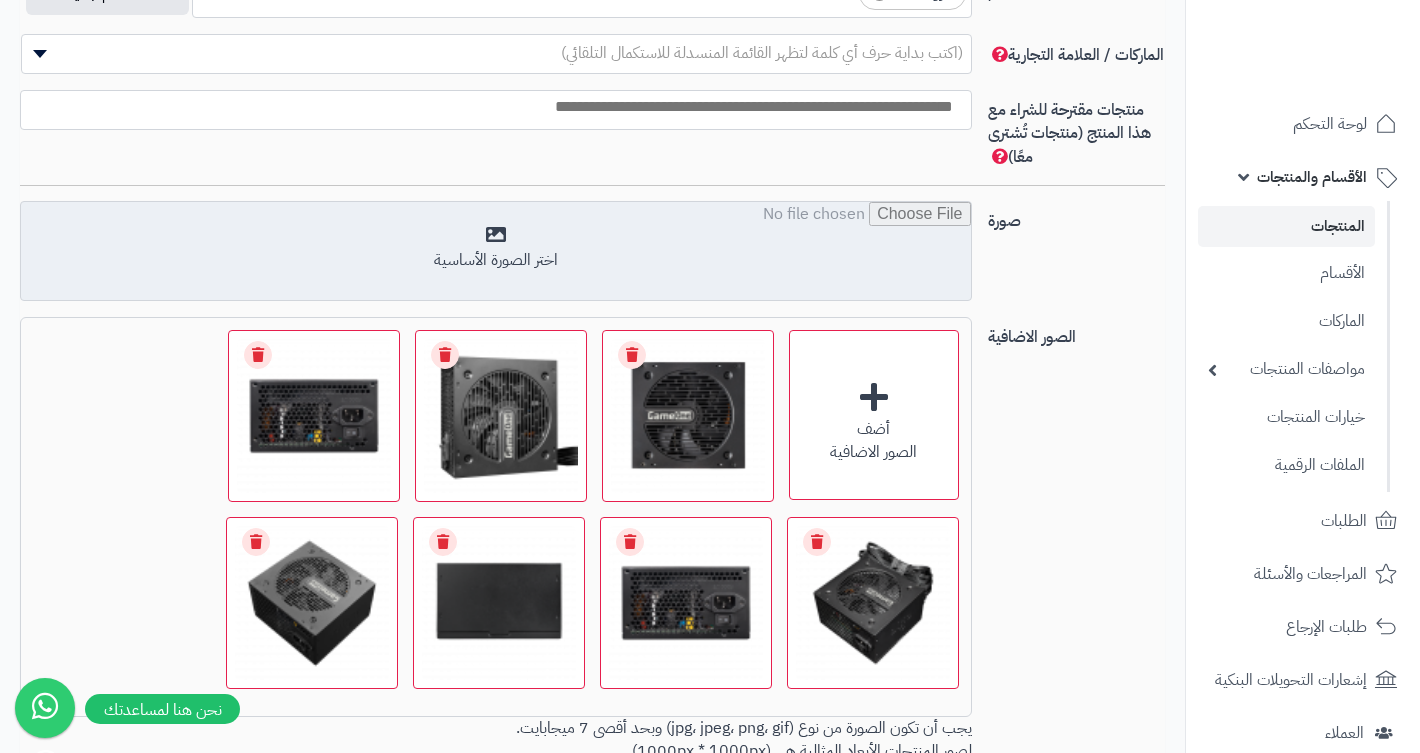 click at bounding box center [495, 252] 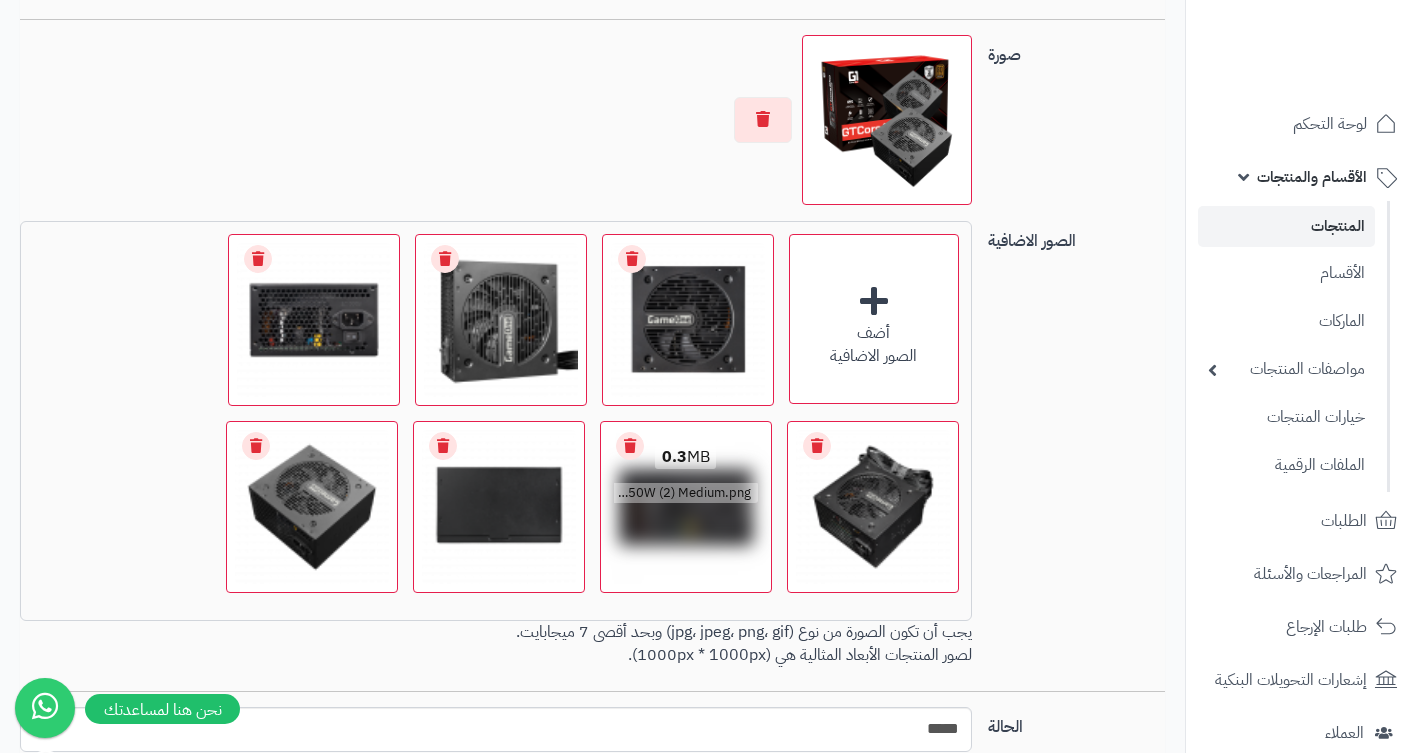 scroll, scrollTop: 1398, scrollLeft: 0, axis: vertical 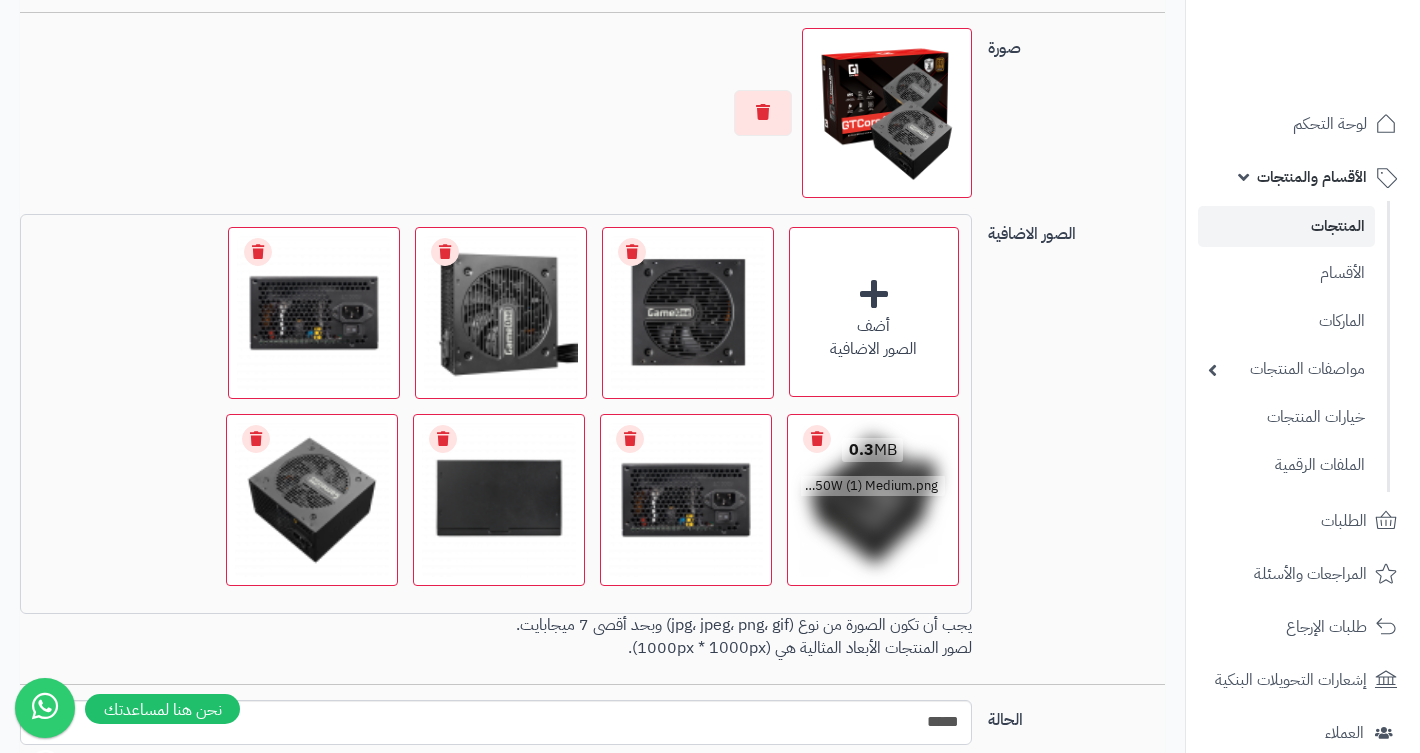 click on "Remove file" at bounding box center (817, 439) 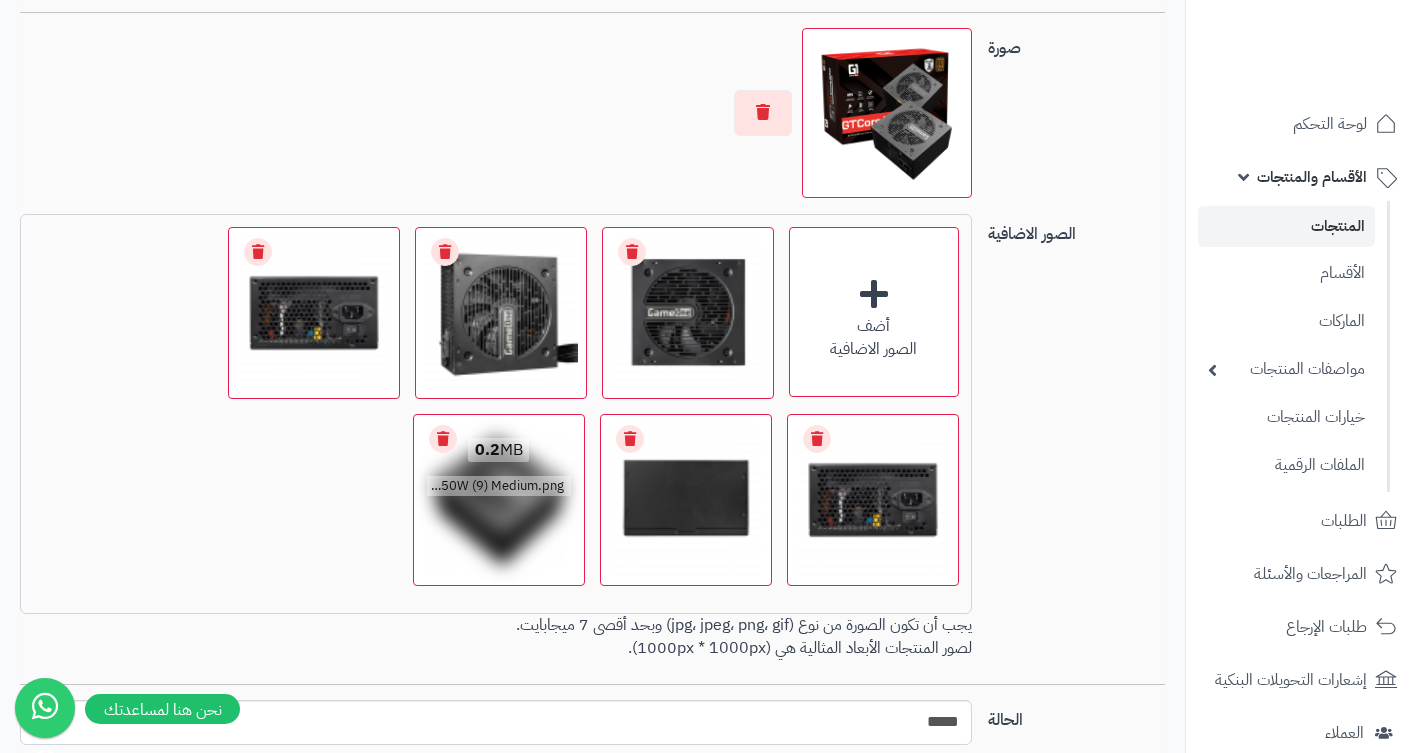 click on "Remove file" at bounding box center (443, 439) 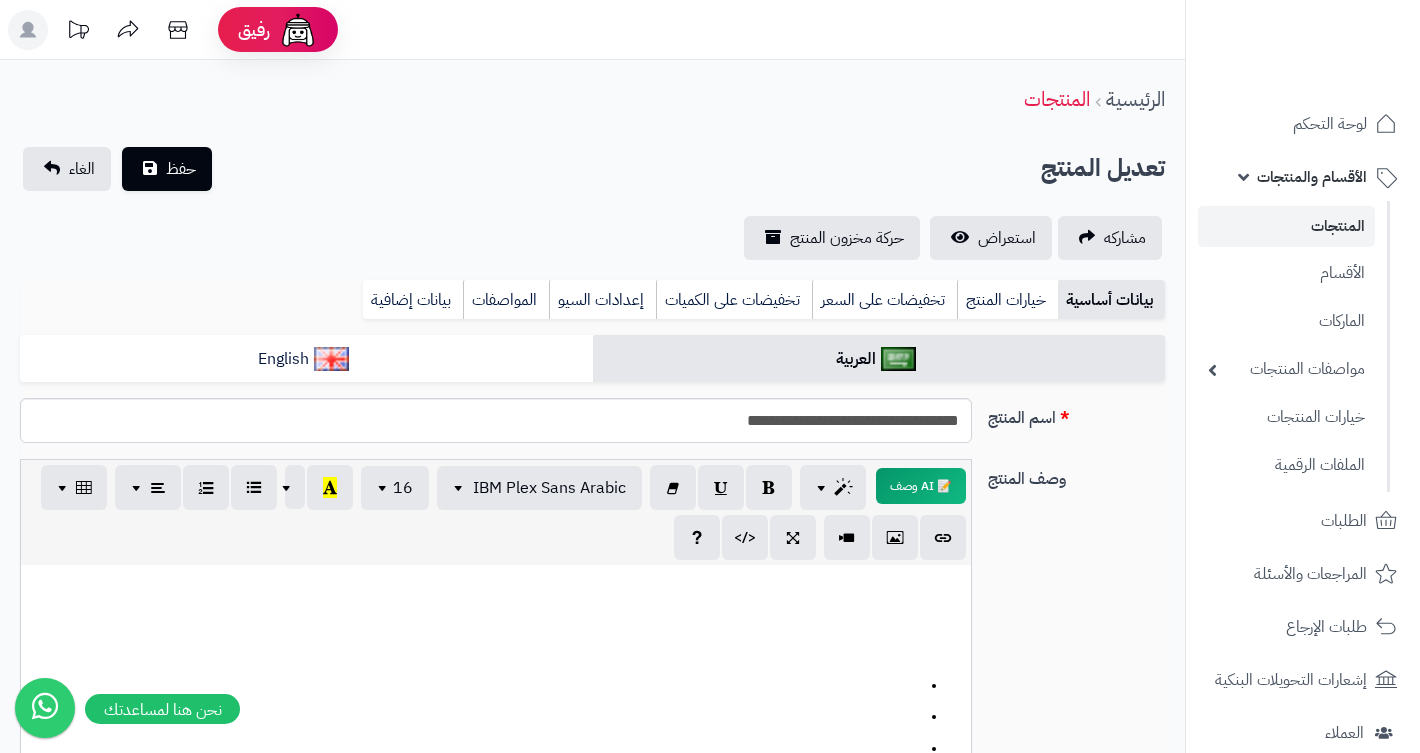 scroll, scrollTop: -37, scrollLeft: 0, axis: vertical 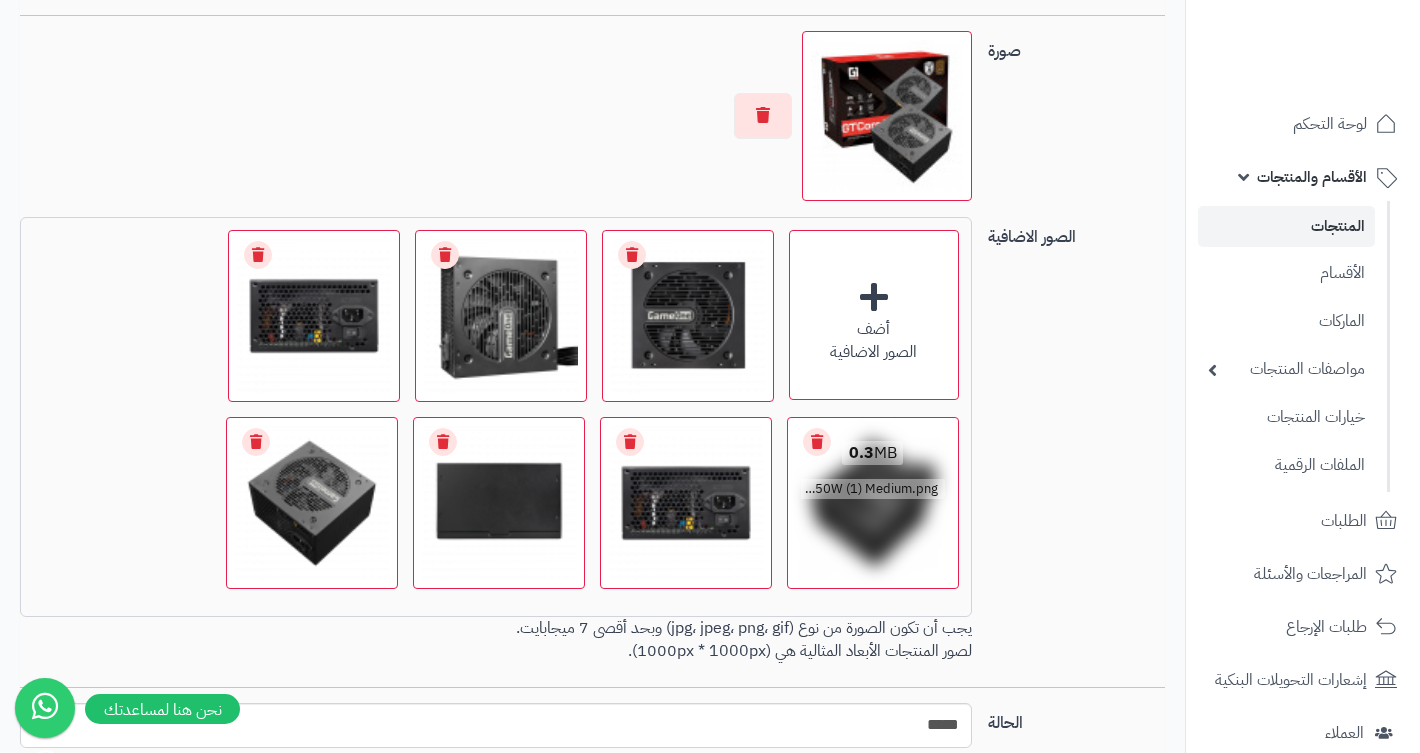 click on "Remove file" at bounding box center [817, 442] 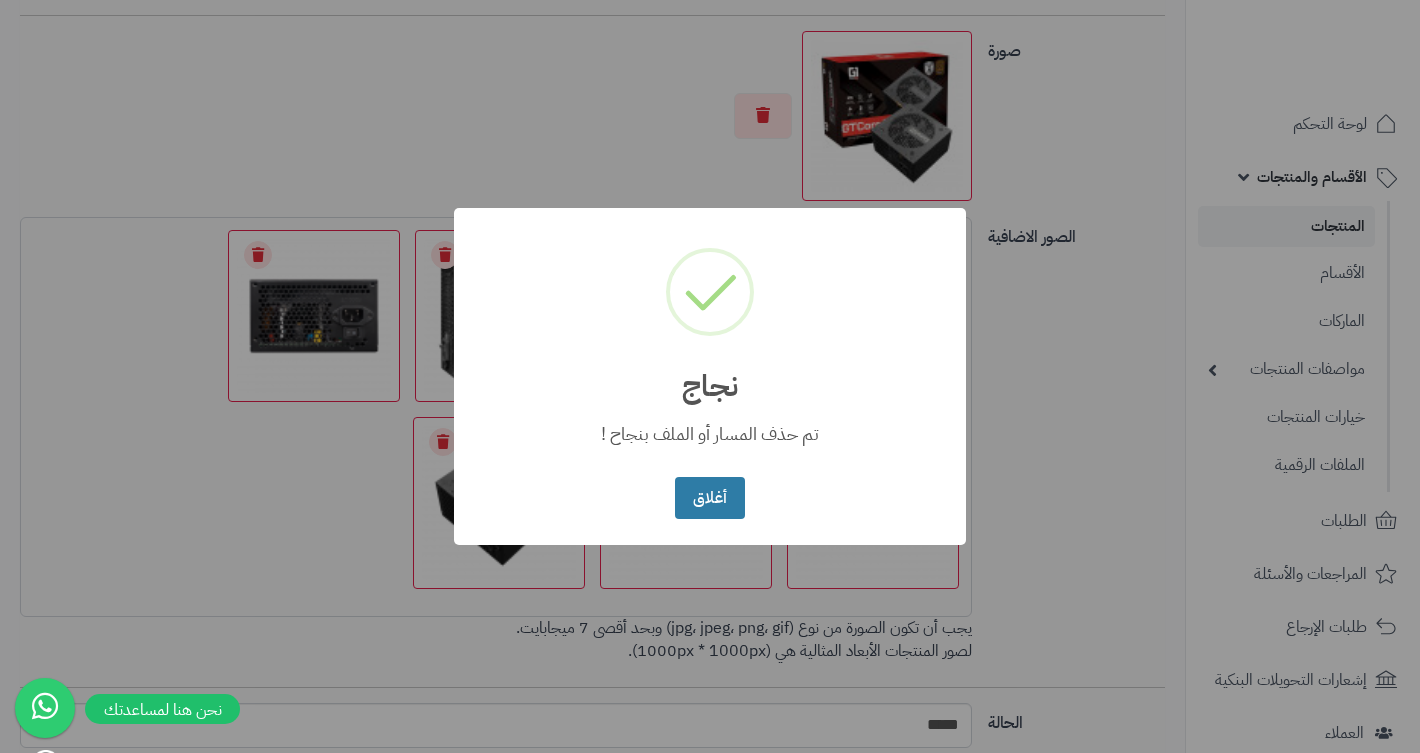 click on "أغلاق" at bounding box center [709, 498] 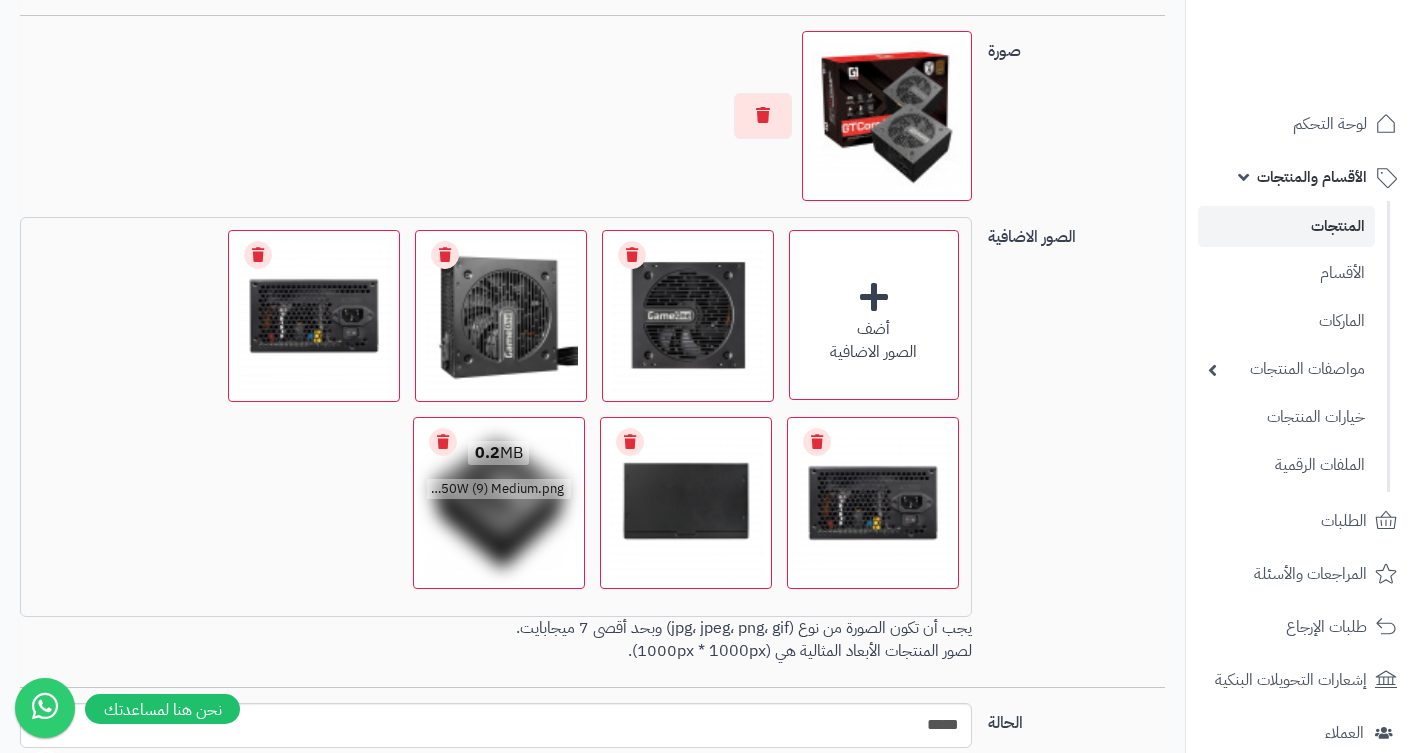 click on "Remove file" at bounding box center [443, 442] 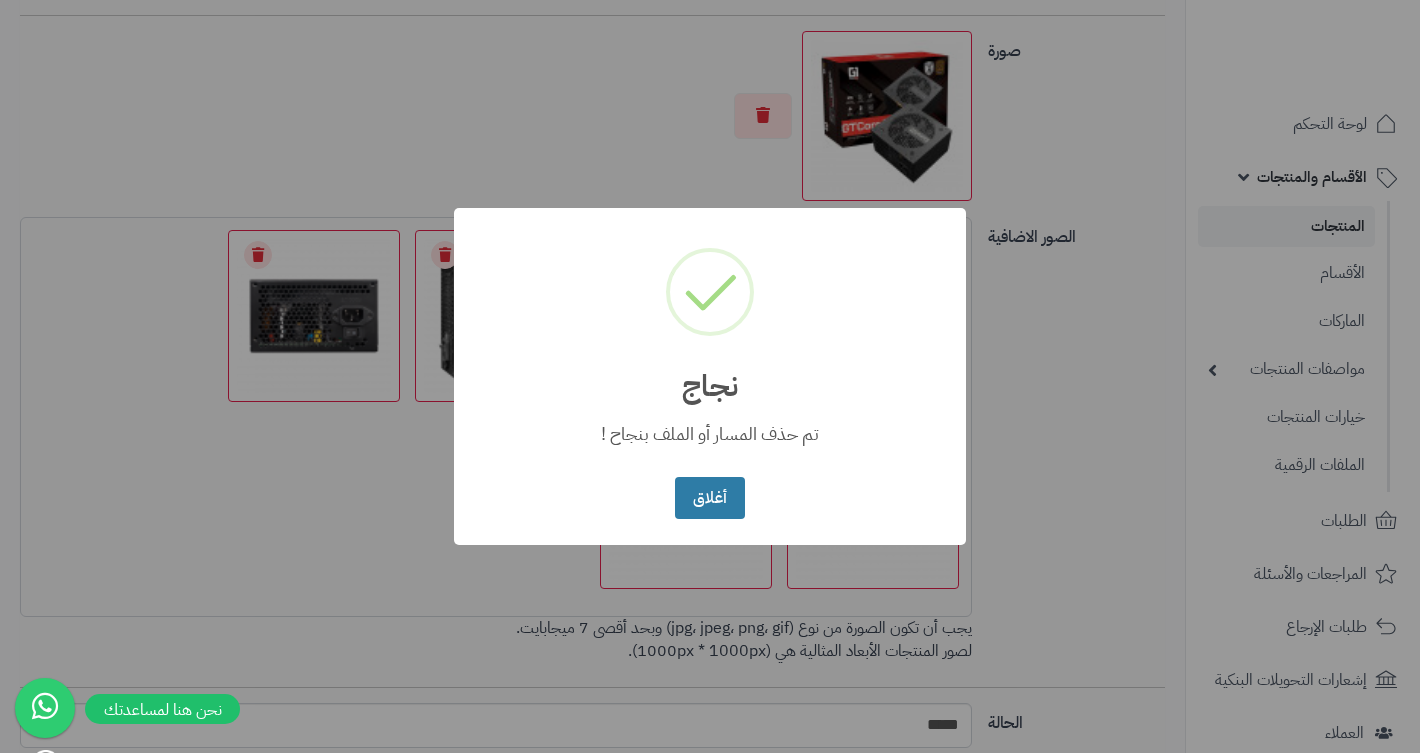 click on "أغلاق" at bounding box center [709, 498] 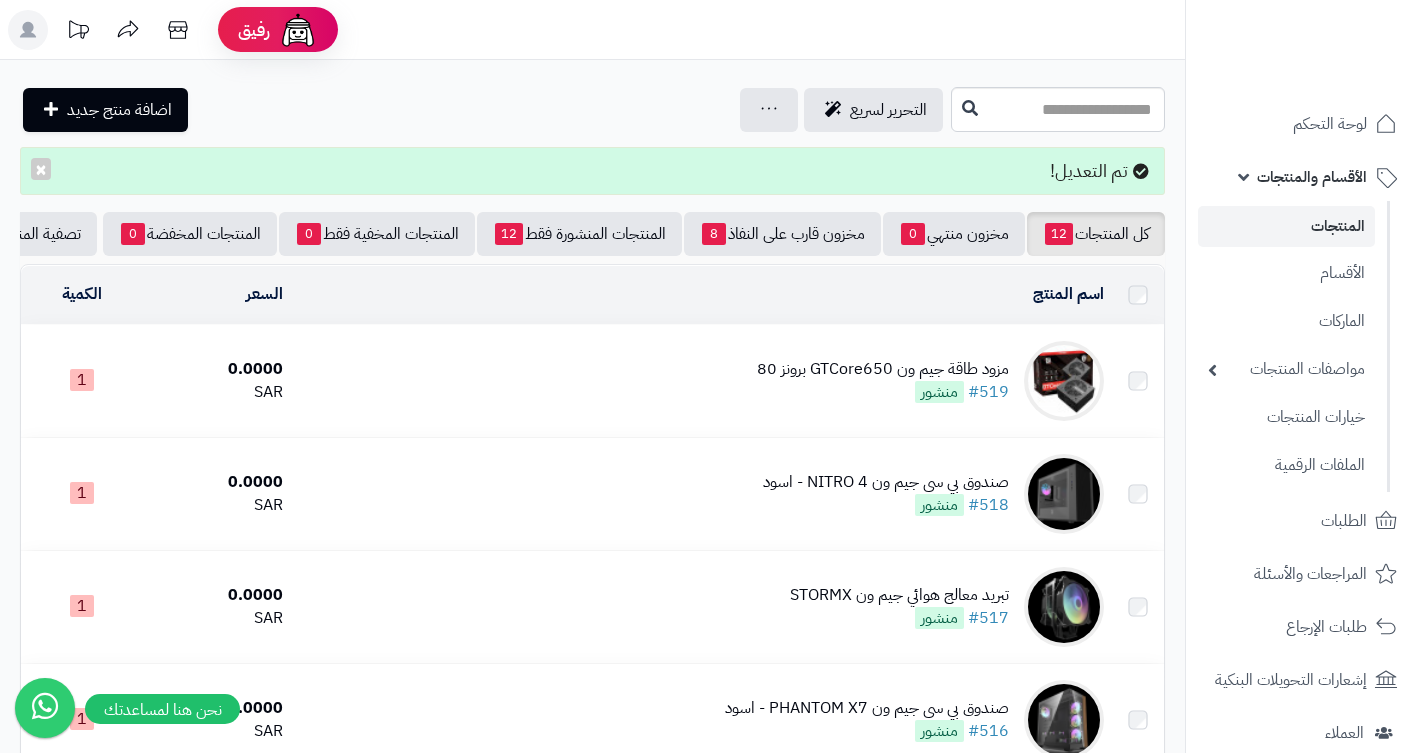 scroll, scrollTop: 0, scrollLeft: 0, axis: both 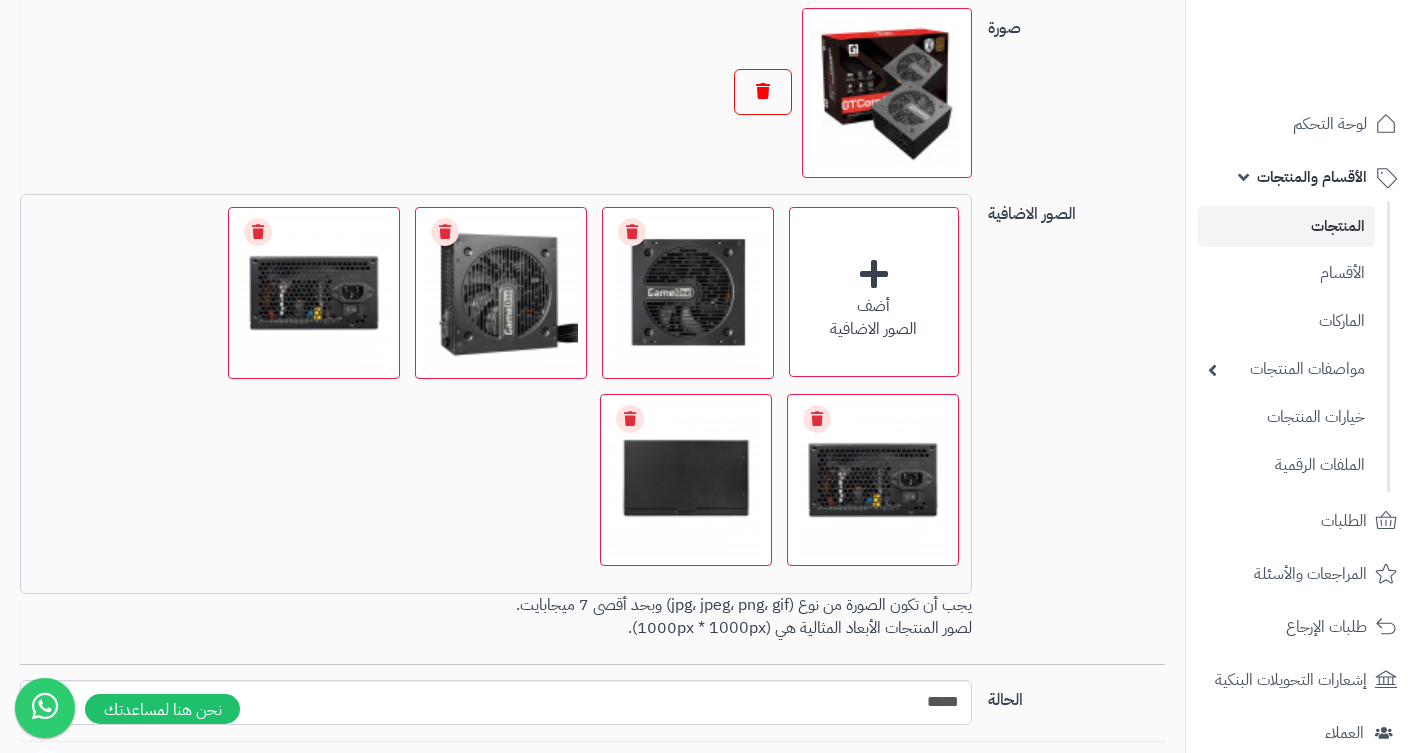 click at bounding box center (763, 92) 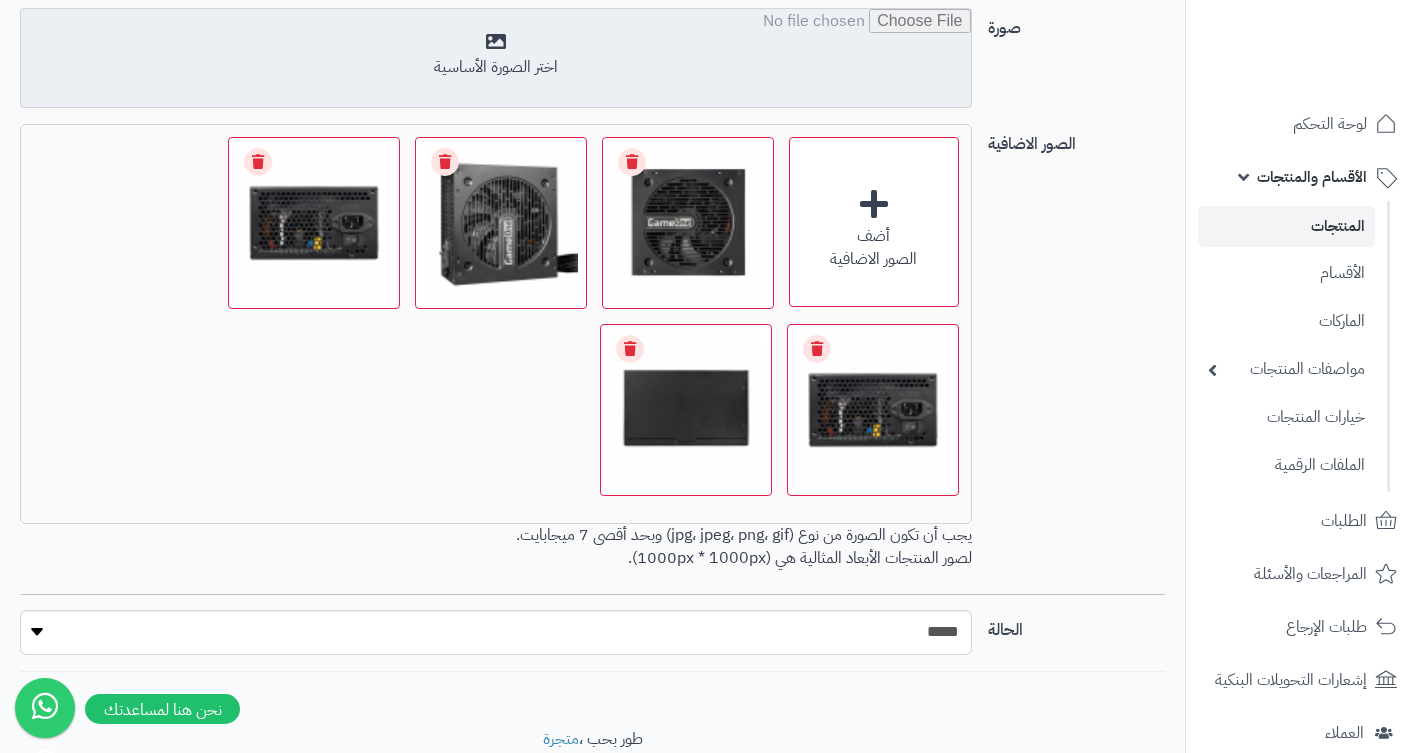 click at bounding box center [495, 59] 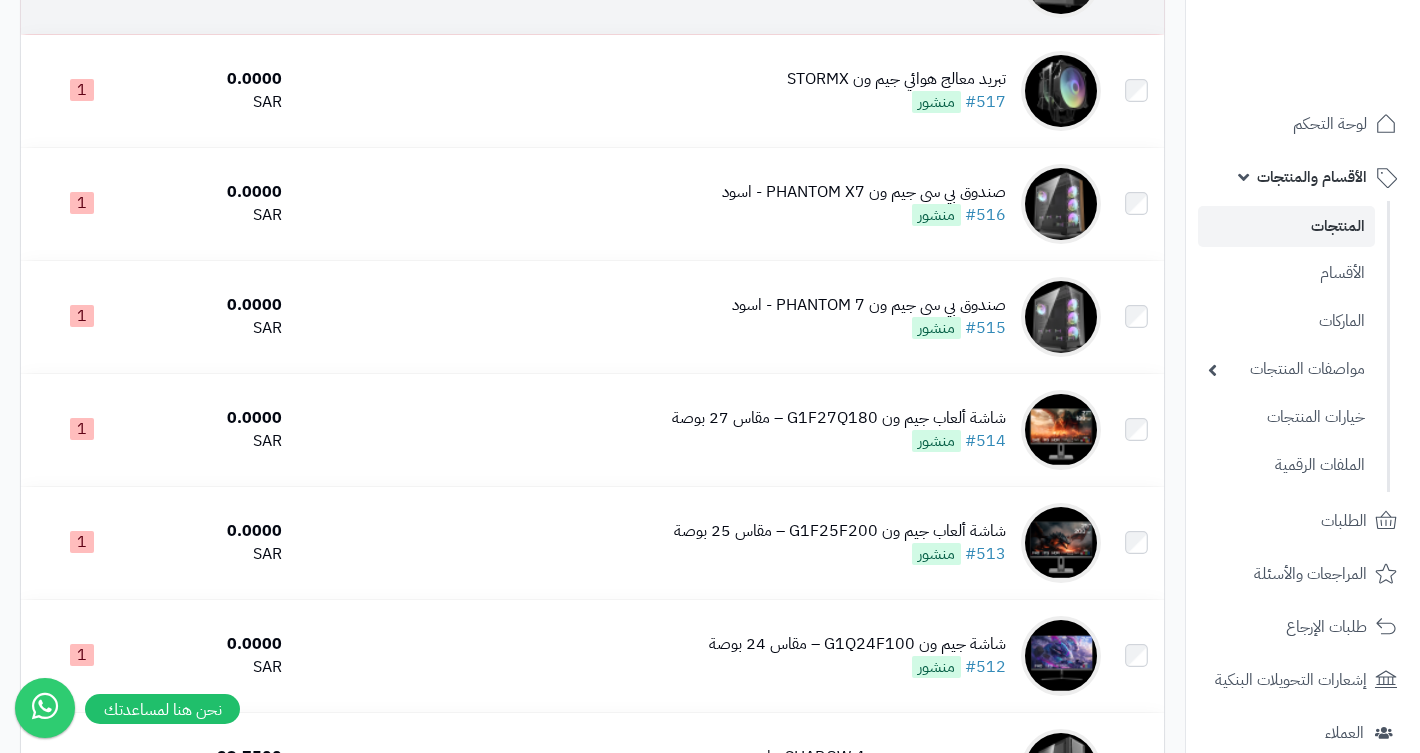 scroll, scrollTop: 977, scrollLeft: 0, axis: vertical 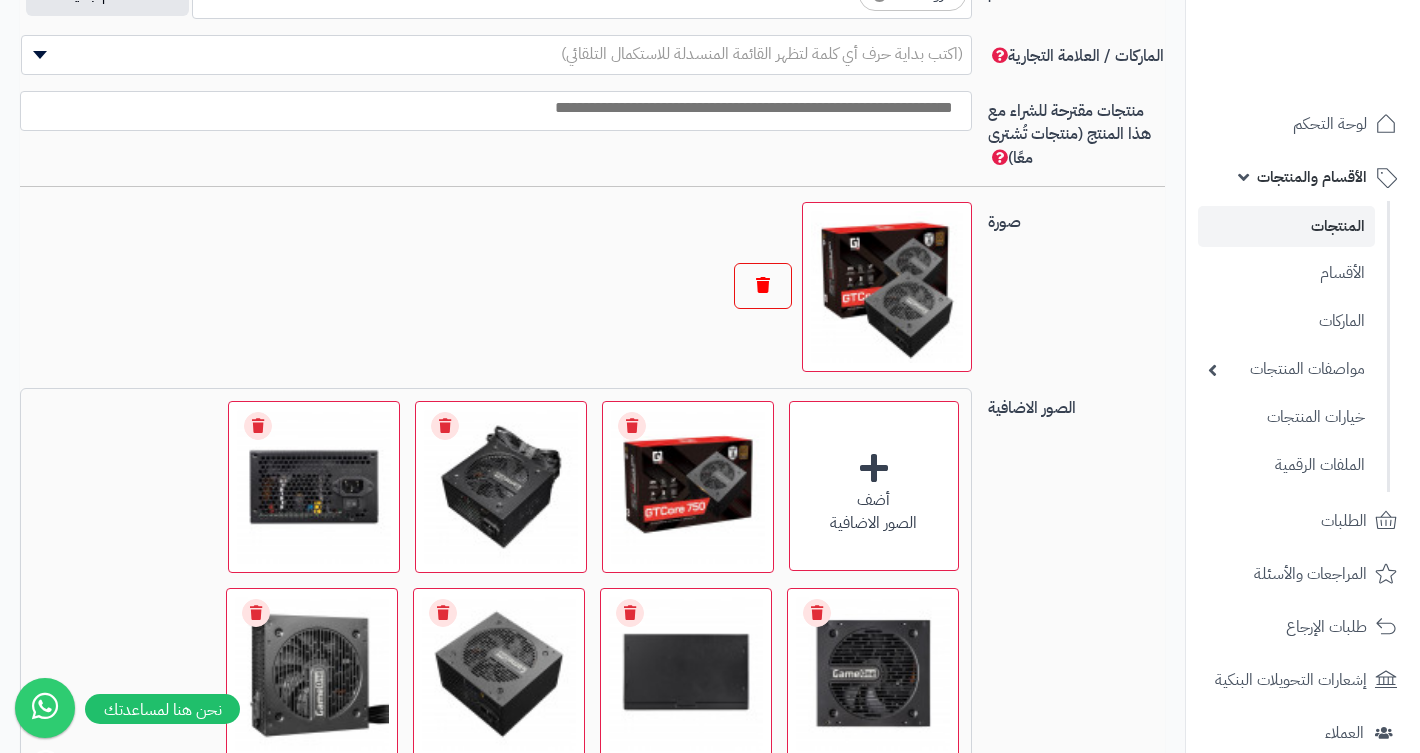click at bounding box center (763, 286) 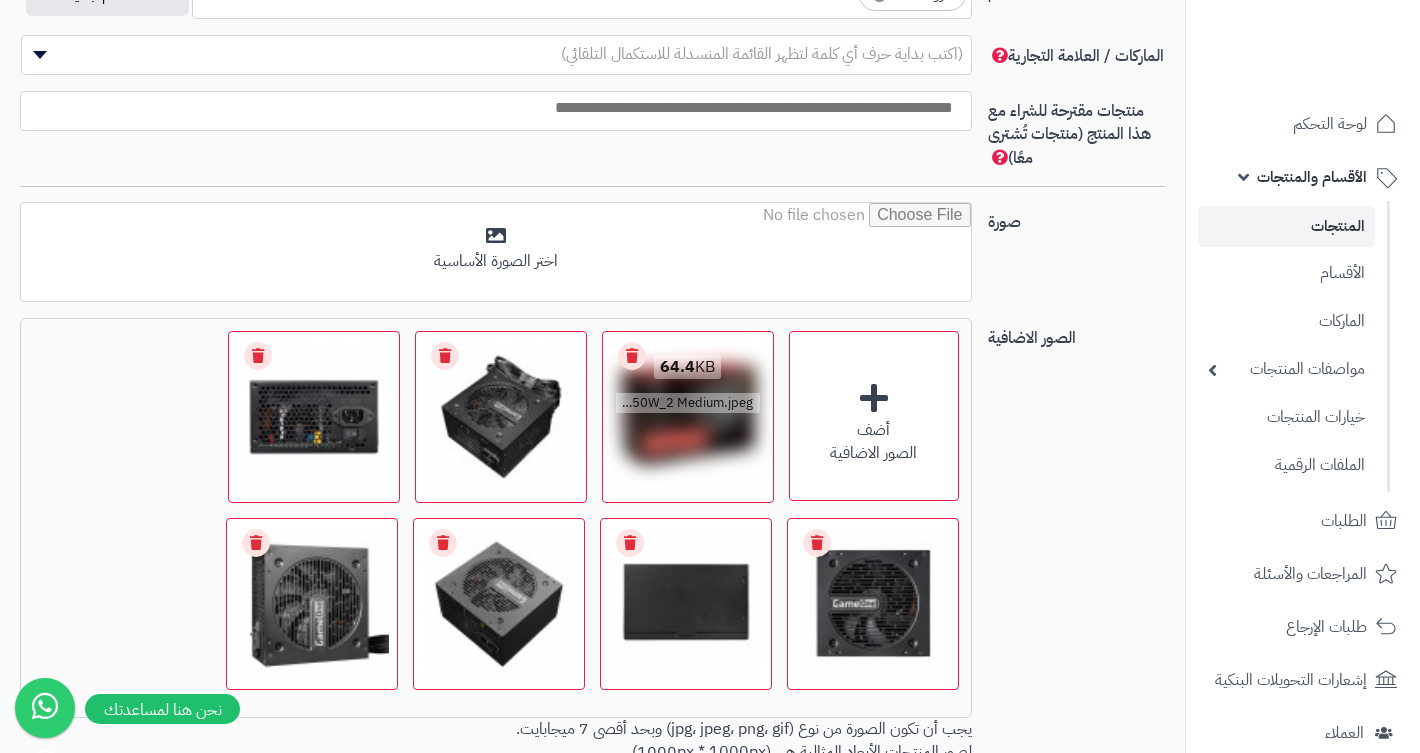 click on "Remove file" at bounding box center (632, 356) 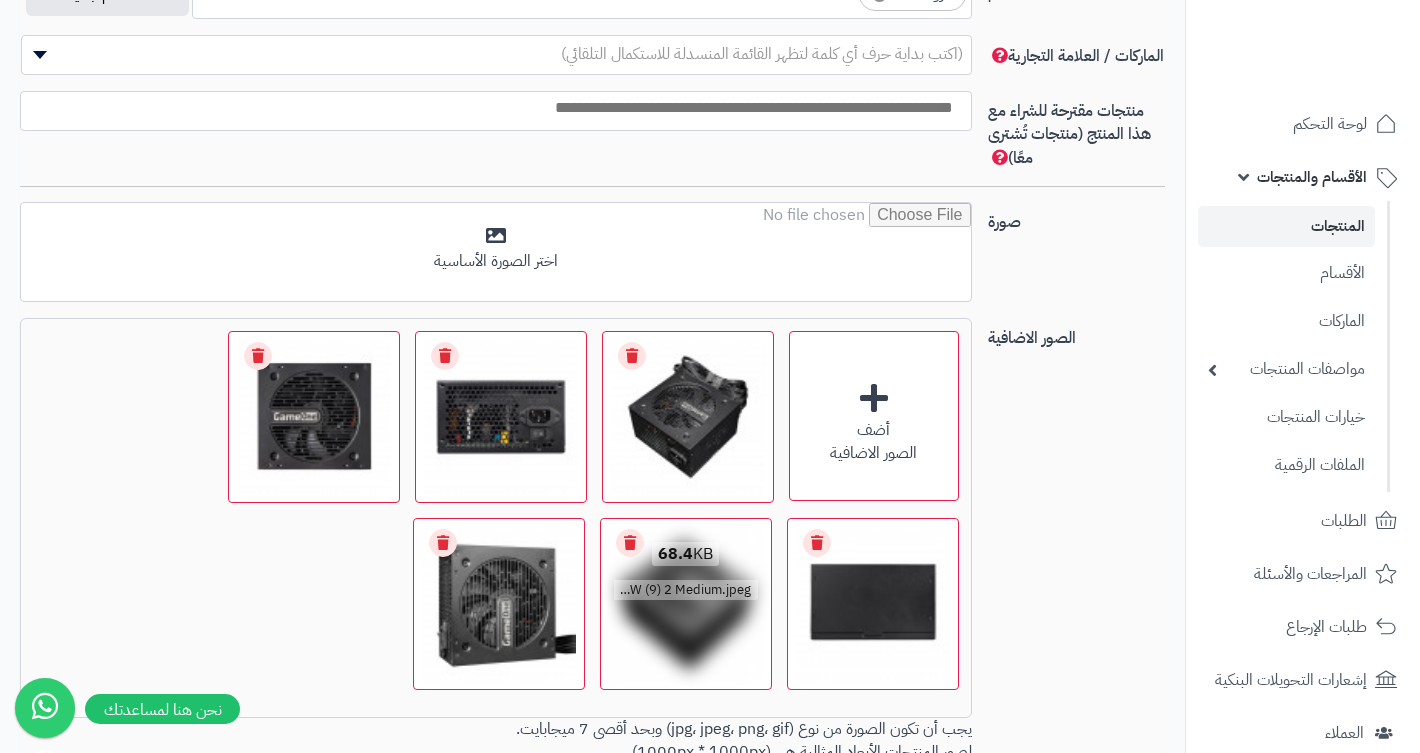 click on "Remove file" at bounding box center [630, 543] 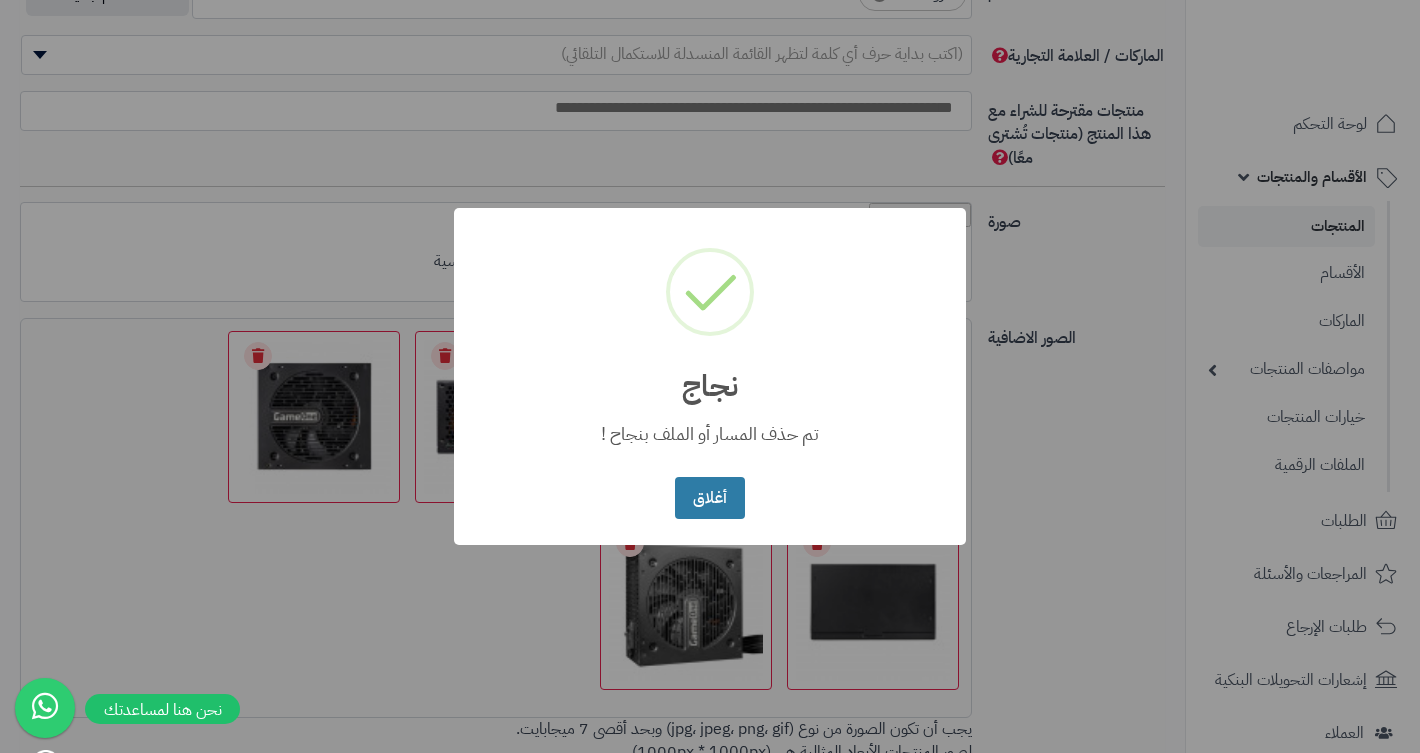 click on "أغلاق" at bounding box center (709, 498) 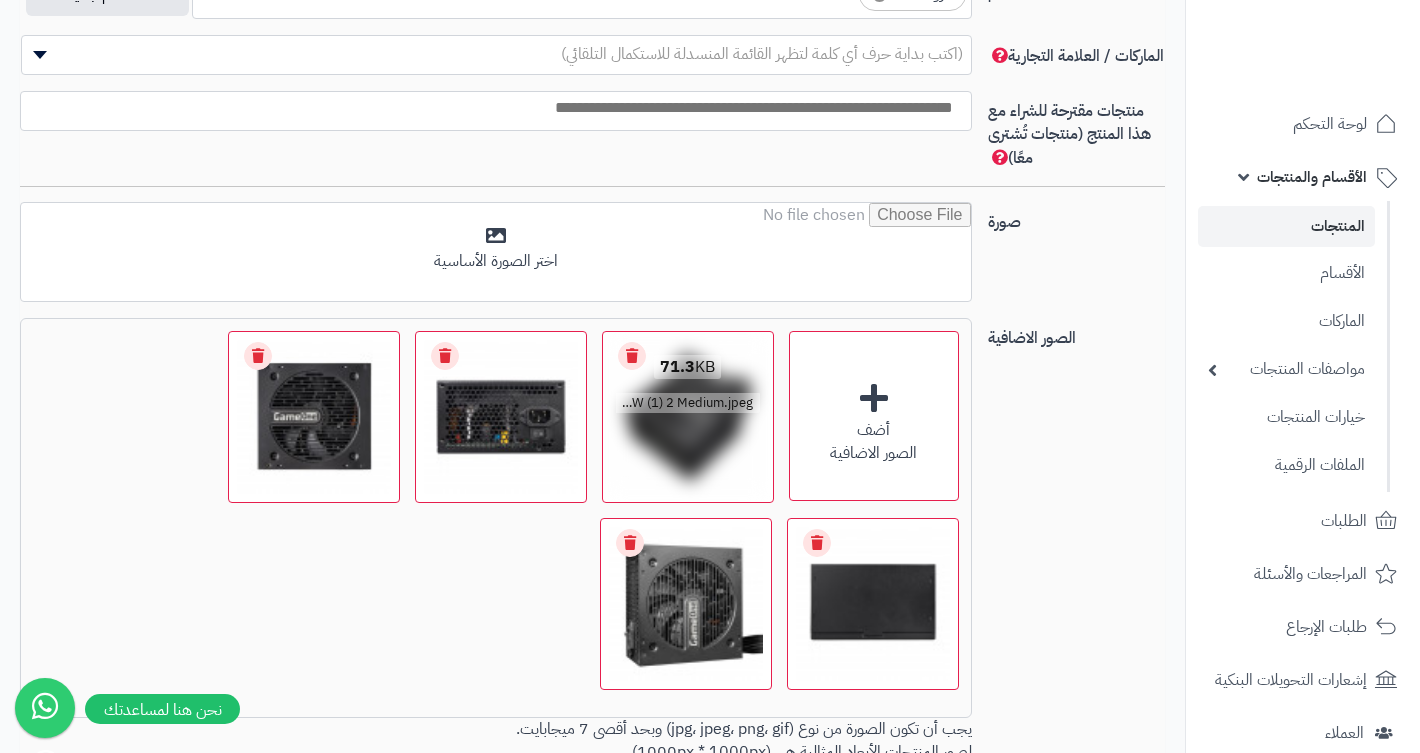 click on "Remove file" at bounding box center [632, 356] 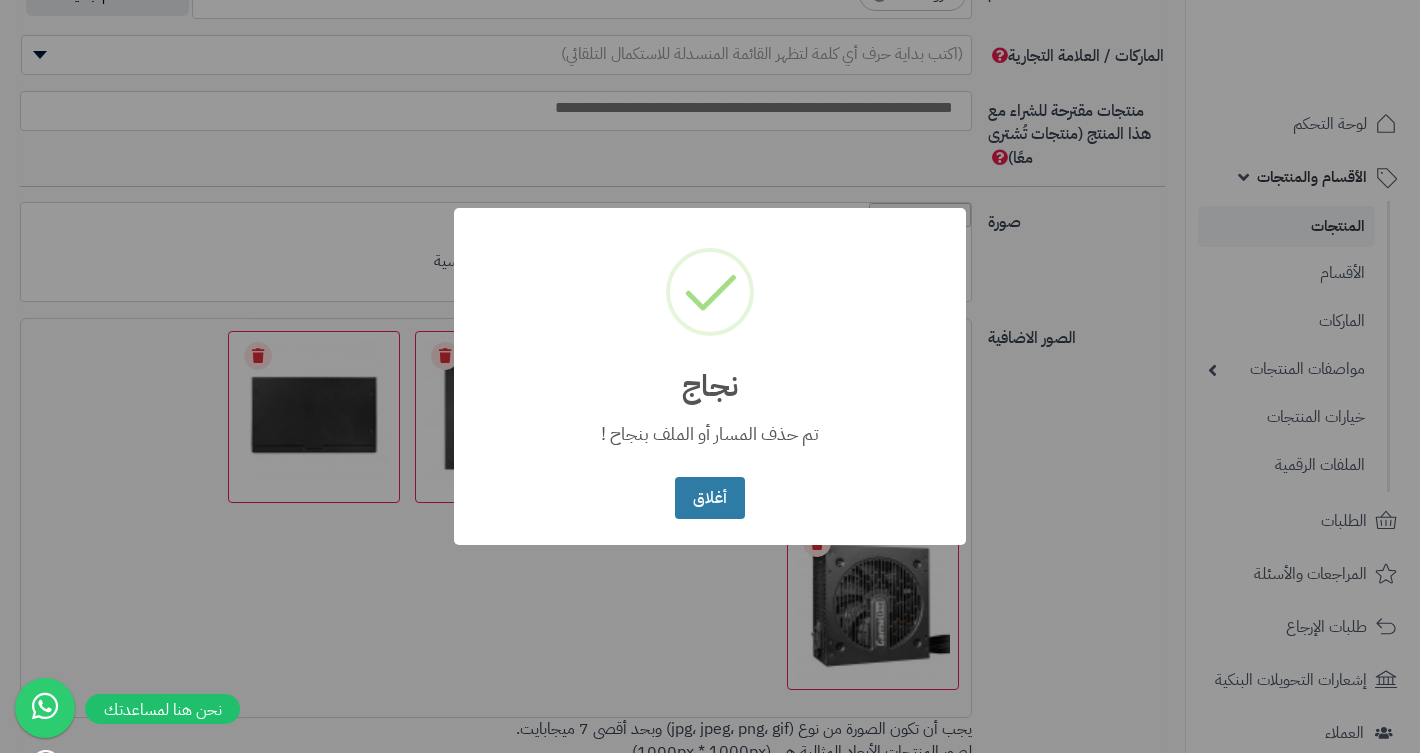 click on "أغلاق" at bounding box center [709, 498] 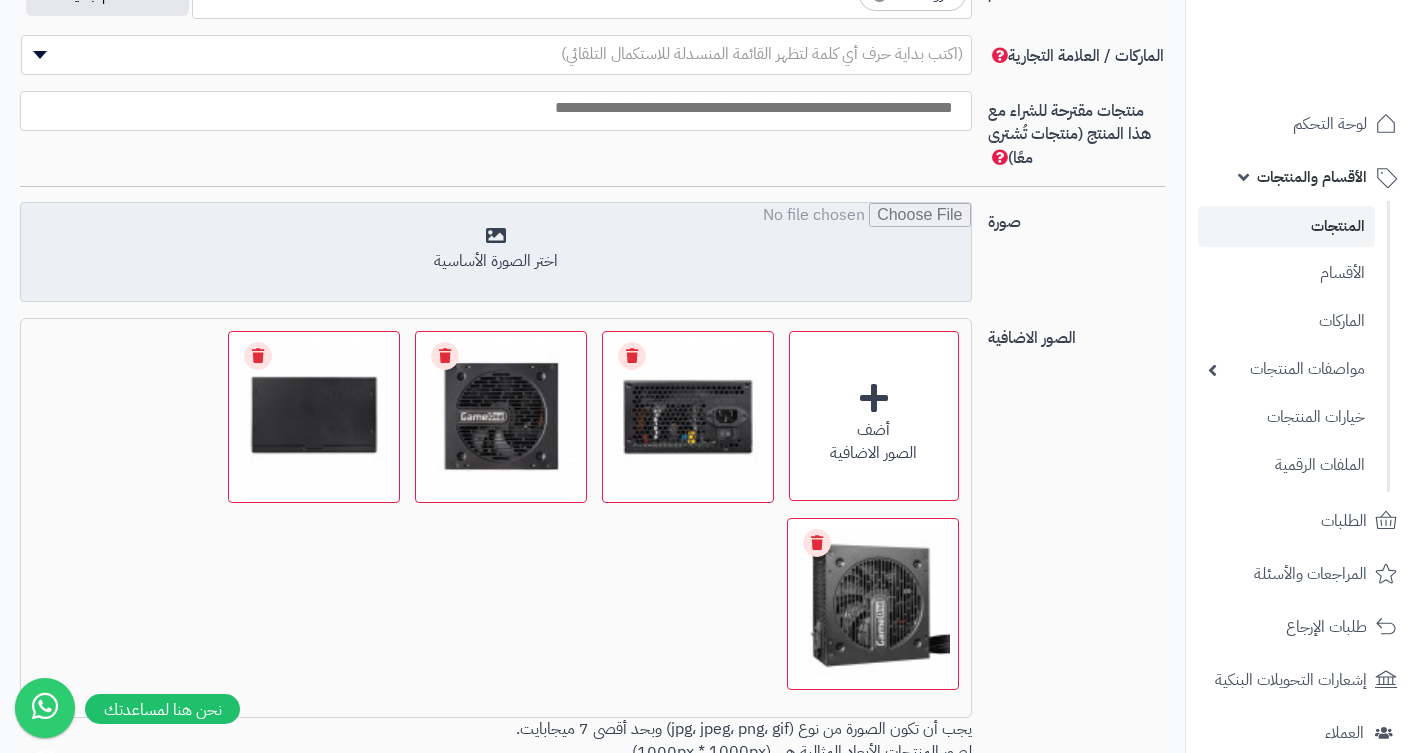 click at bounding box center [495, 253] 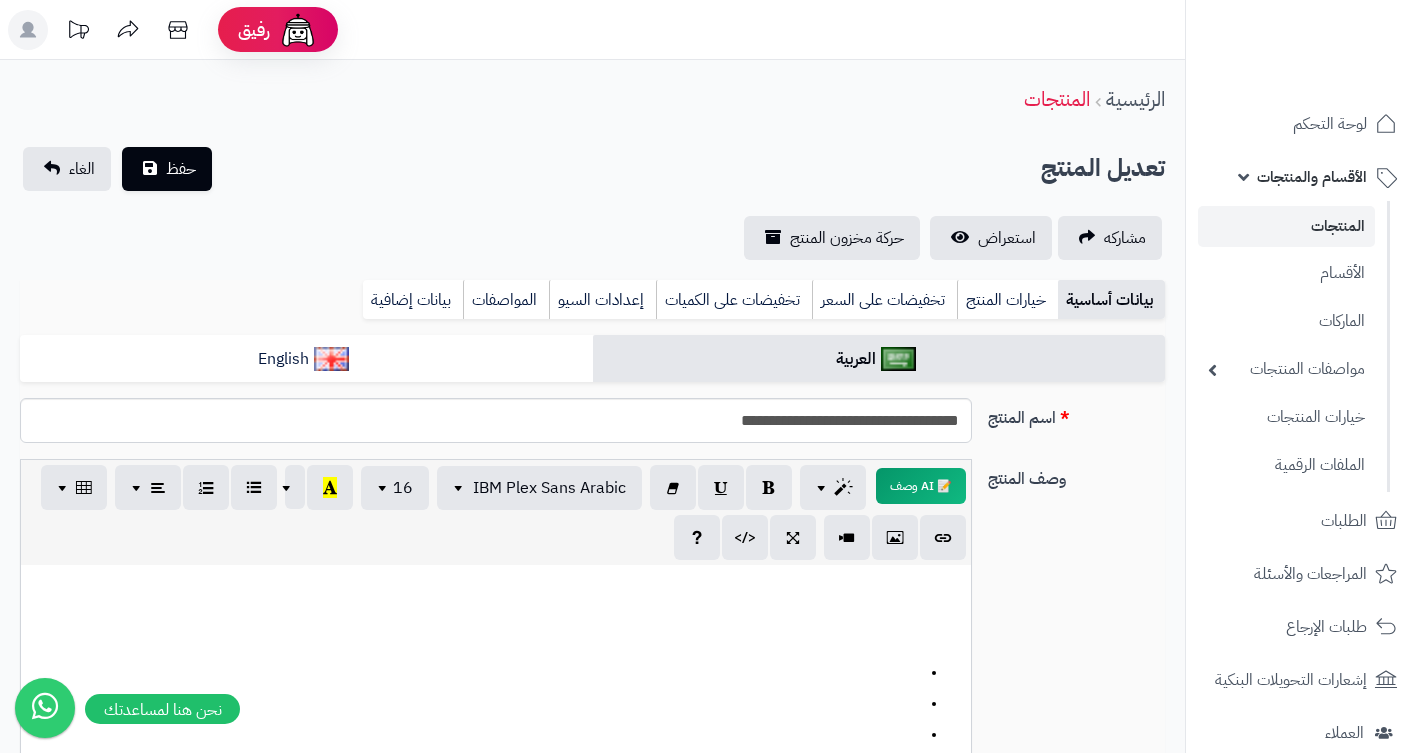 scroll, scrollTop: 0, scrollLeft: 0, axis: both 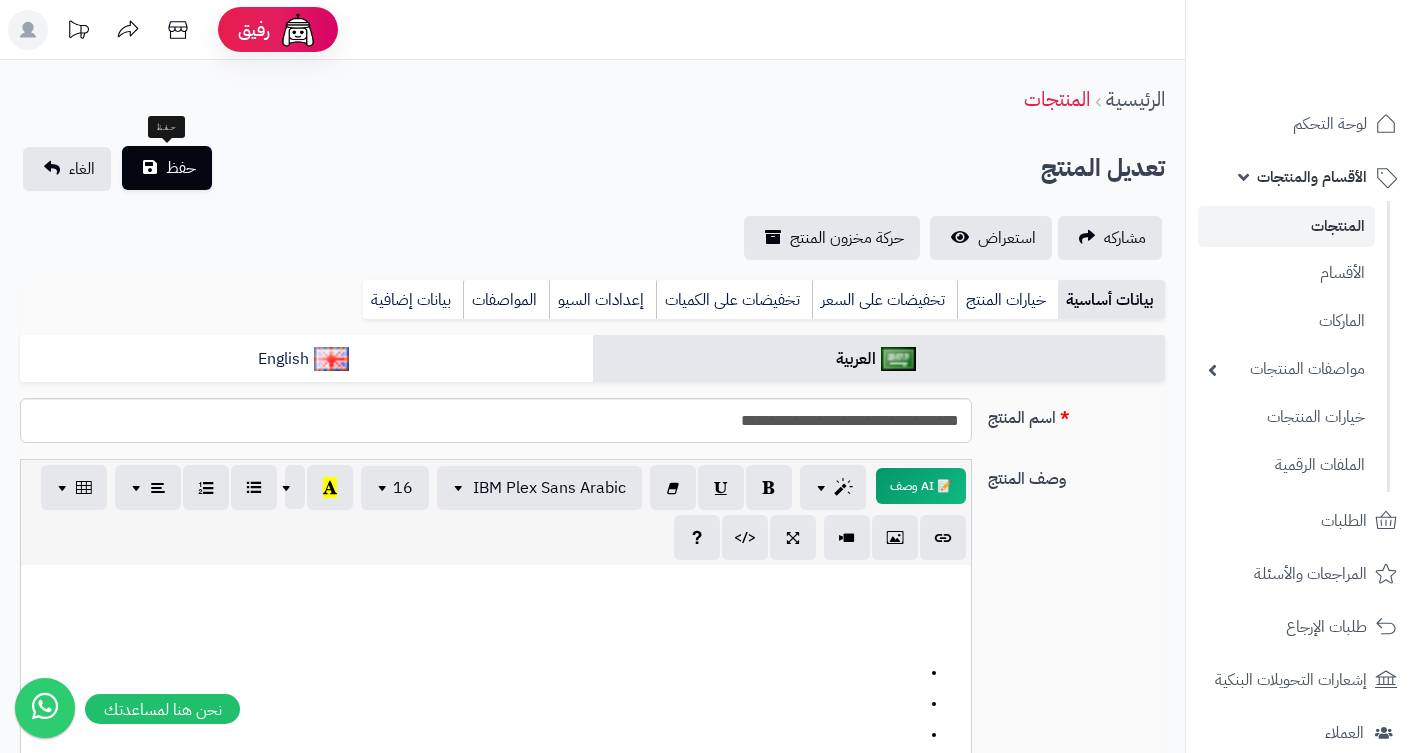 click on "حفظ" at bounding box center (167, 168) 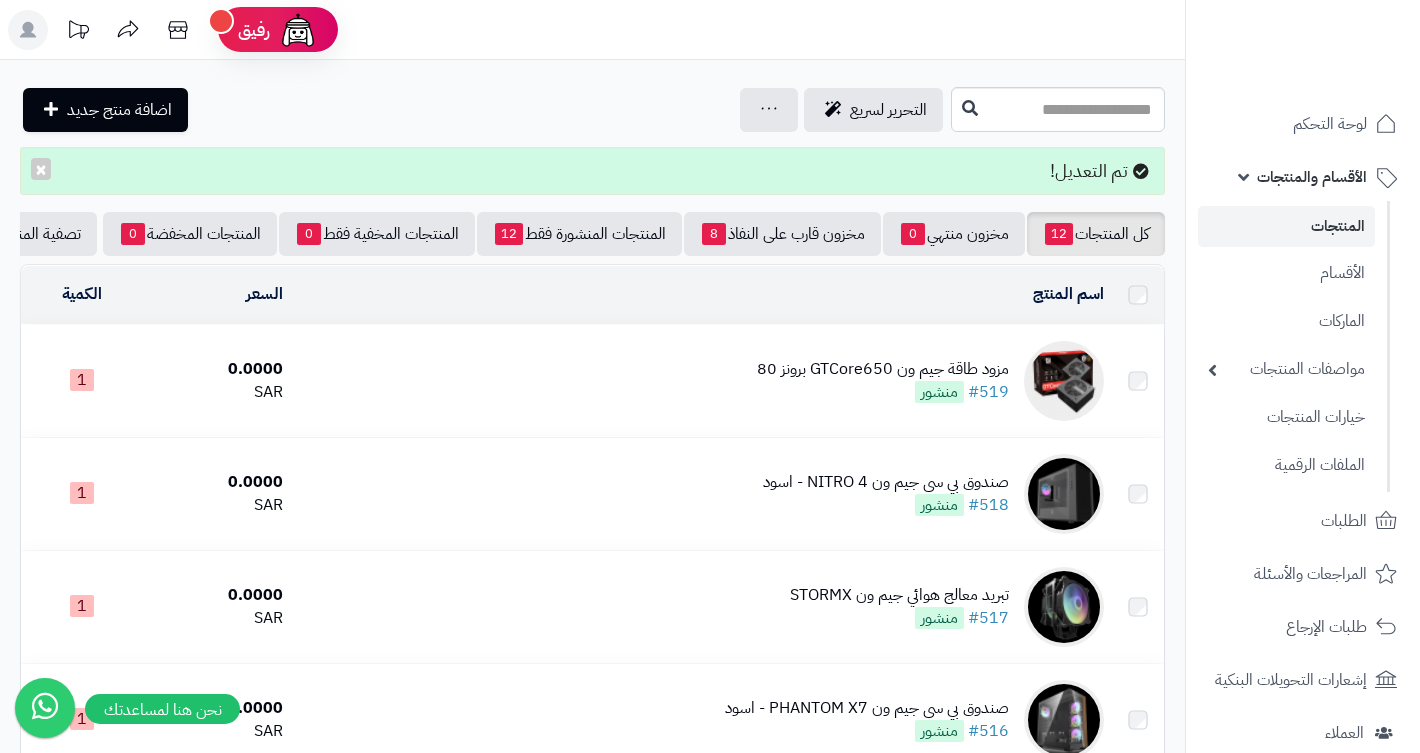 scroll, scrollTop: 0, scrollLeft: 0, axis: both 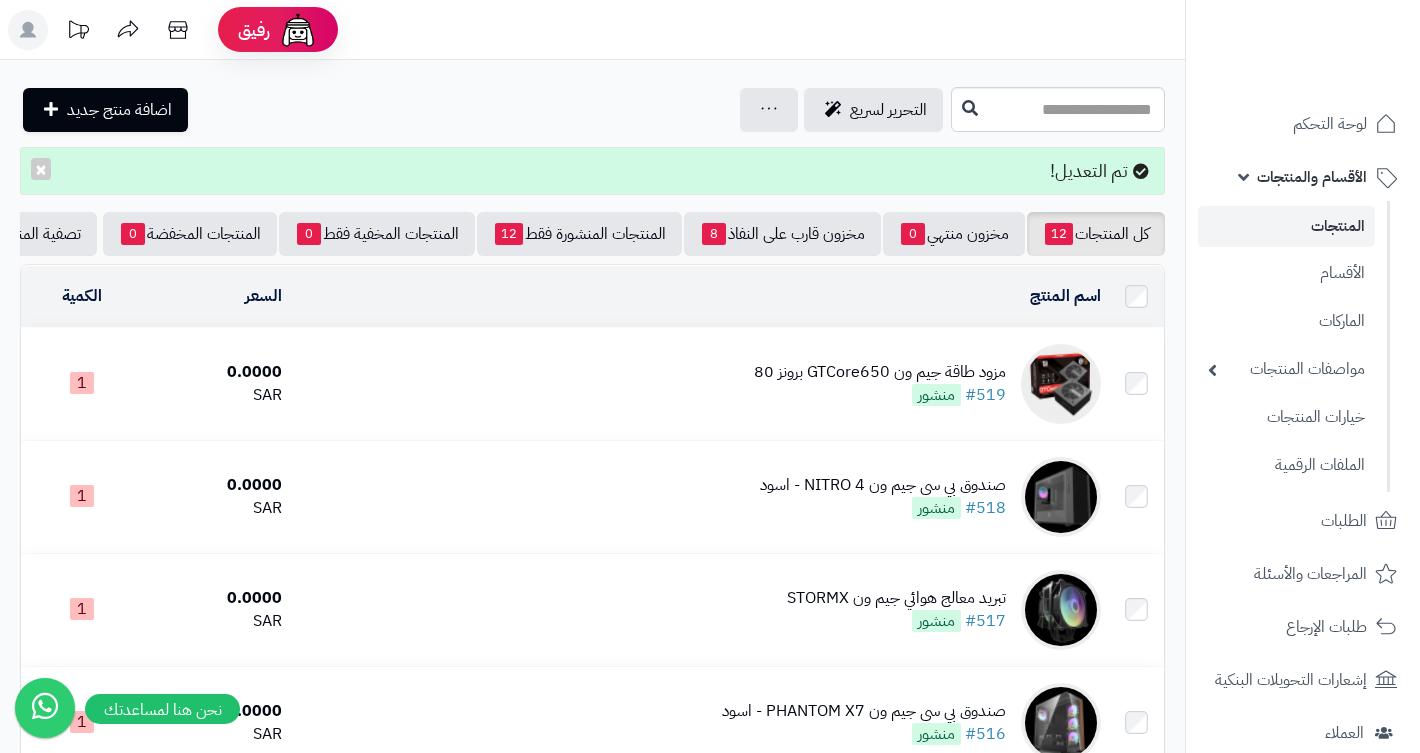 click on "مزود طاقة جيم ون GTCore650 برونز 80" at bounding box center (880, 372) 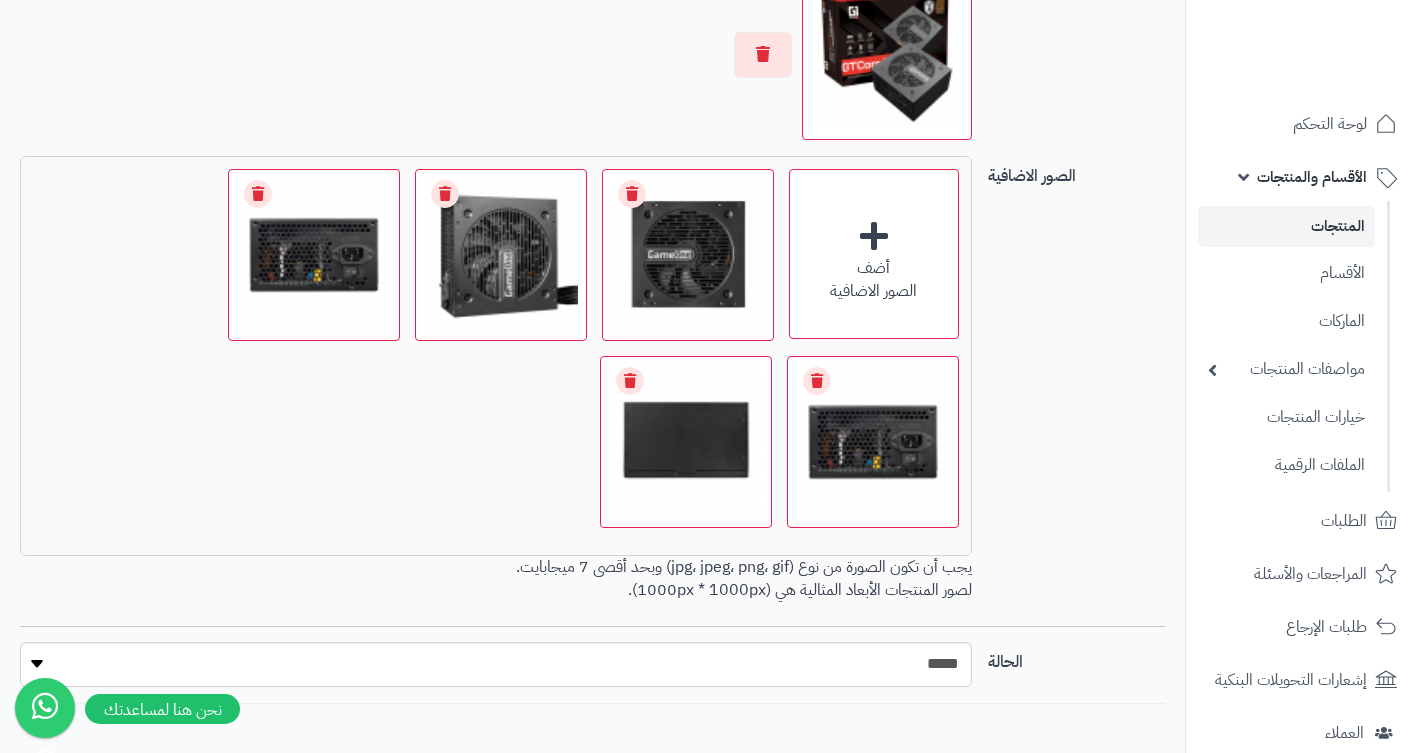 scroll, scrollTop: 1503, scrollLeft: 0, axis: vertical 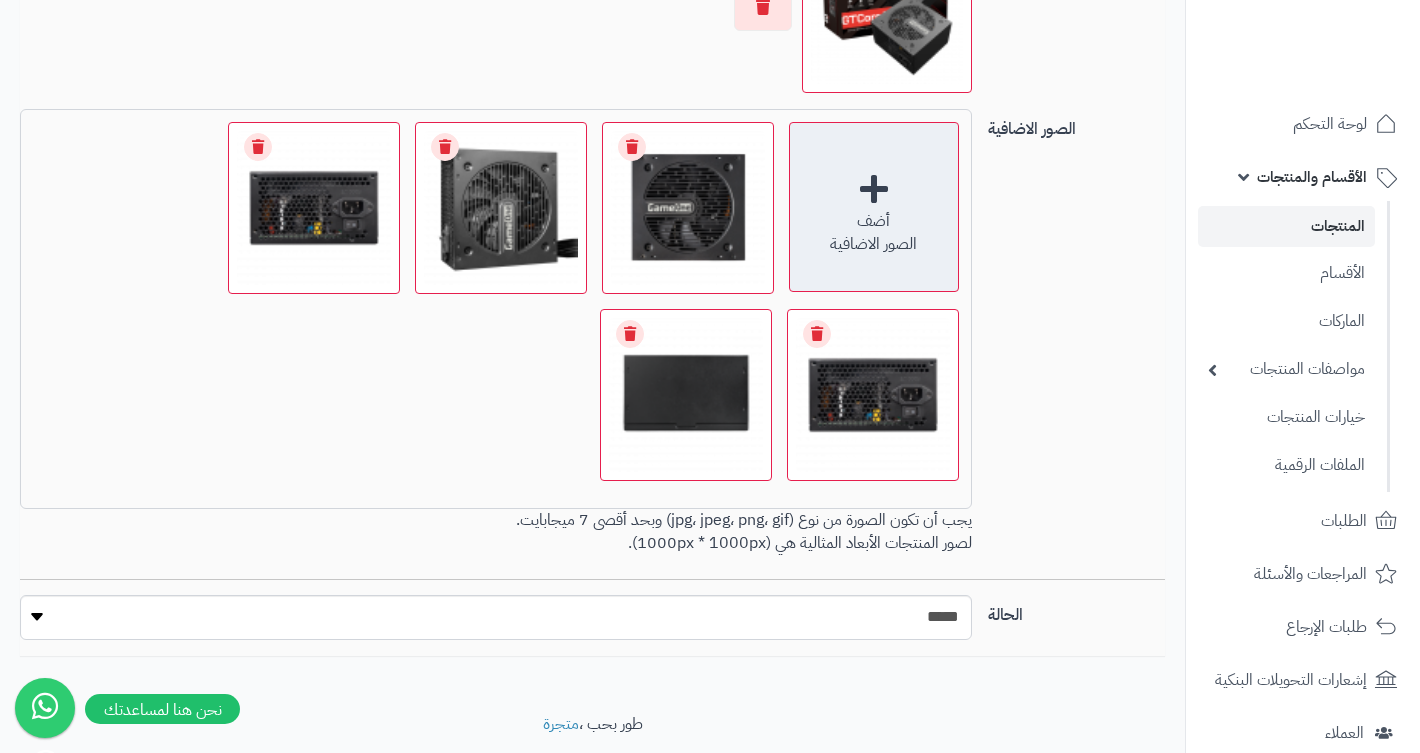 click on "أضف" at bounding box center [874, 221] 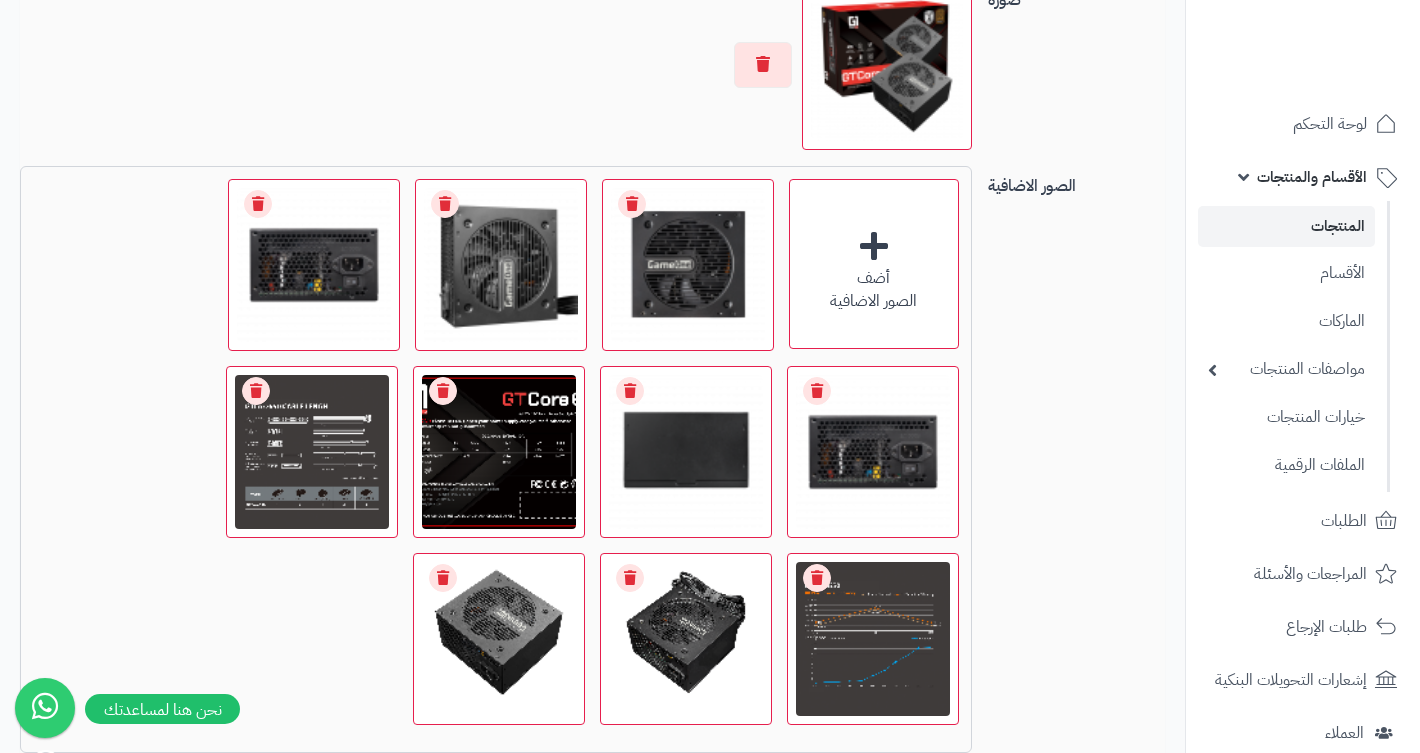 scroll, scrollTop: 1433, scrollLeft: -2, axis: both 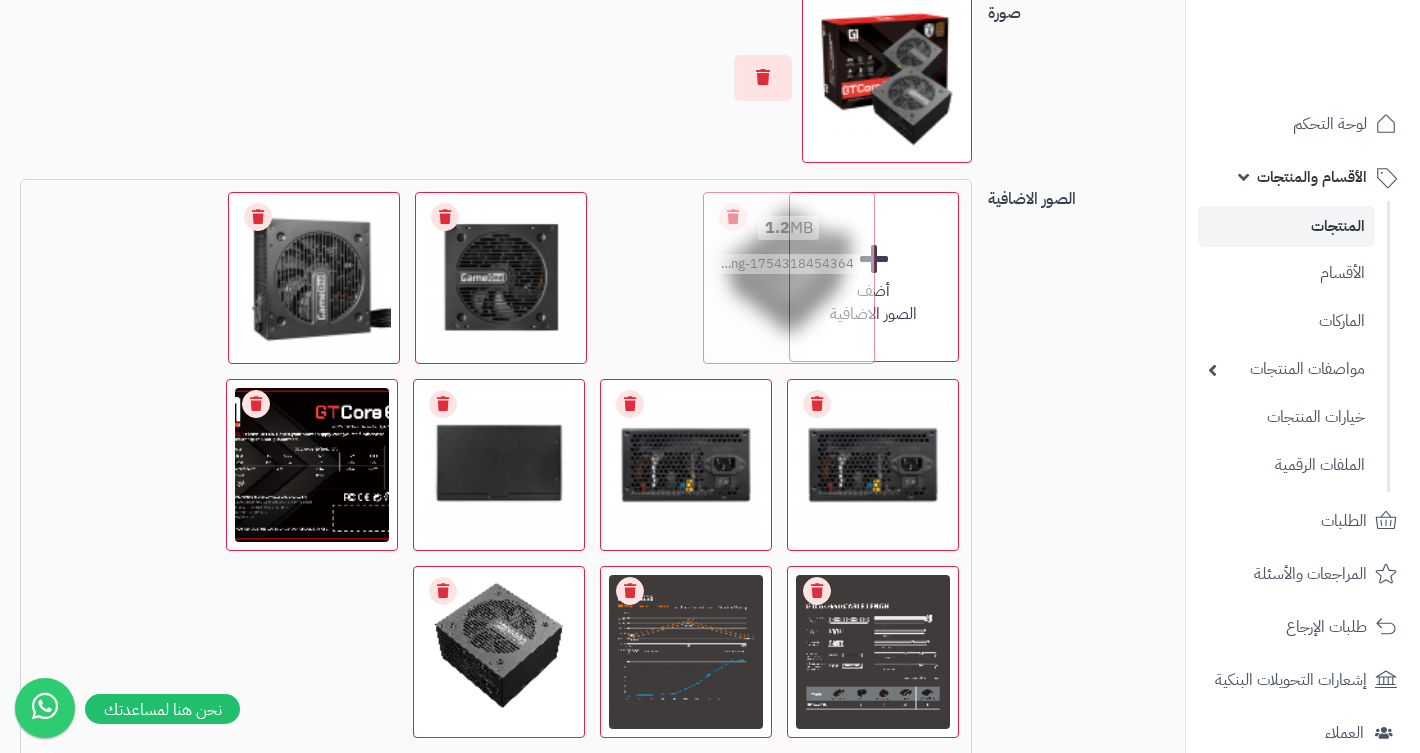 drag, startPoint x: 664, startPoint y: 651, endPoint x: 767, endPoint y: 272, distance: 392.74673 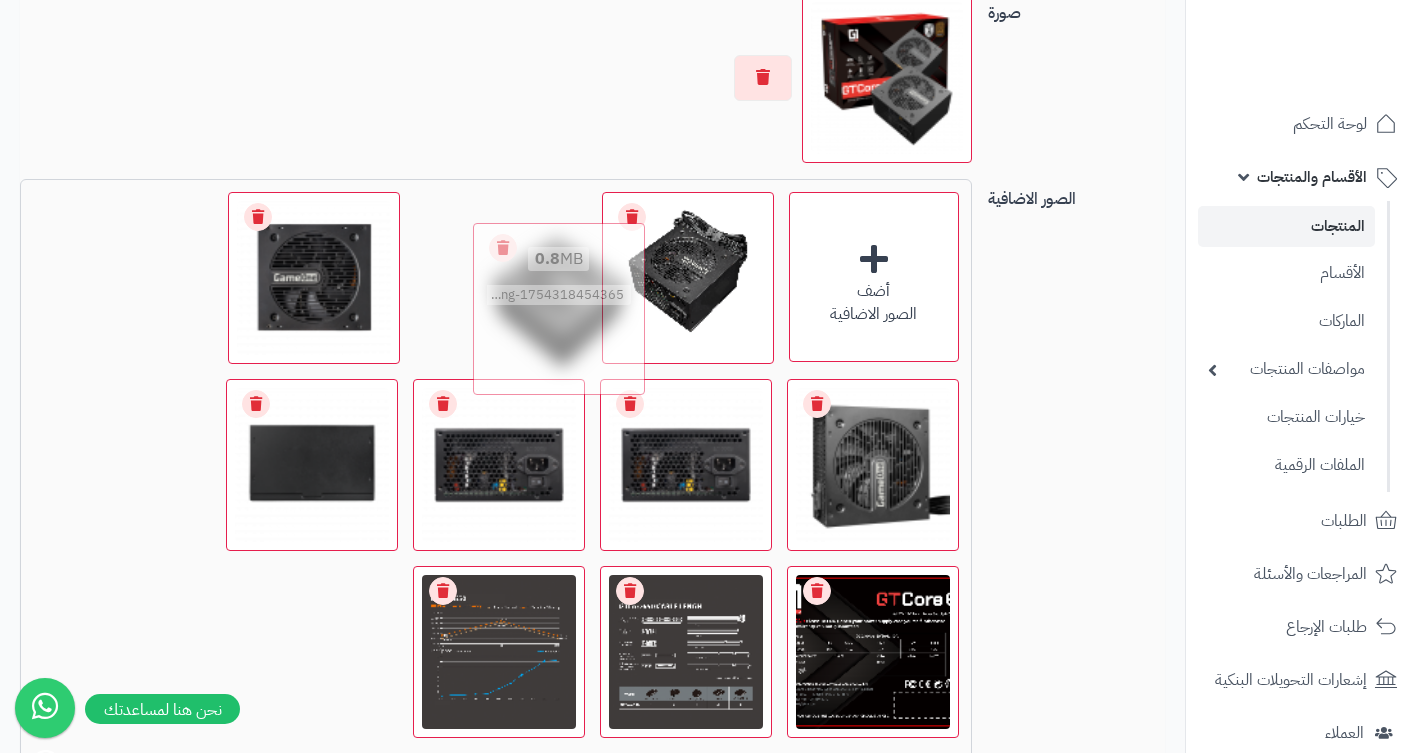 drag, startPoint x: 490, startPoint y: 655, endPoint x: 555, endPoint y: 311, distance: 350.08713 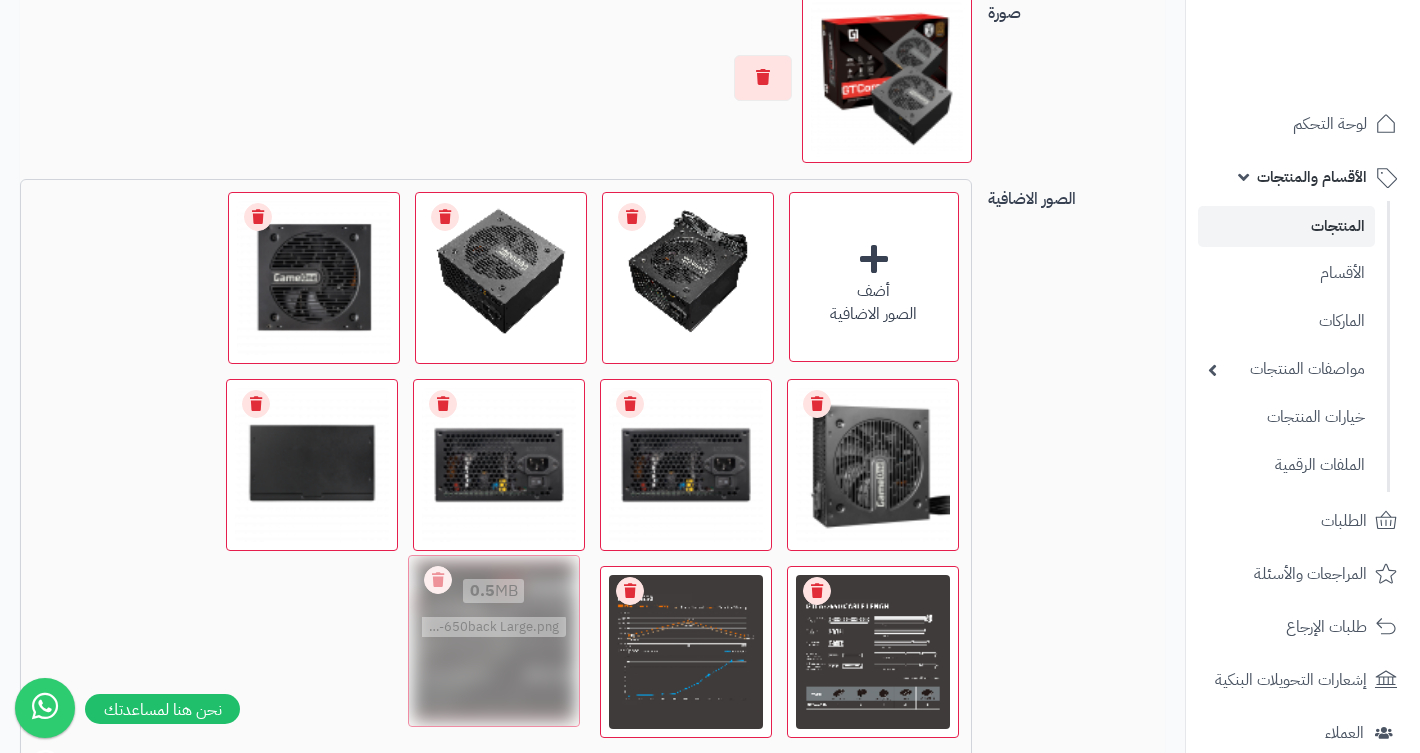 drag, startPoint x: 938, startPoint y: 679, endPoint x: 559, endPoint y: 668, distance: 379.1596 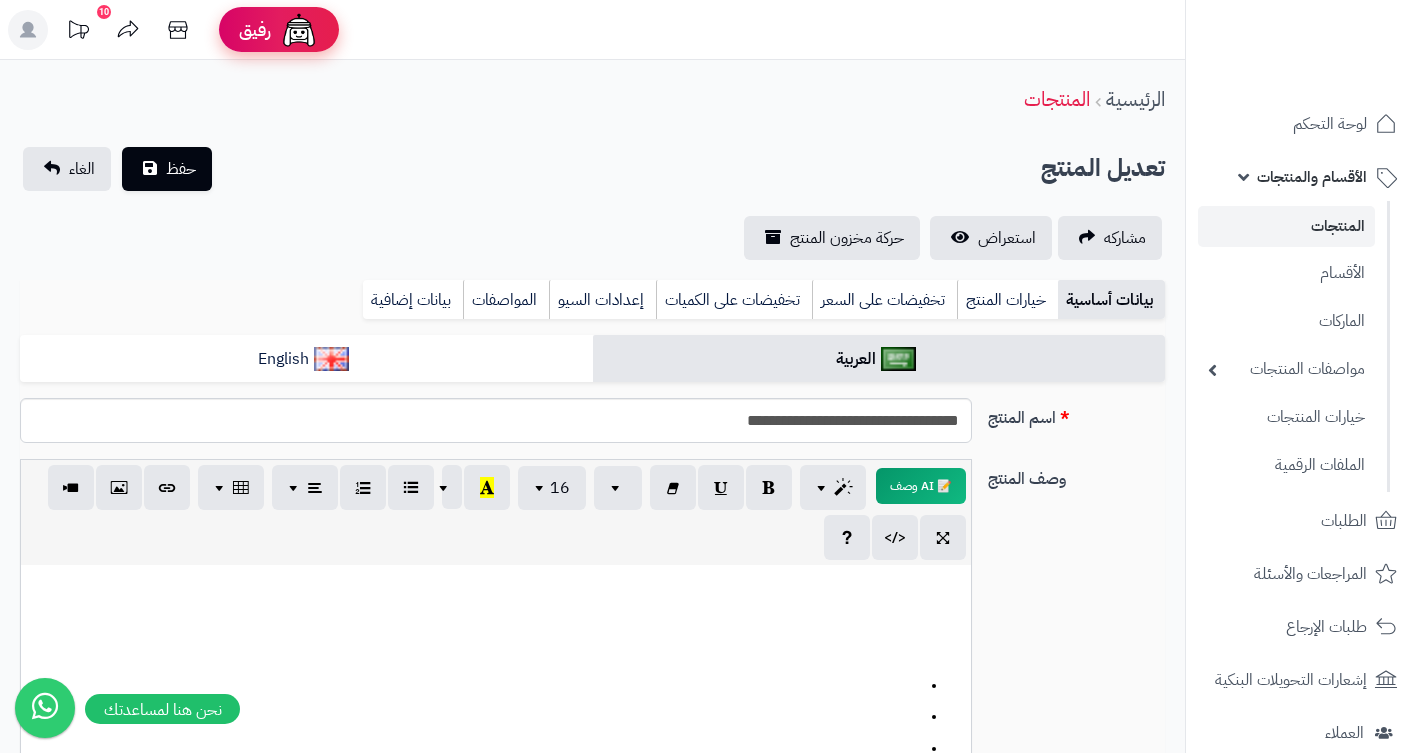 scroll, scrollTop: 0, scrollLeft: -2, axis: horizontal 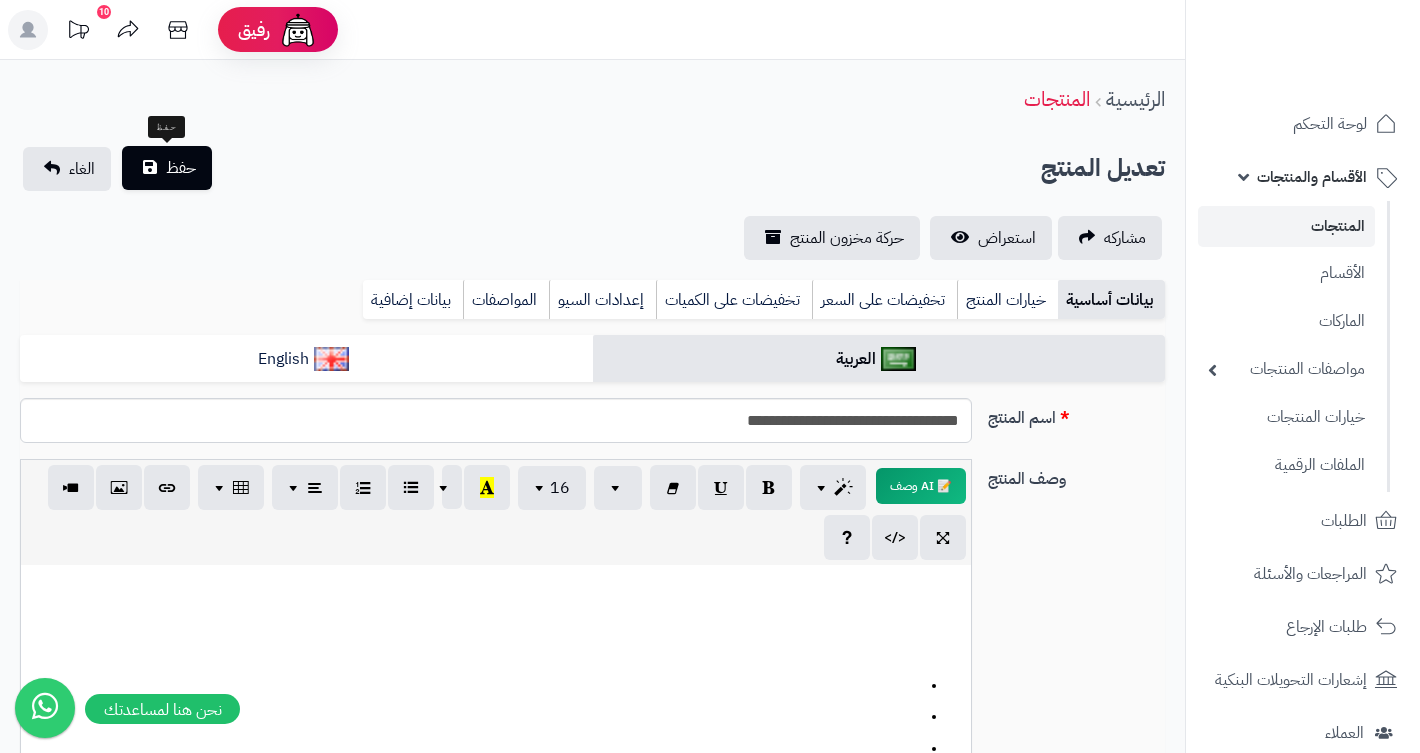 click on "حفظ" at bounding box center (167, 168) 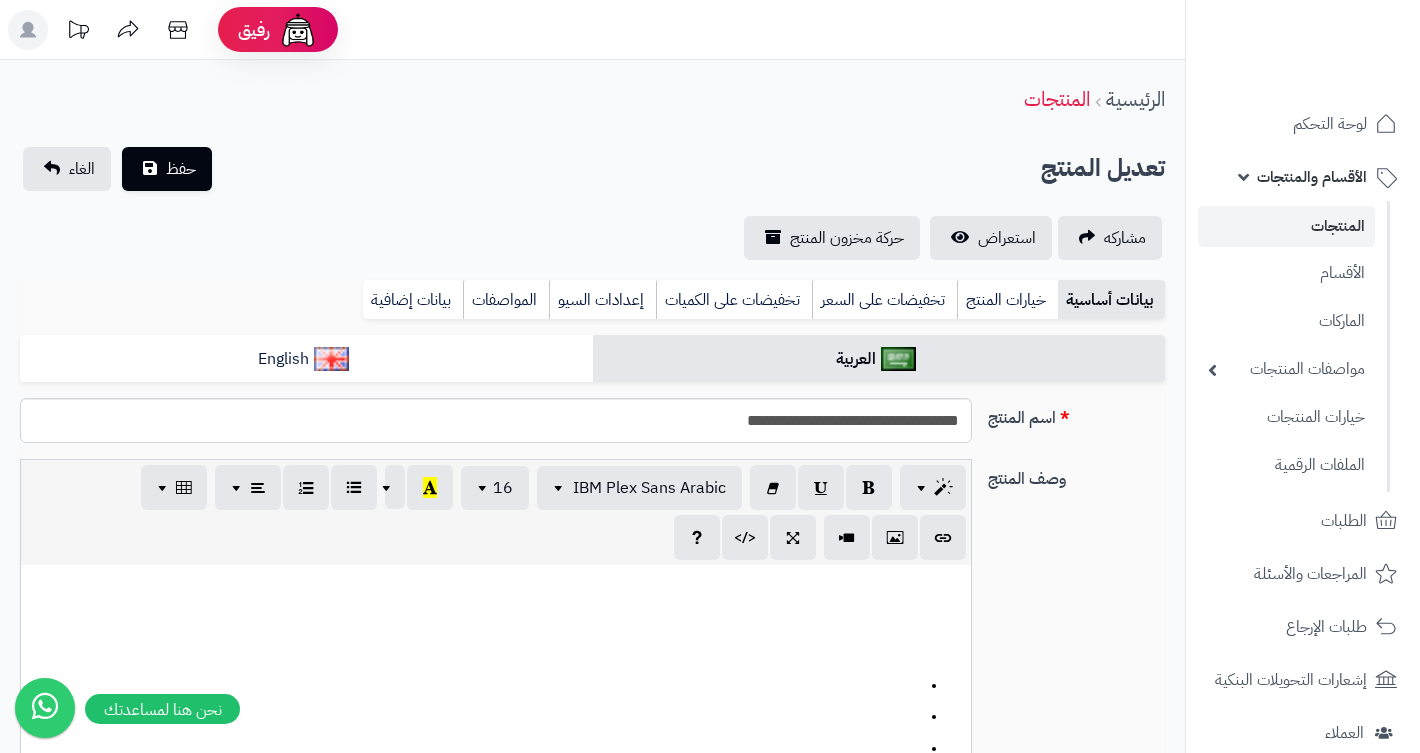 scroll, scrollTop: 68, scrollLeft: 0, axis: vertical 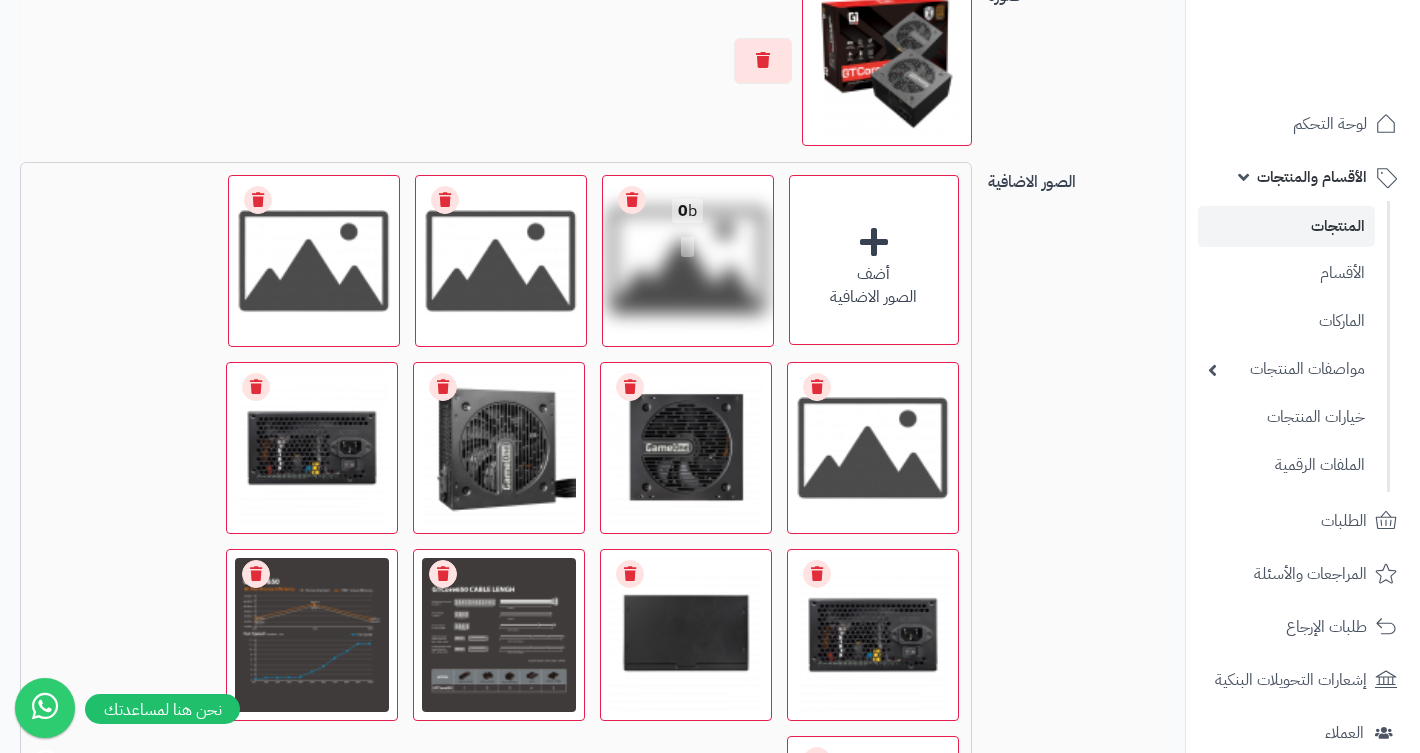 click on "Remove file" at bounding box center (632, 200) 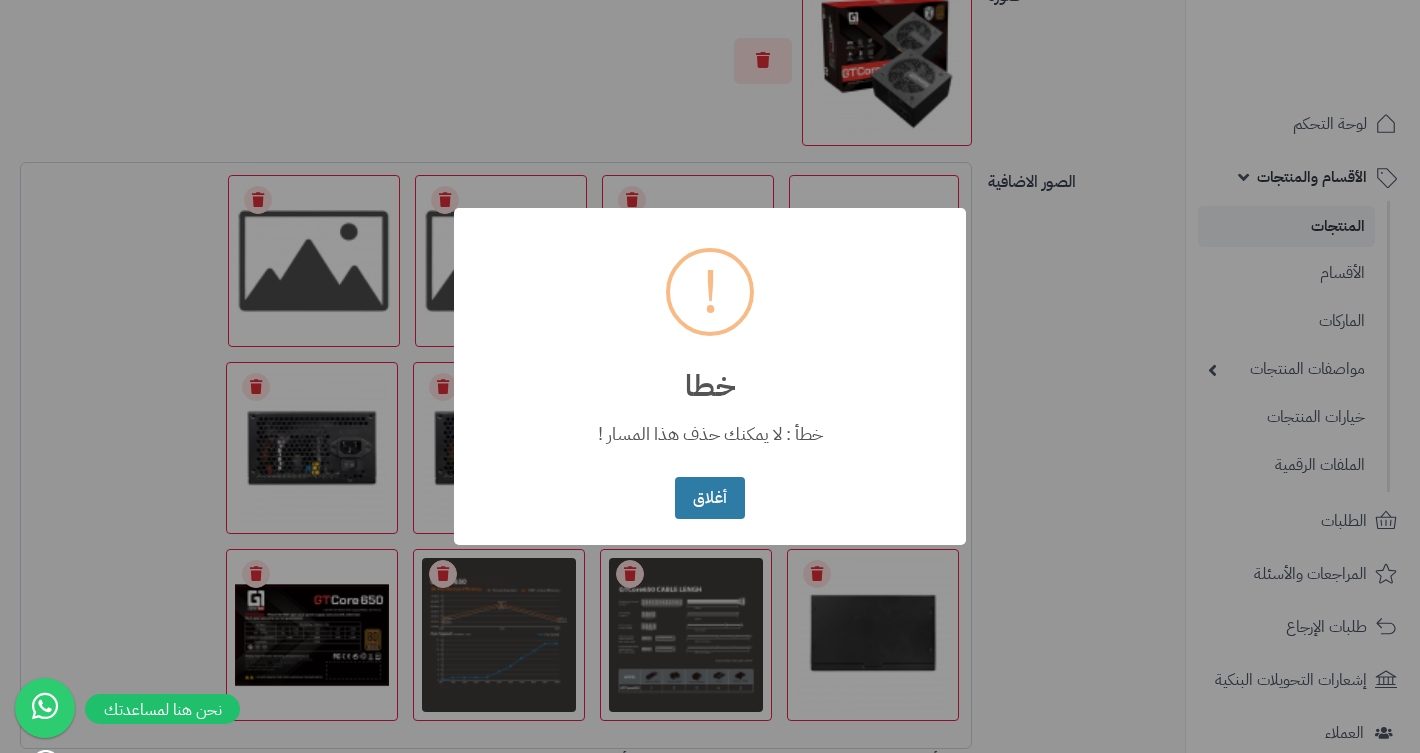 click on "أغلاق No Cancel" at bounding box center (709, 499) 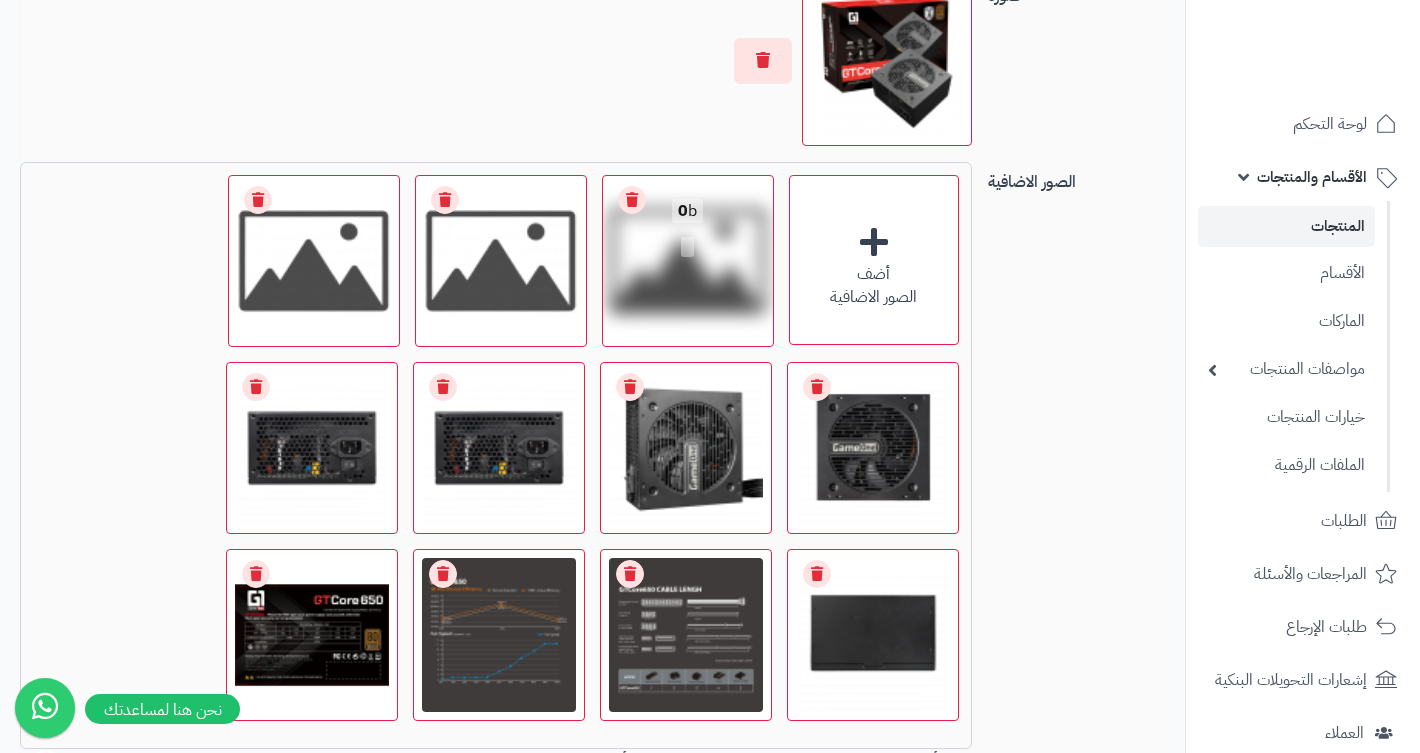 click on "Remove file" at bounding box center [632, 200] 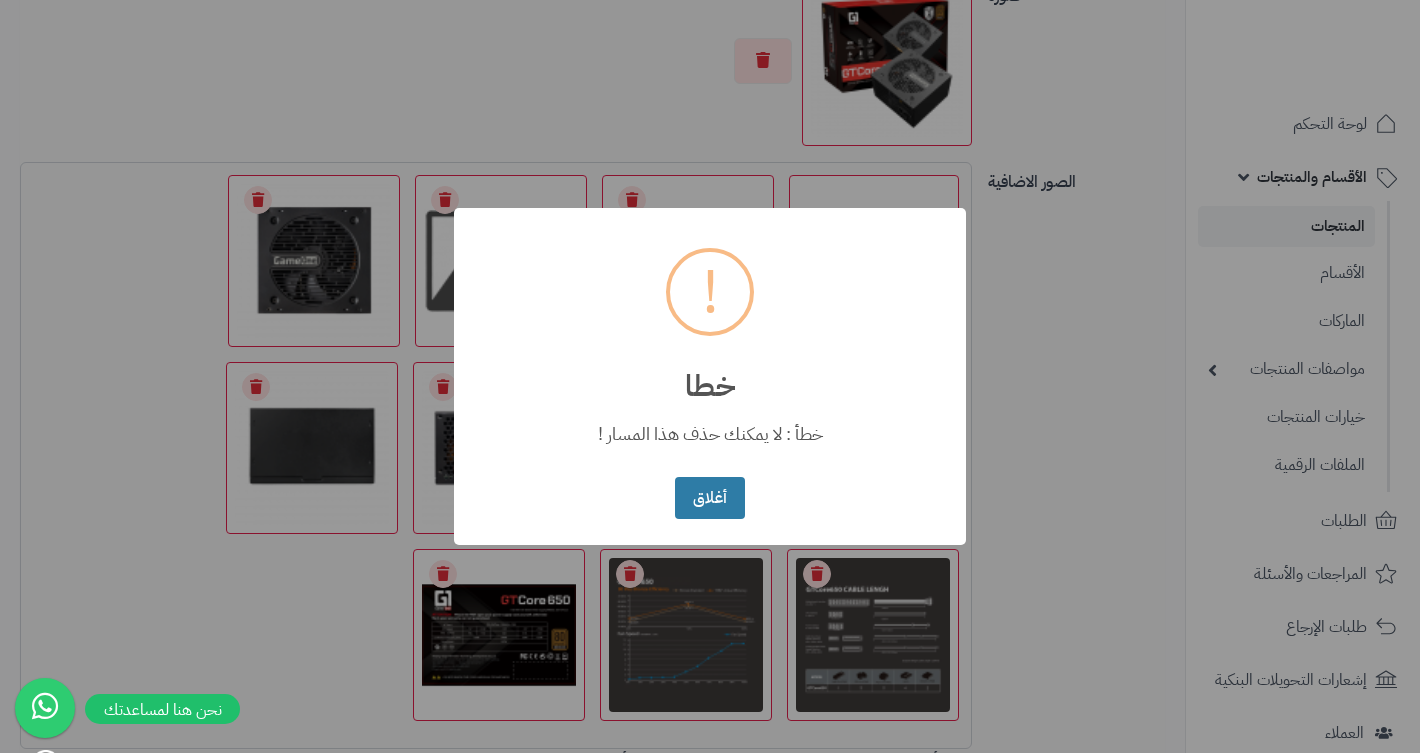 click on "أغلاق" at bounding box center [709, 498] 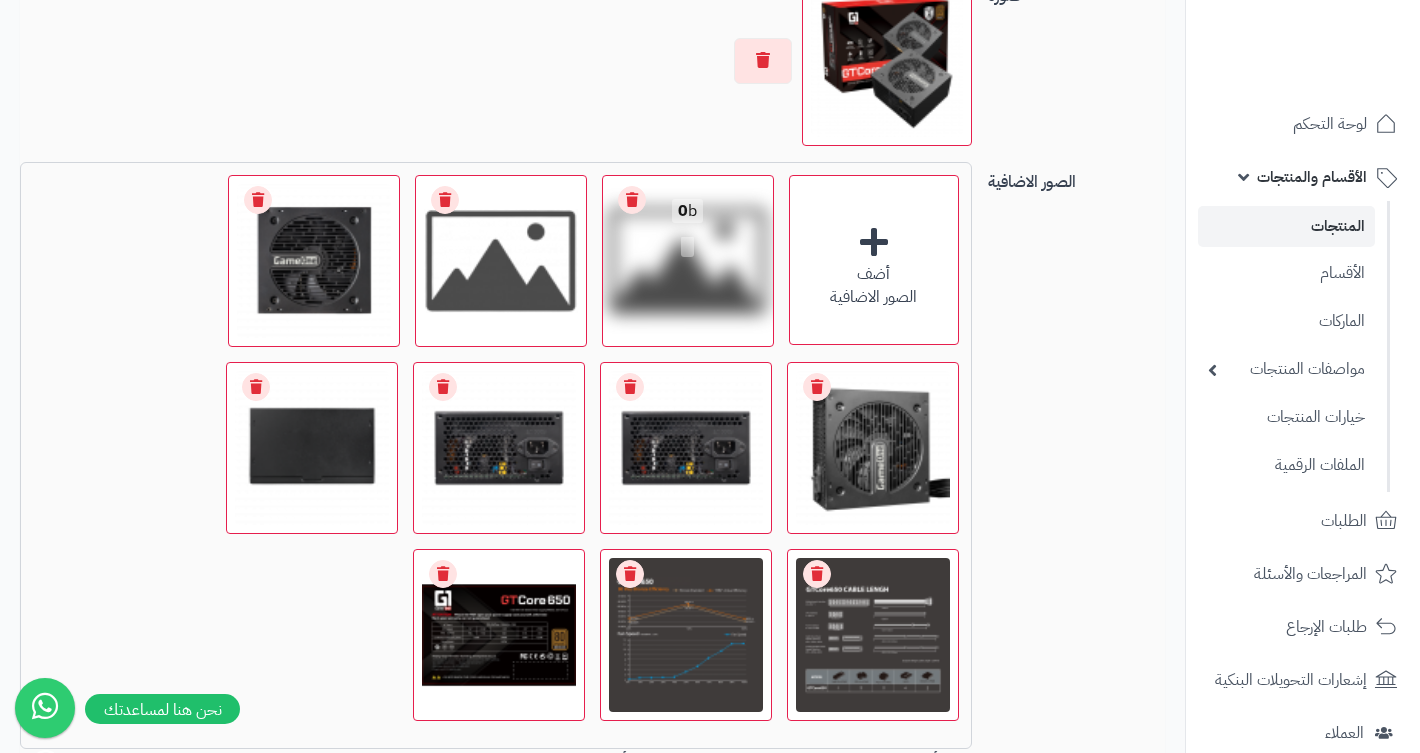 click on "Remove file" at bounding box center (632, 200) 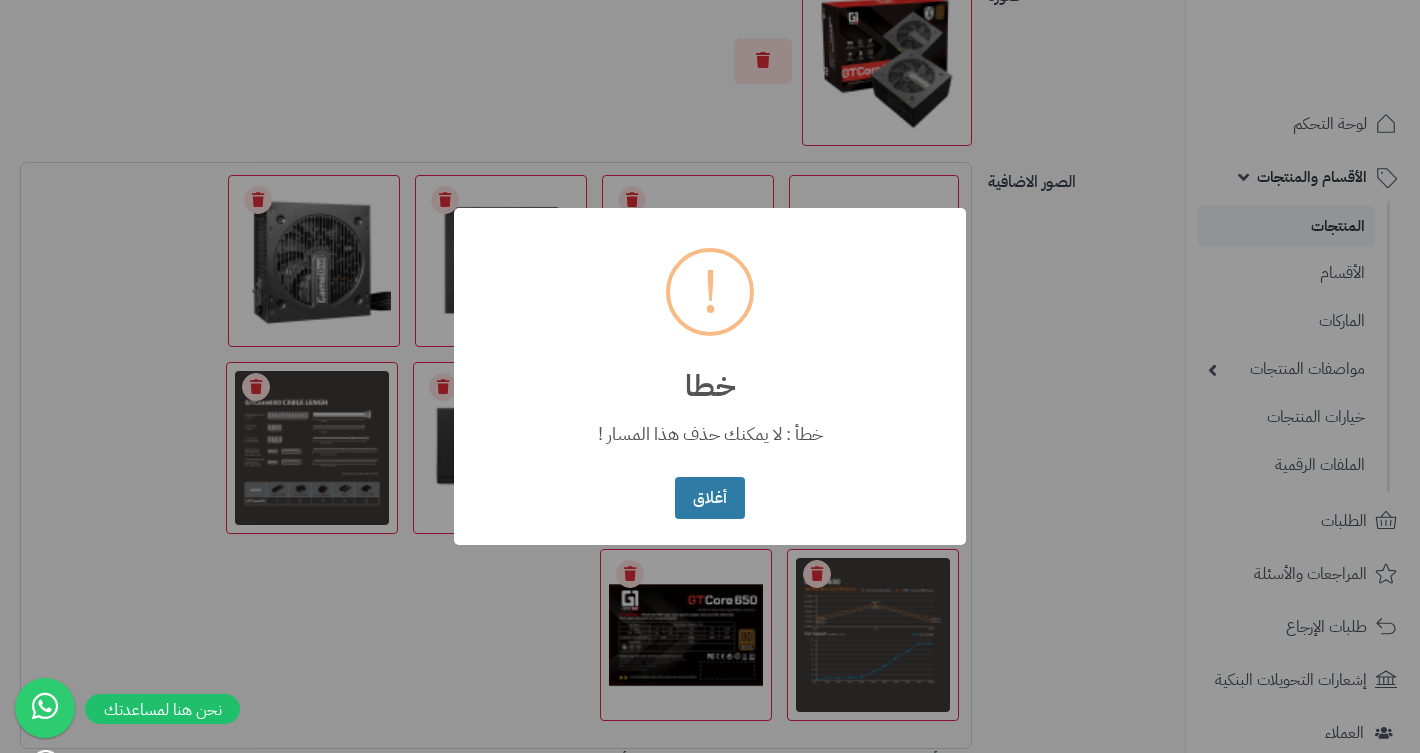 click on "أغلاق" at bounding box center (709, 498) 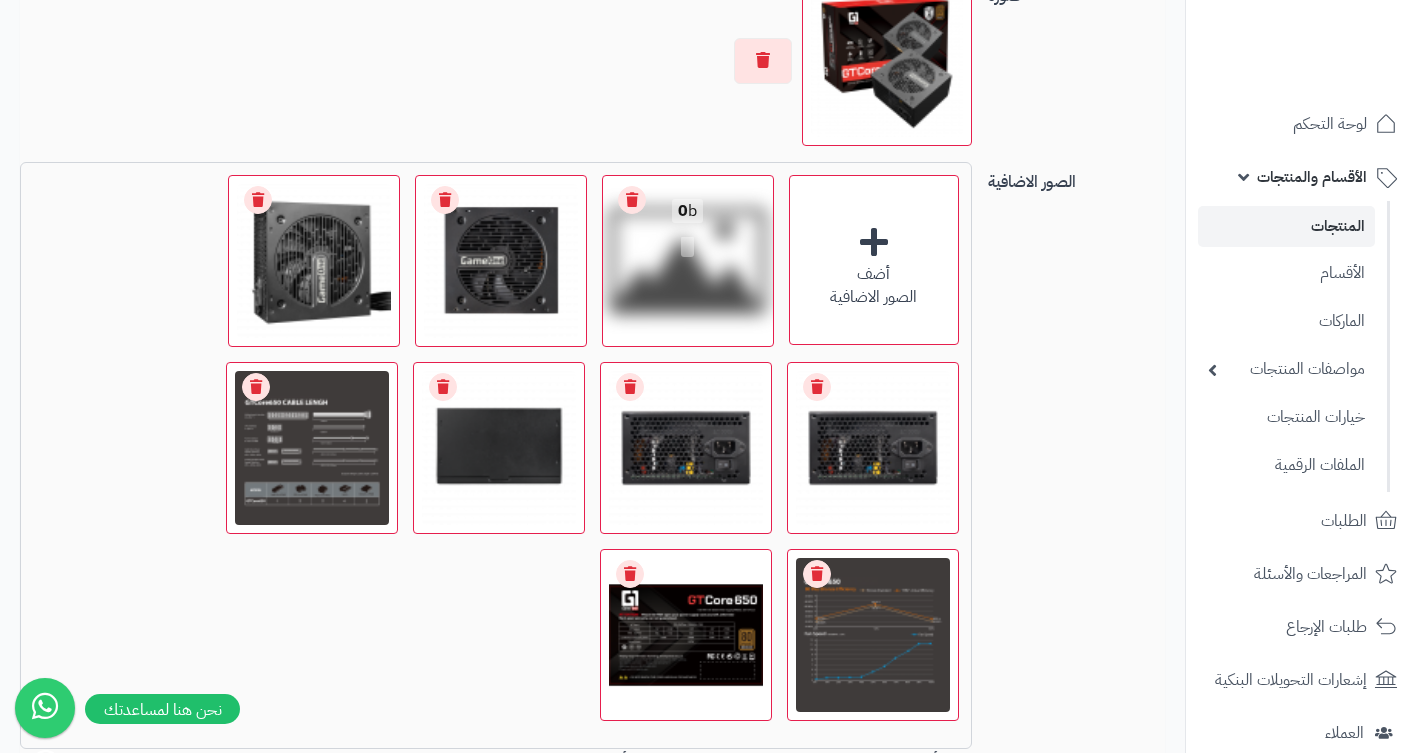click on "Remove file" at bounding box center (632, 200) 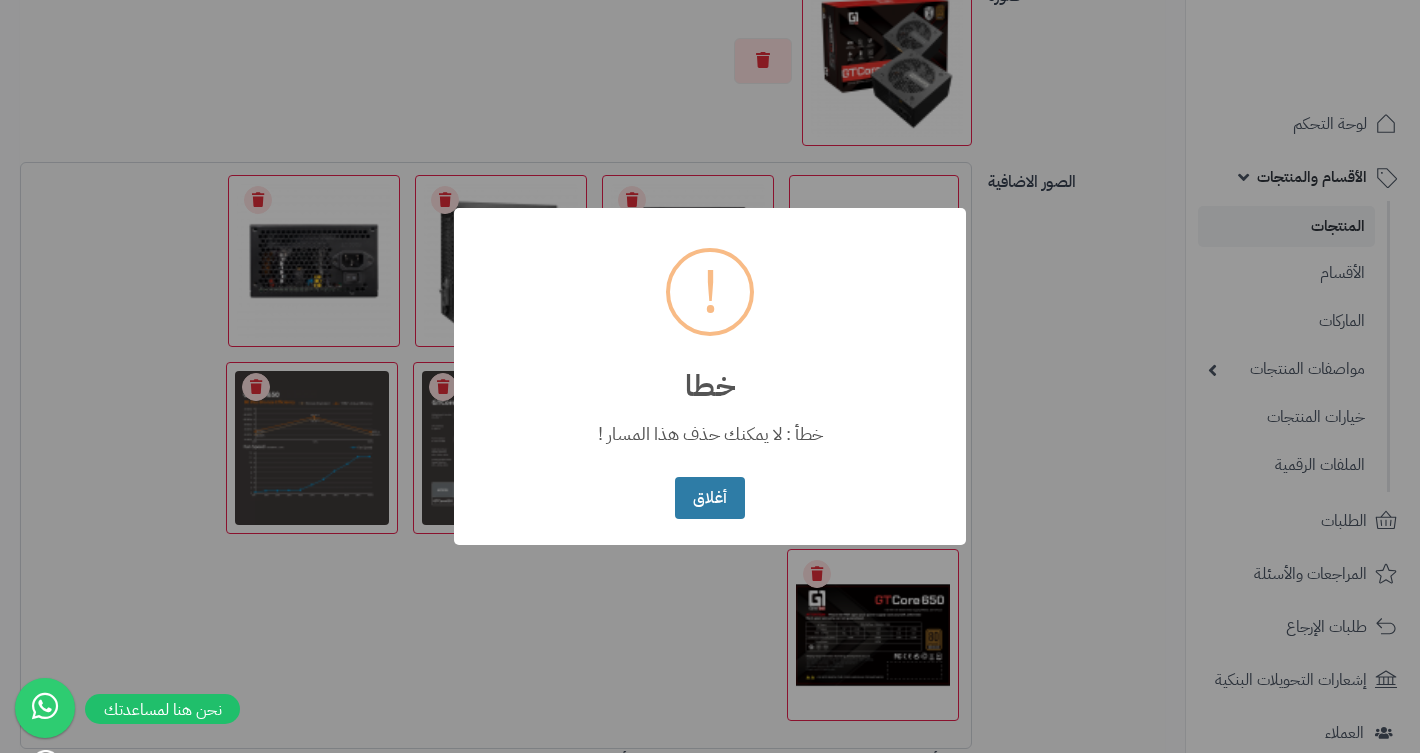 click on "أغلاق" at bounding box center [709, 498] 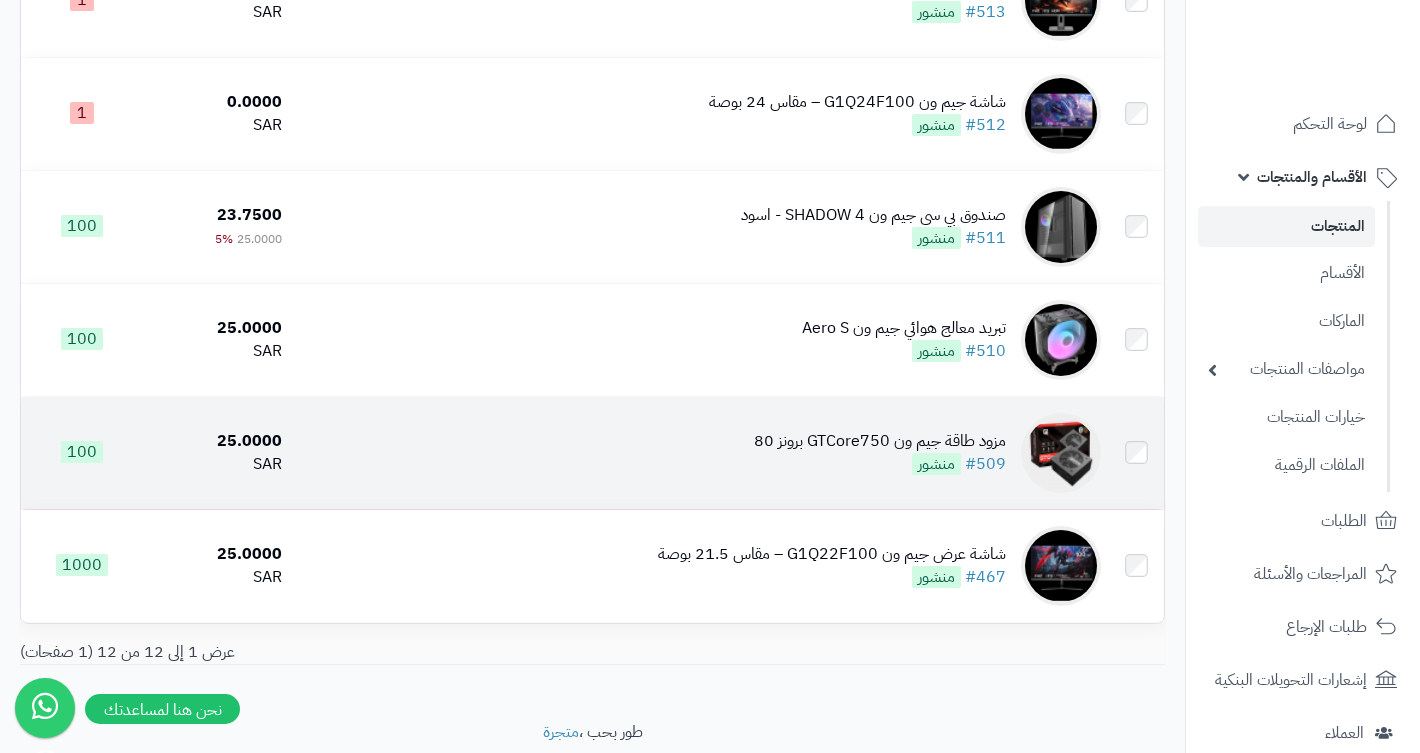 scroll, scrollTop: 1070, scrollLeft: 0, axis: vertical 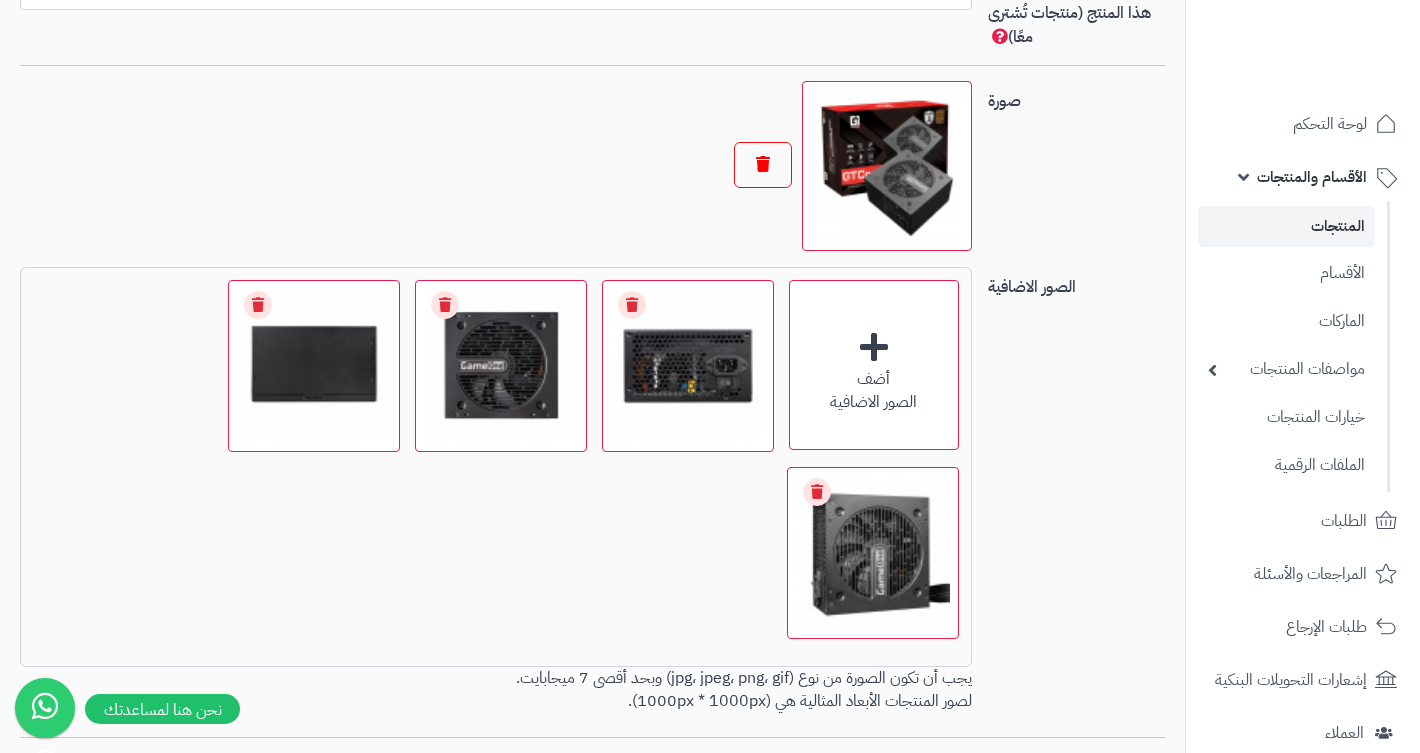 click at bounding box center (763, 165) 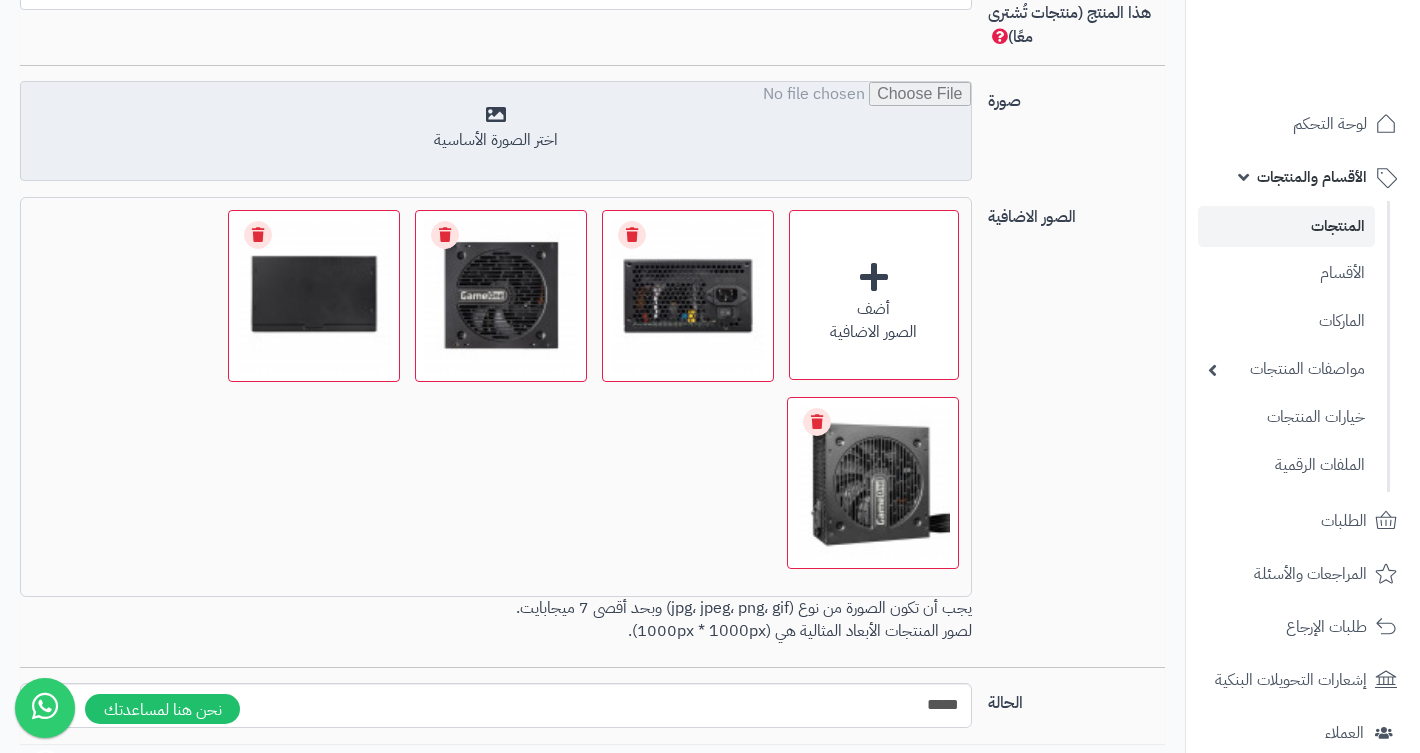 click at bounding box center (495, 132) 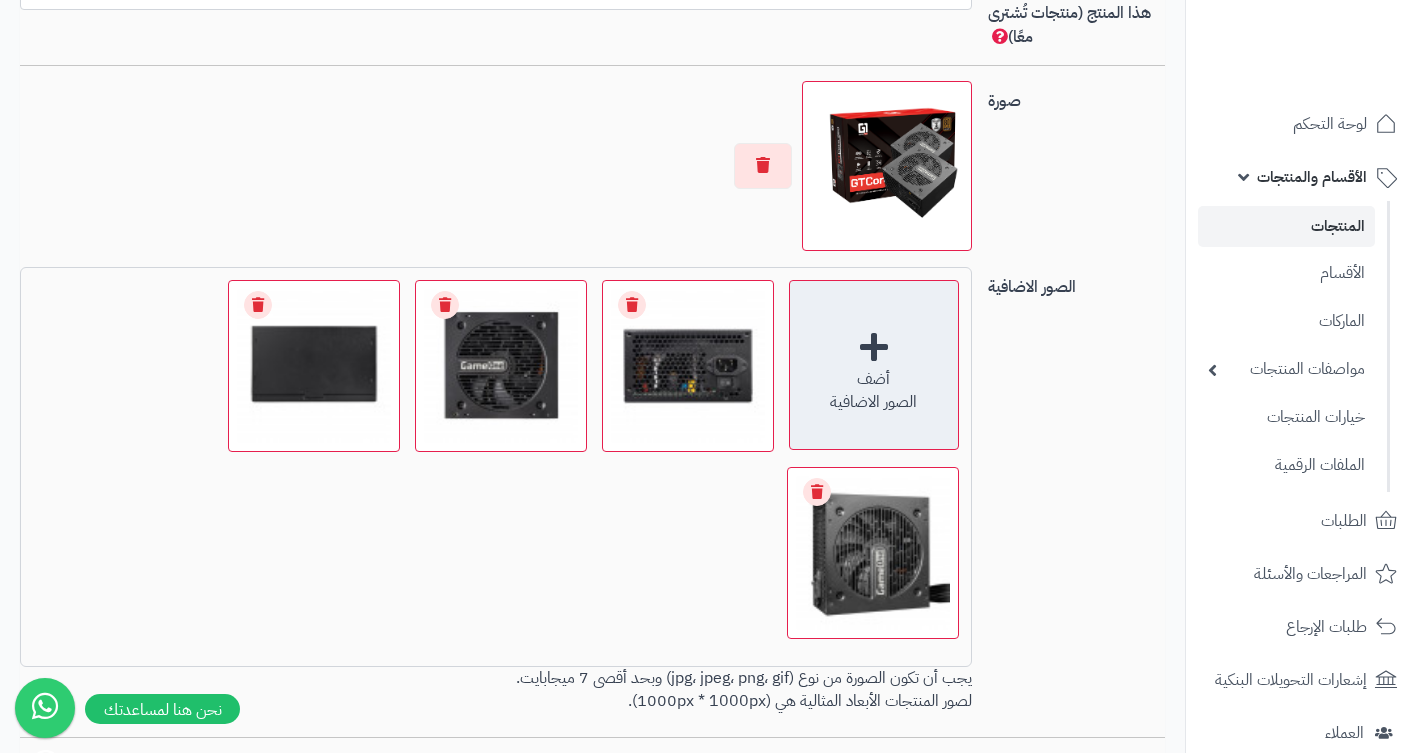 click on "أضف" at bounding box center [874, 379] 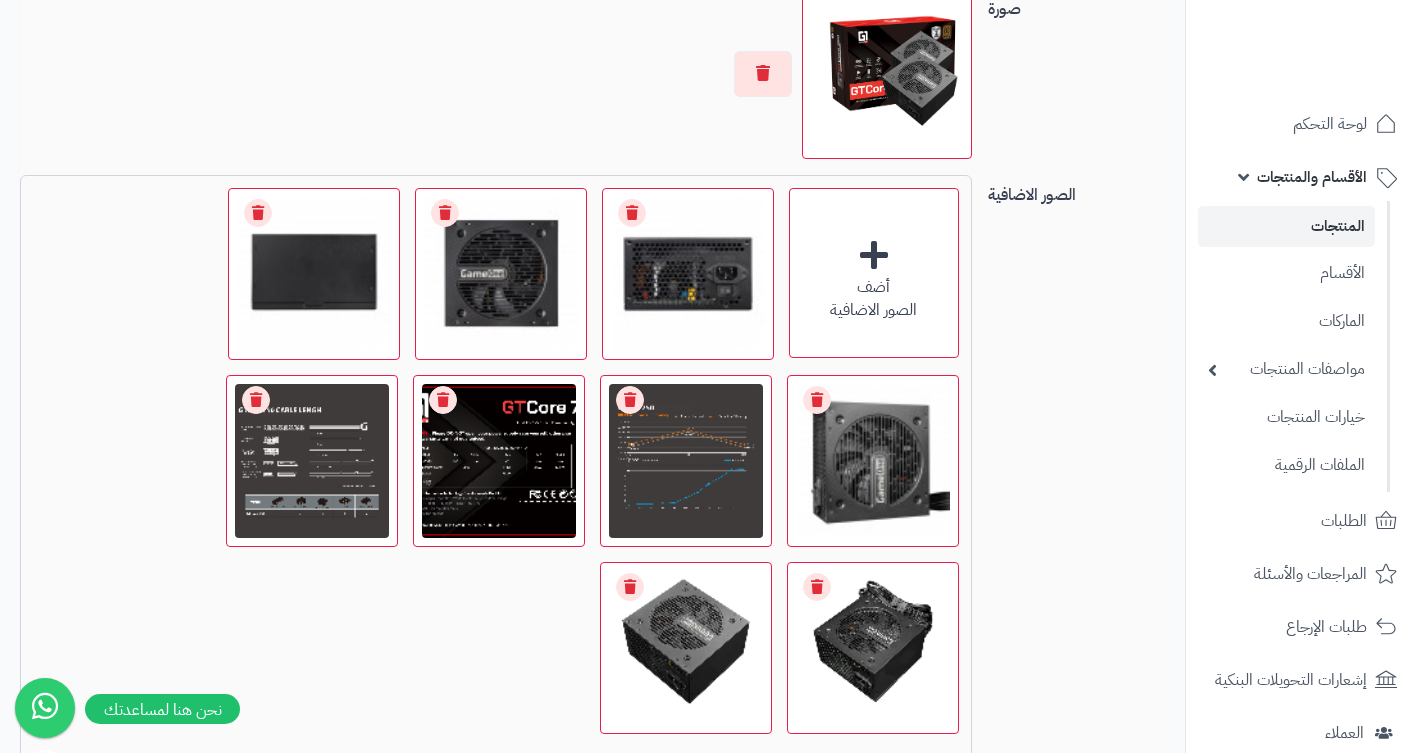 scroll, scrollTop: 1449, scrollLeft: -2, axis: both 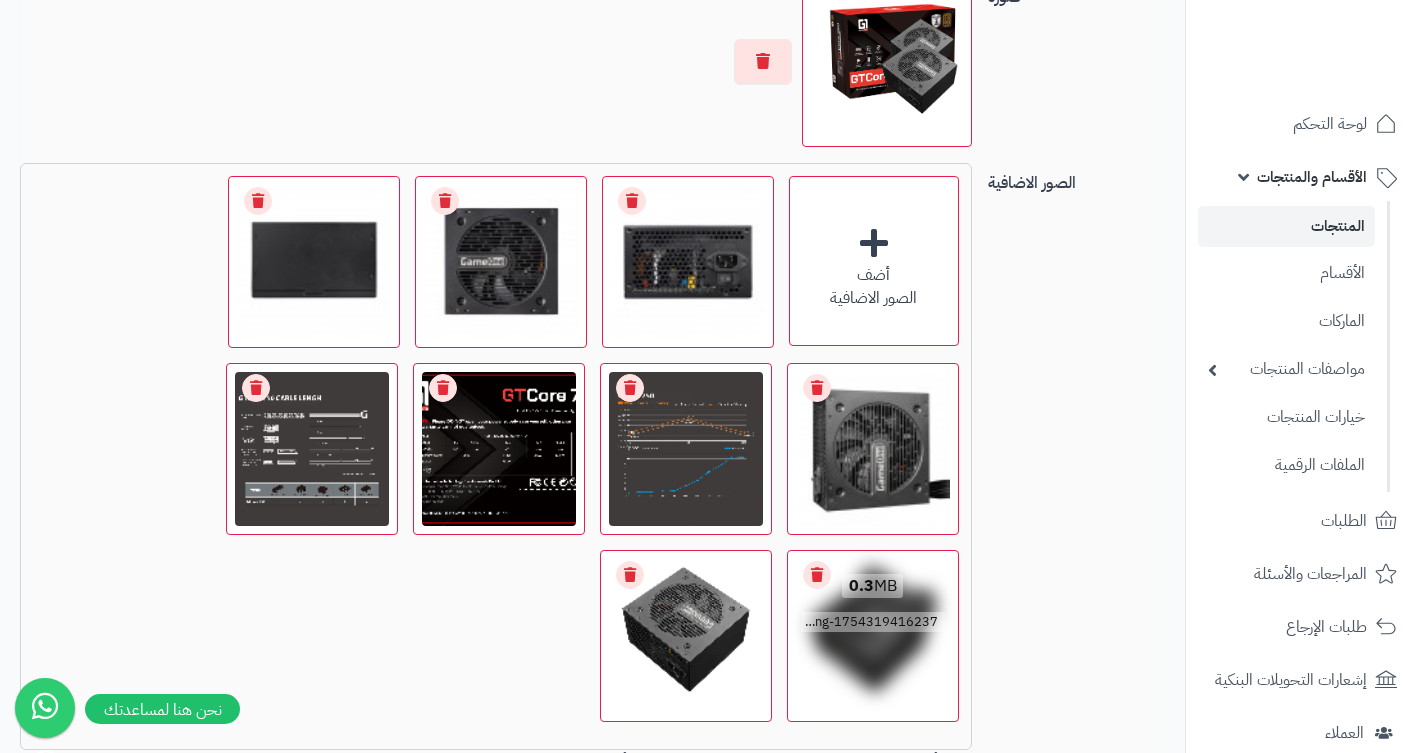 click on "Remove file" at bounding box center (817, 575) 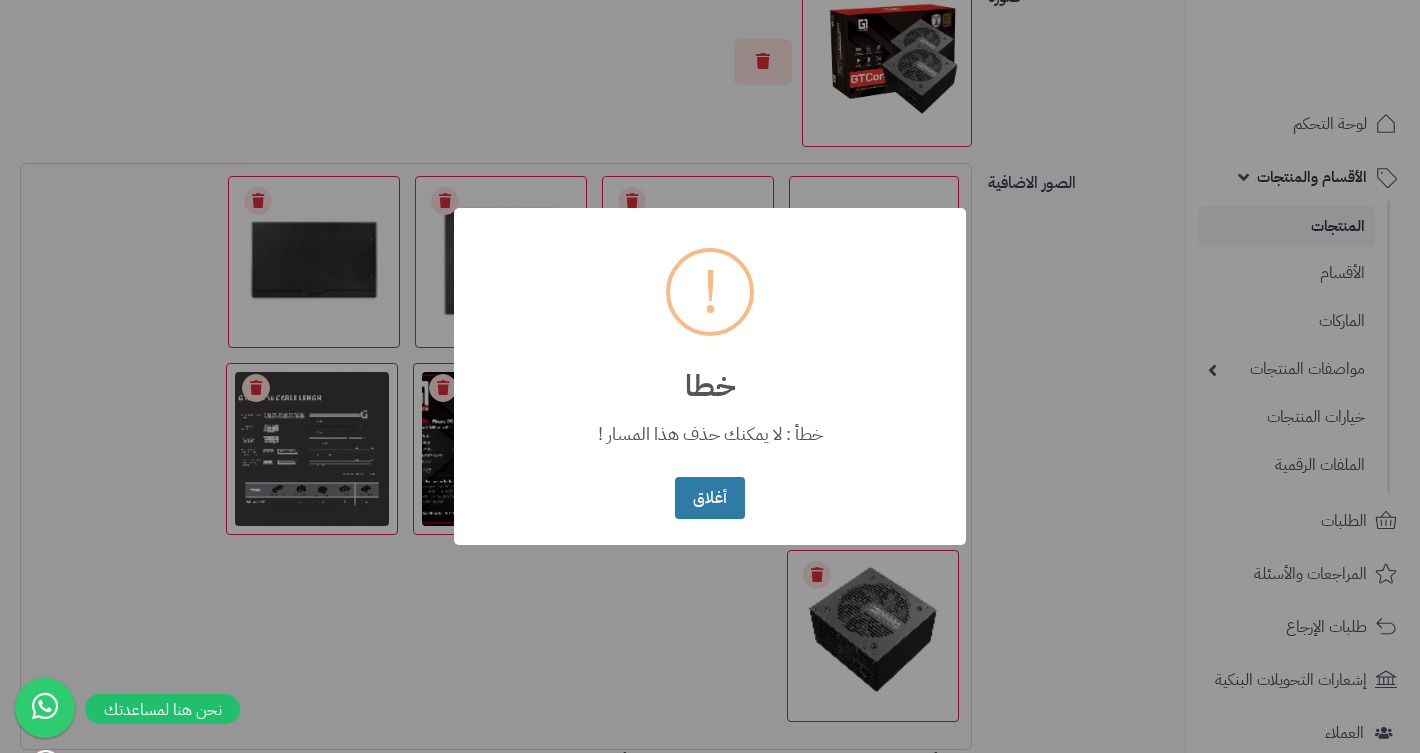 click on "أغلاق" at bounding box center (709, 498) 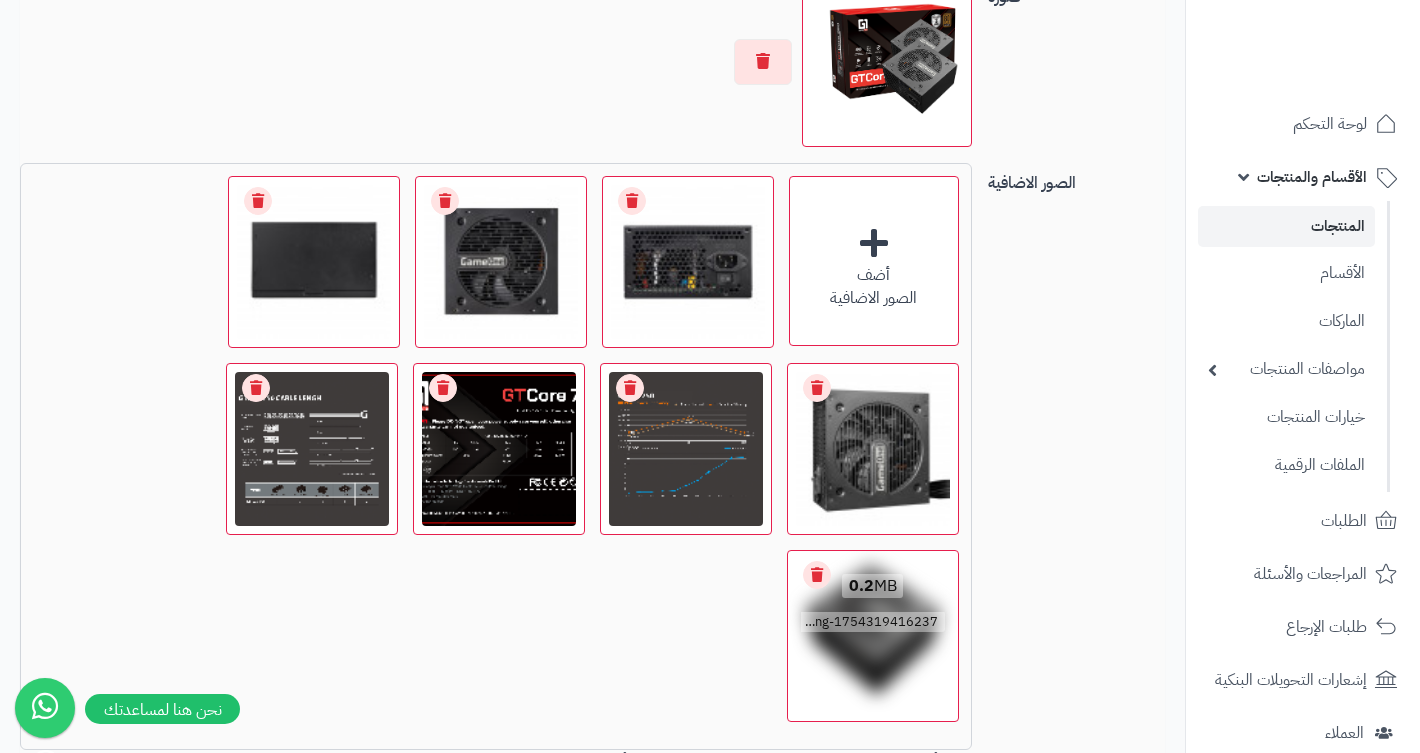 click on "Remove file" at bounding box center (817, 575) 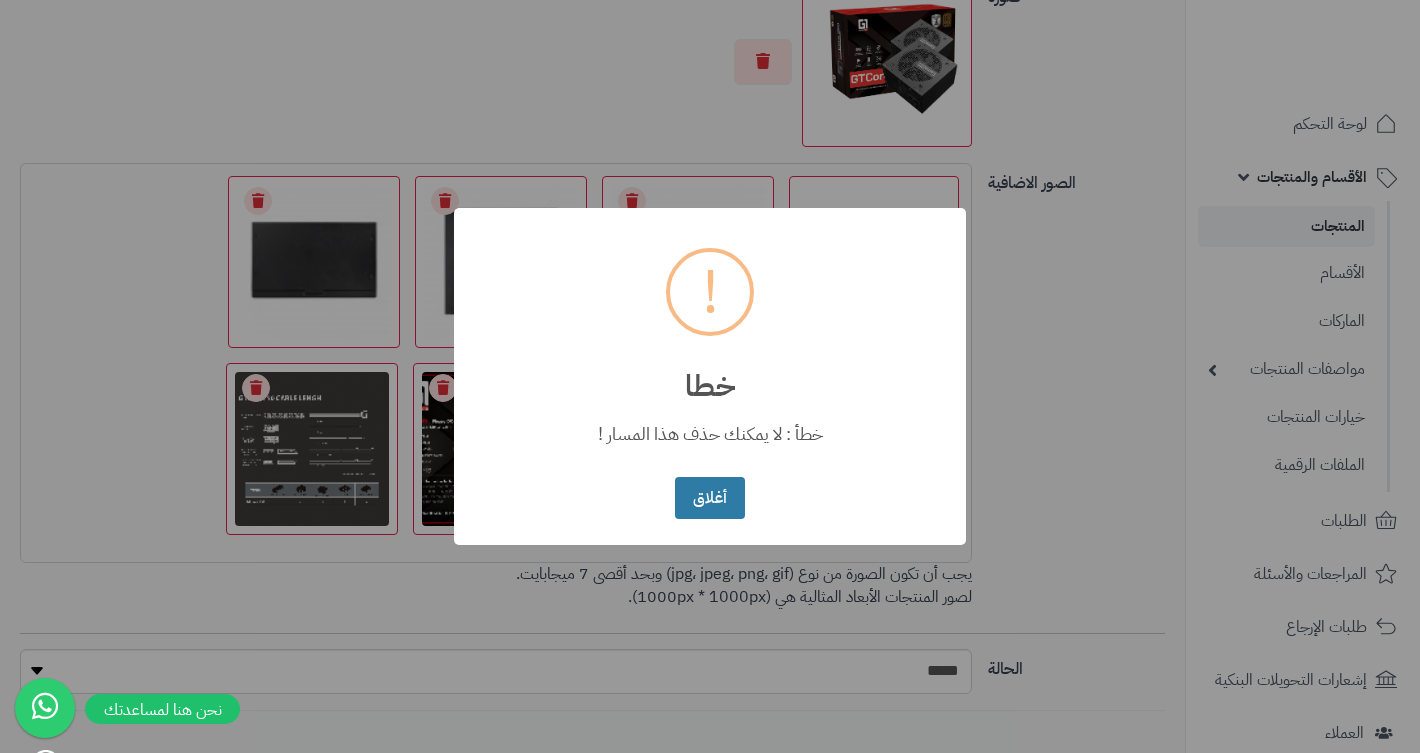 click on "أغلاق" at bounding box center (709, 498) 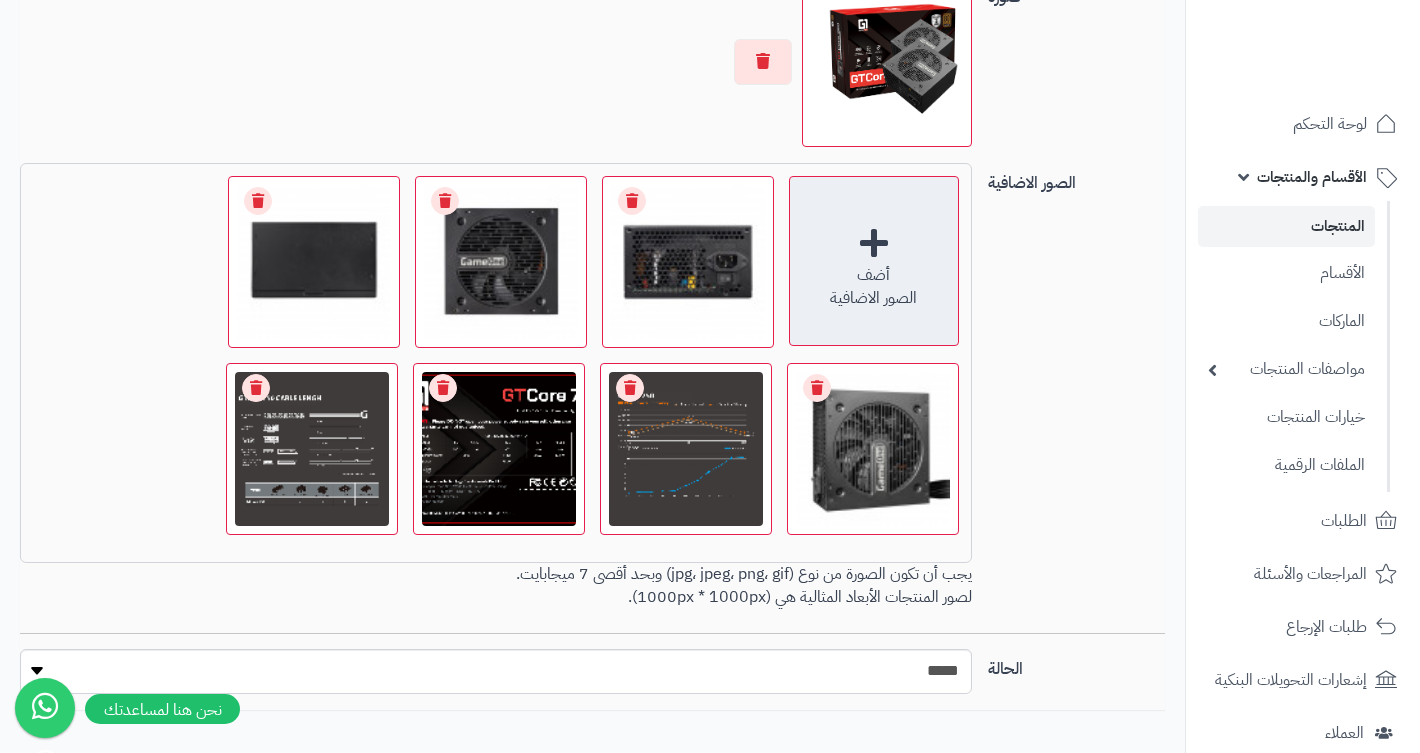 click on "الصور الاضافية" at bounding box center [874, 298] 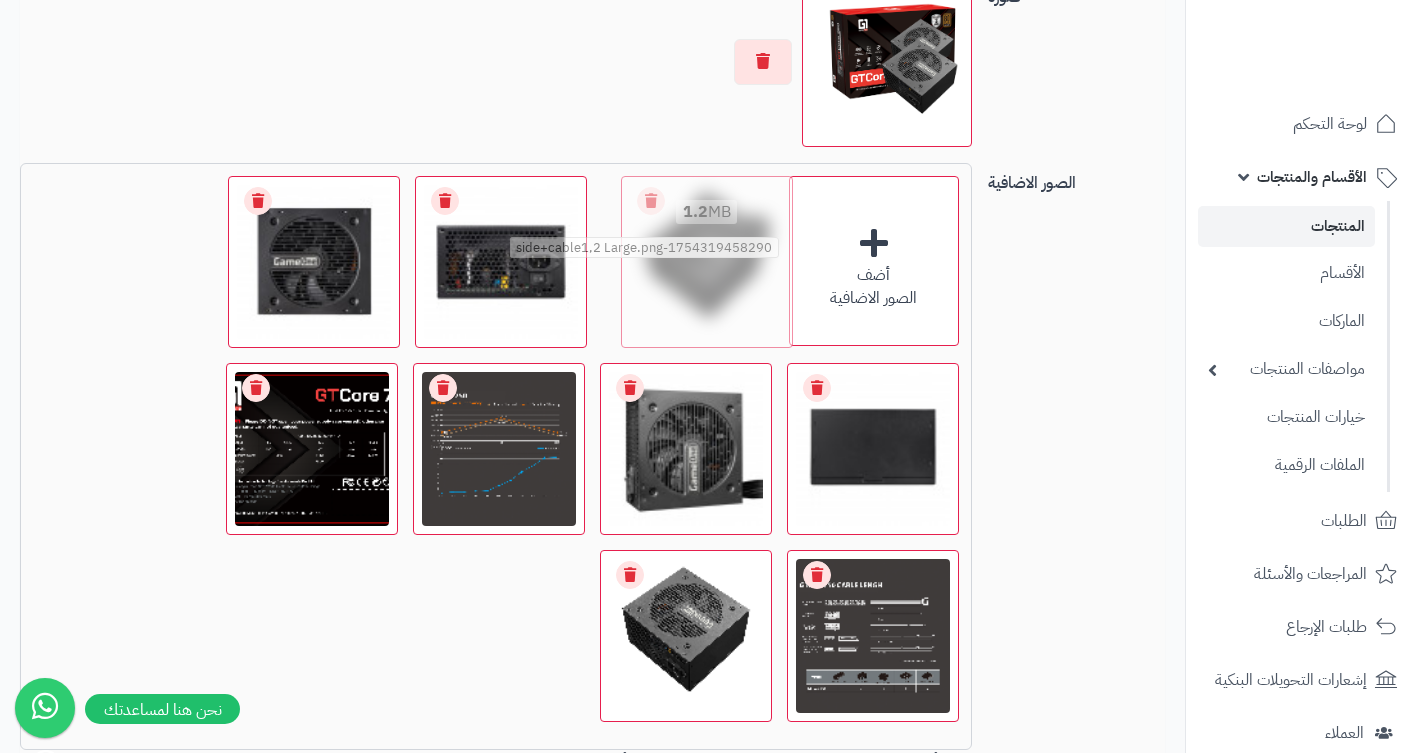 drag, startPoint x: 922, startPoint y: 625, endPoint x: 756, endPoint y: 243, distance: 416.5093 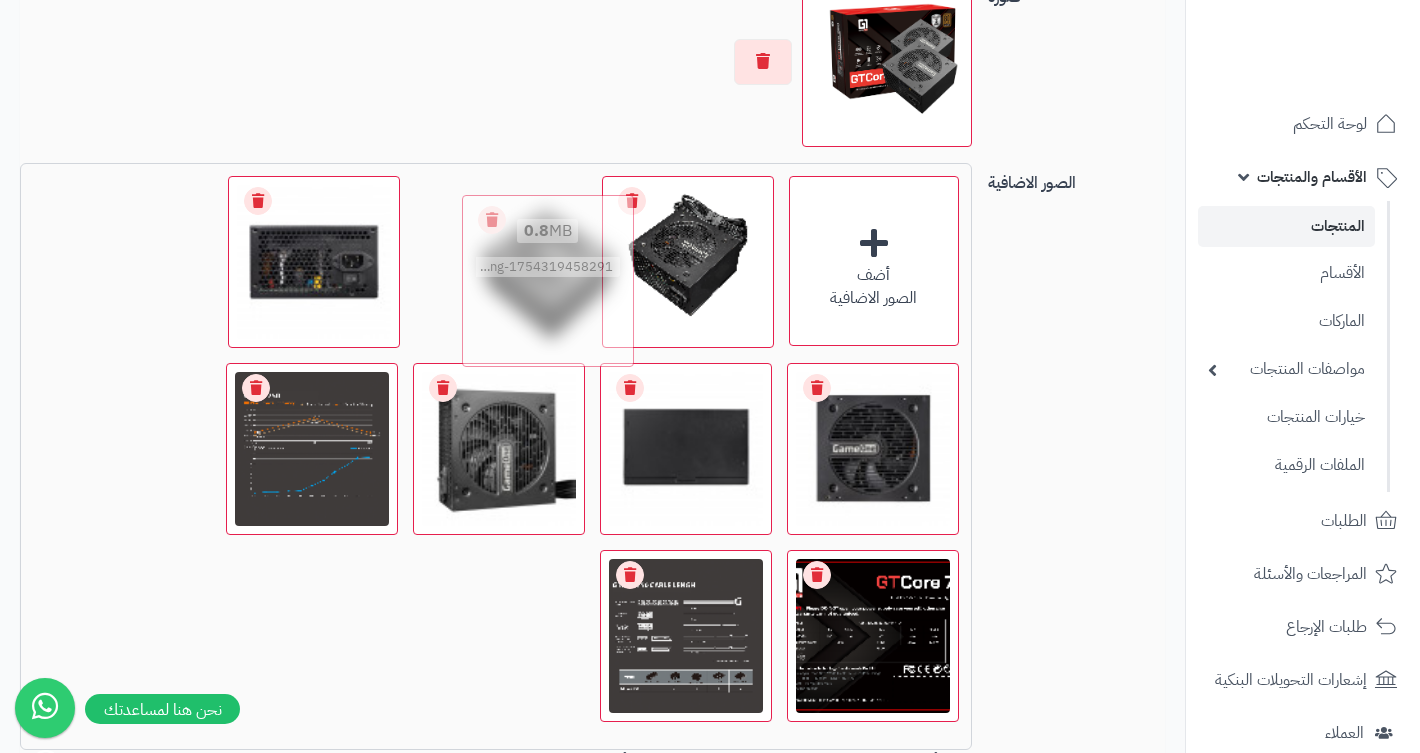 drag, startPoint x: 716, startPoint y: 565, endPoint x: 577, endPoint y: 212, distance: 379.38107 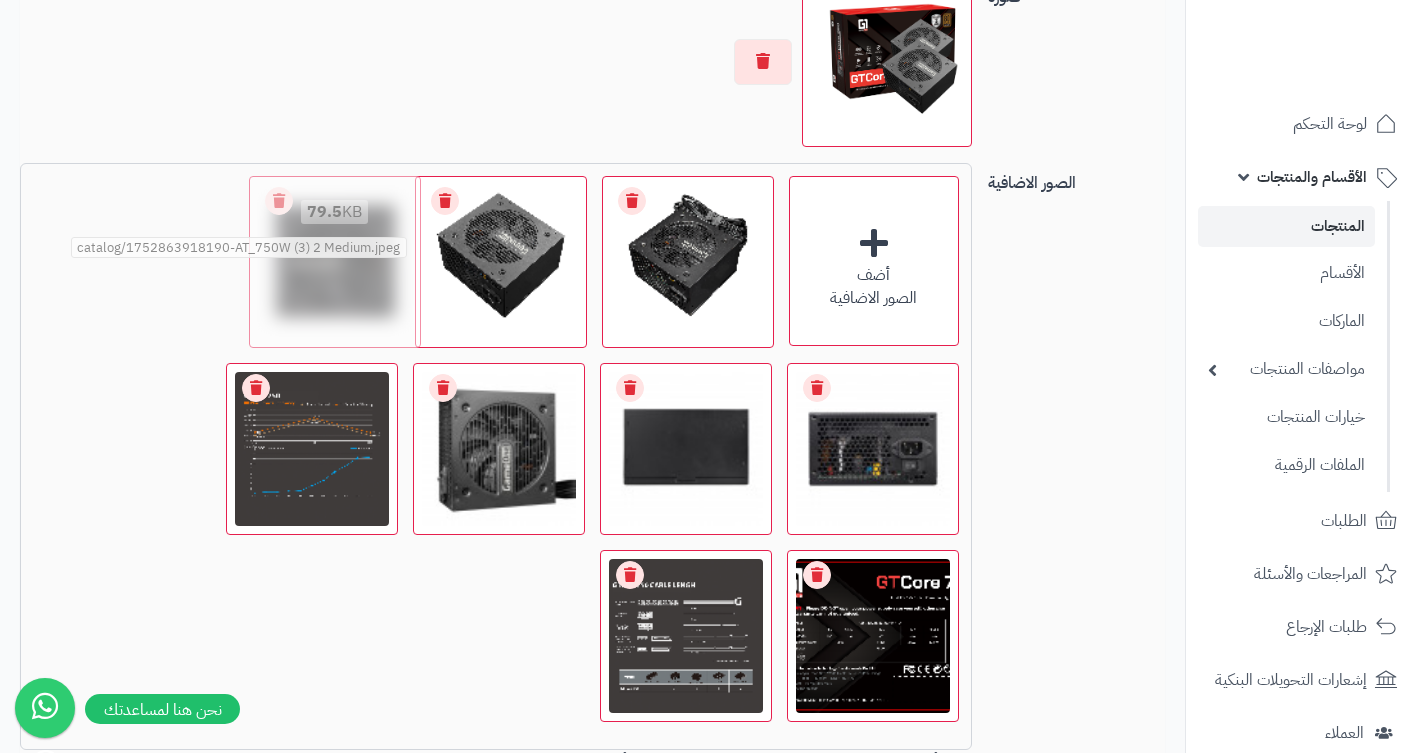 drag, startPoint x: 880, startPoint y: 440, endPoint x: 342, endPoint y: 244, distance: 572.5906 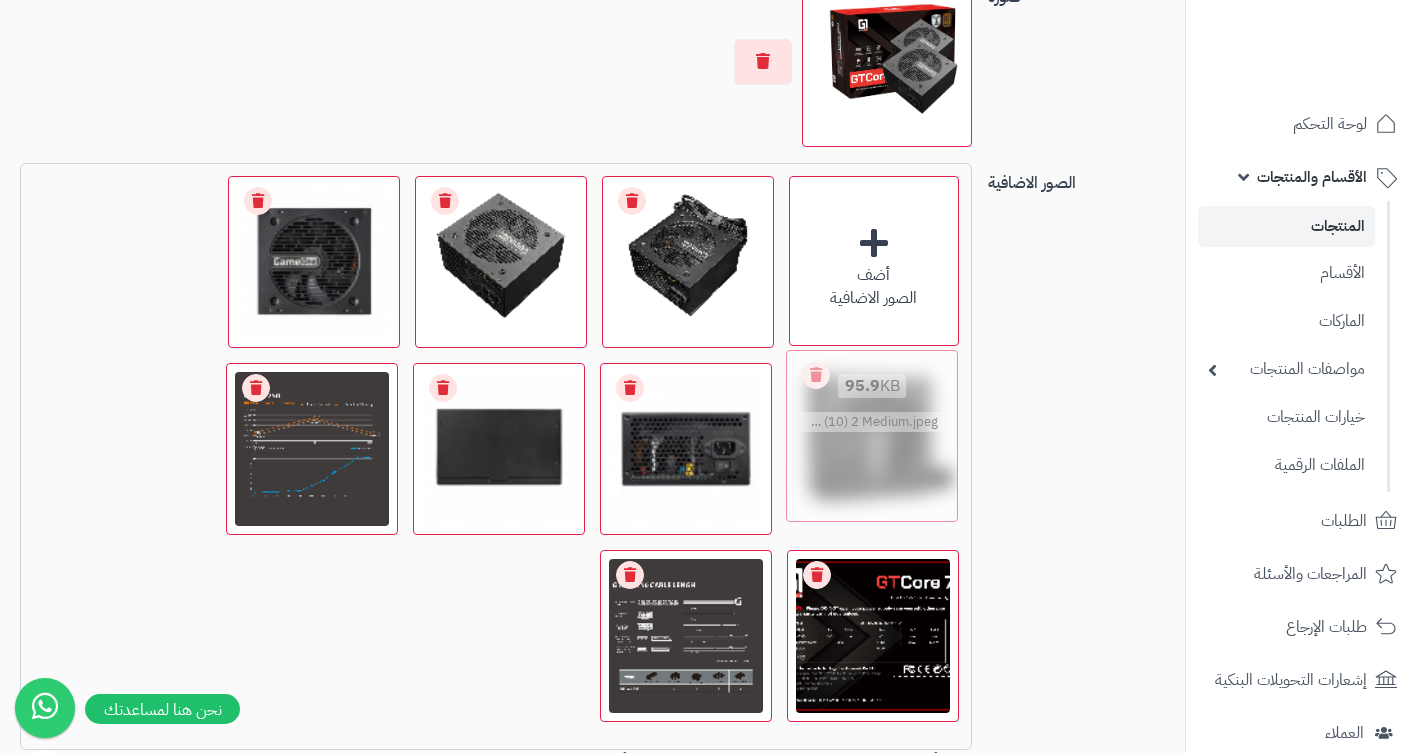 drag, startPoint x: 550, startPoint y: 408, endPoint x: 949, endPoint y: 396, distance: 399.18042 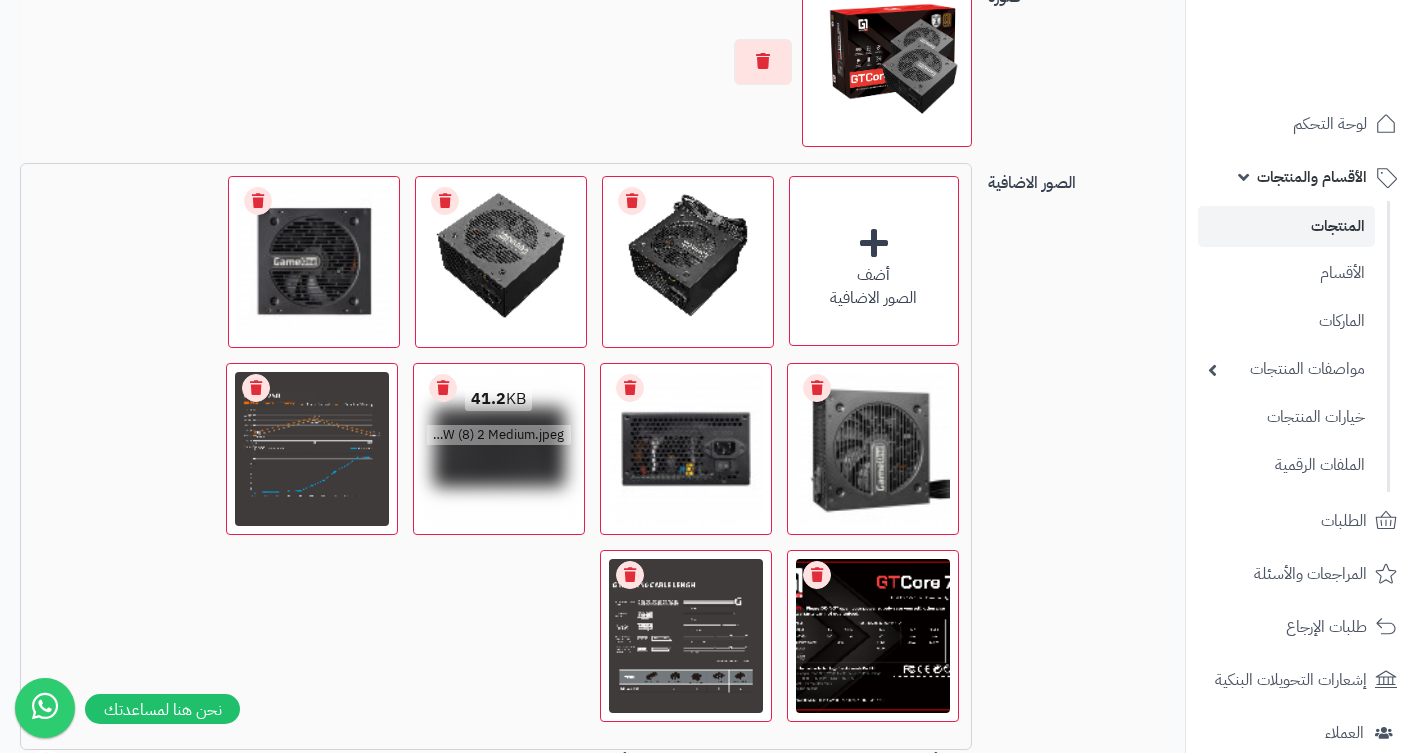 click on "Remove file" at bounding box center [443, 388] 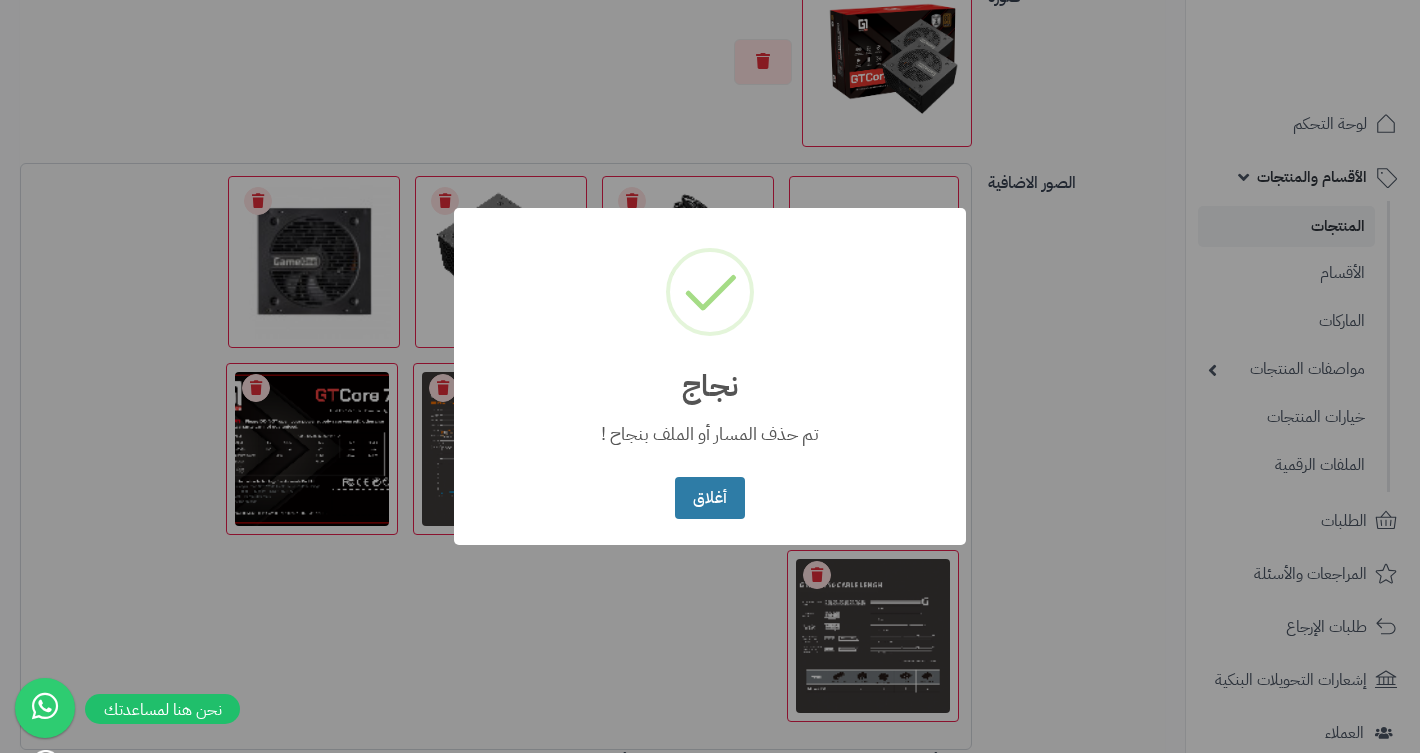 click on "أغلاق" at bounding box center [709, 498] 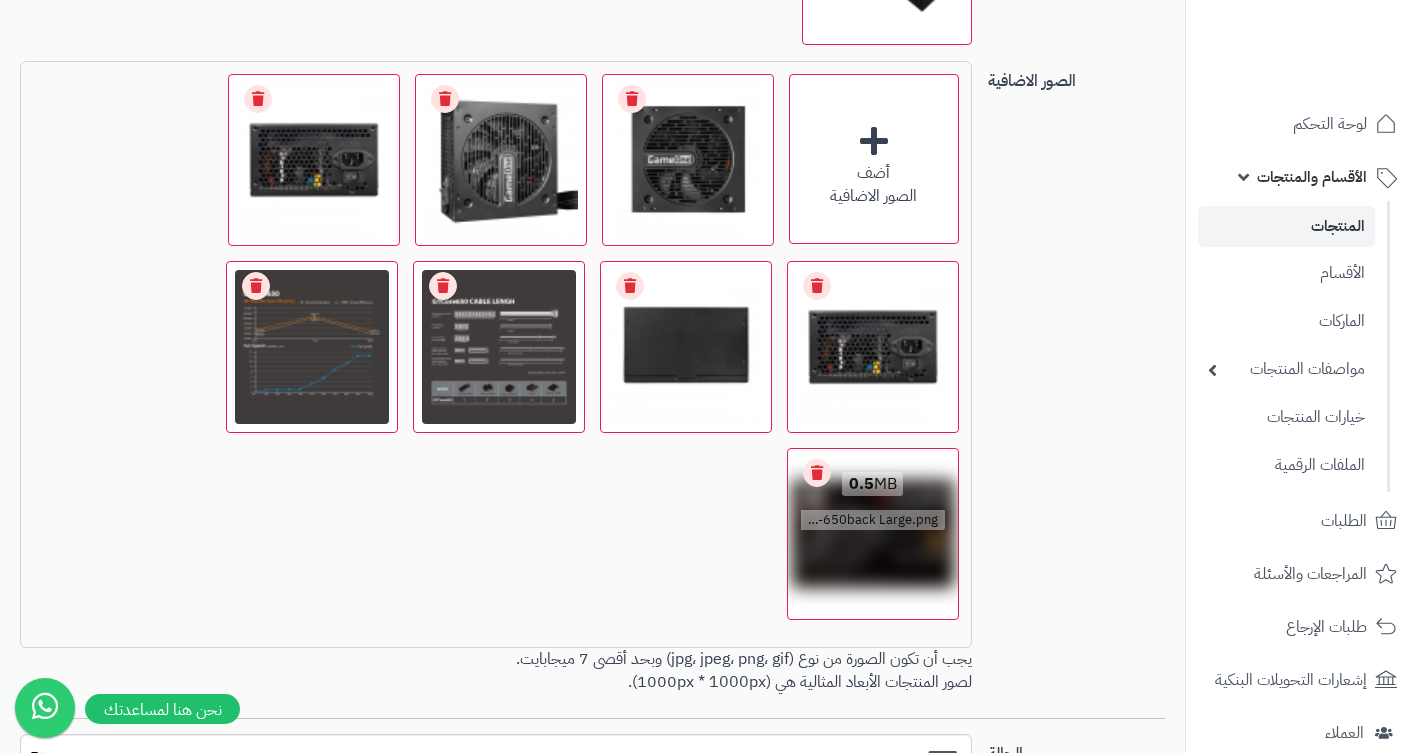 scroll, scrollTop: 1546, scrollLeft: 0, axis: vertical 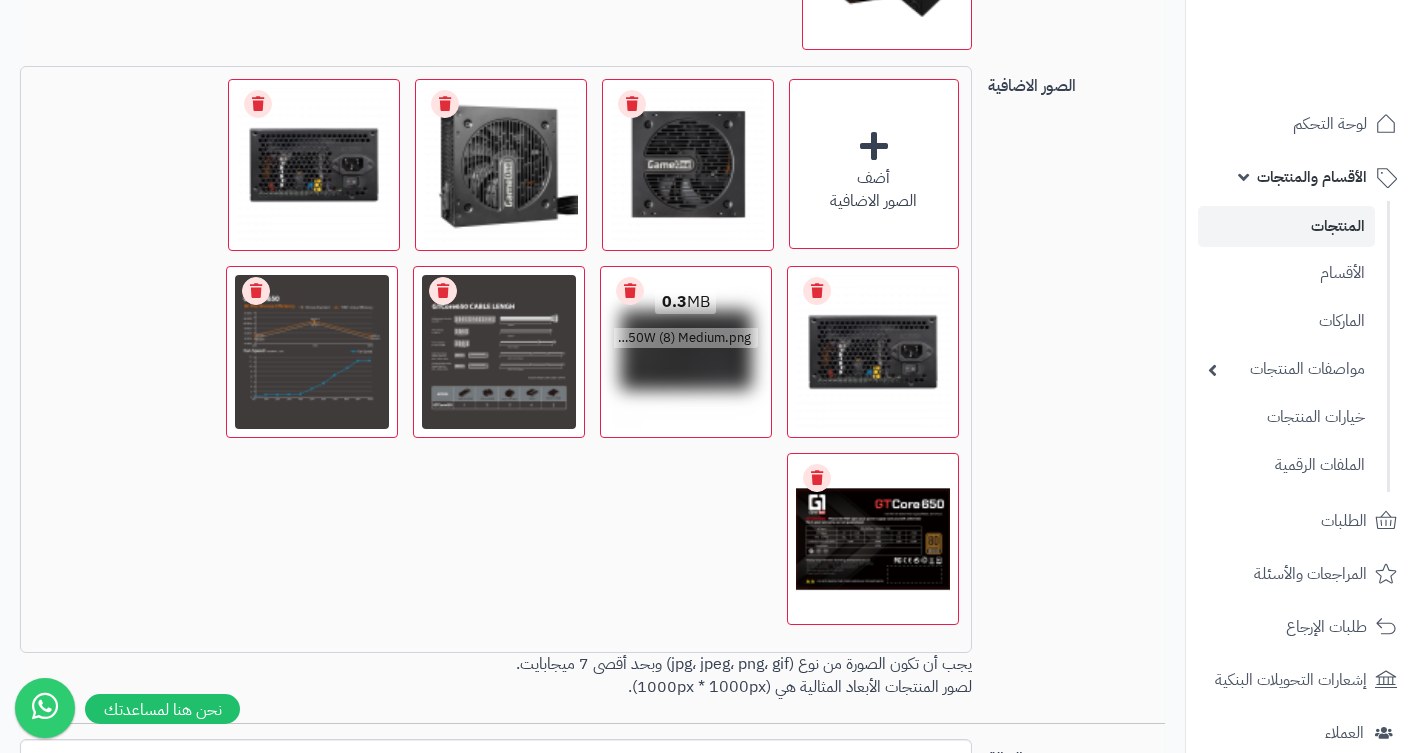 click on "Remove file" at bounding box center (630, 291) 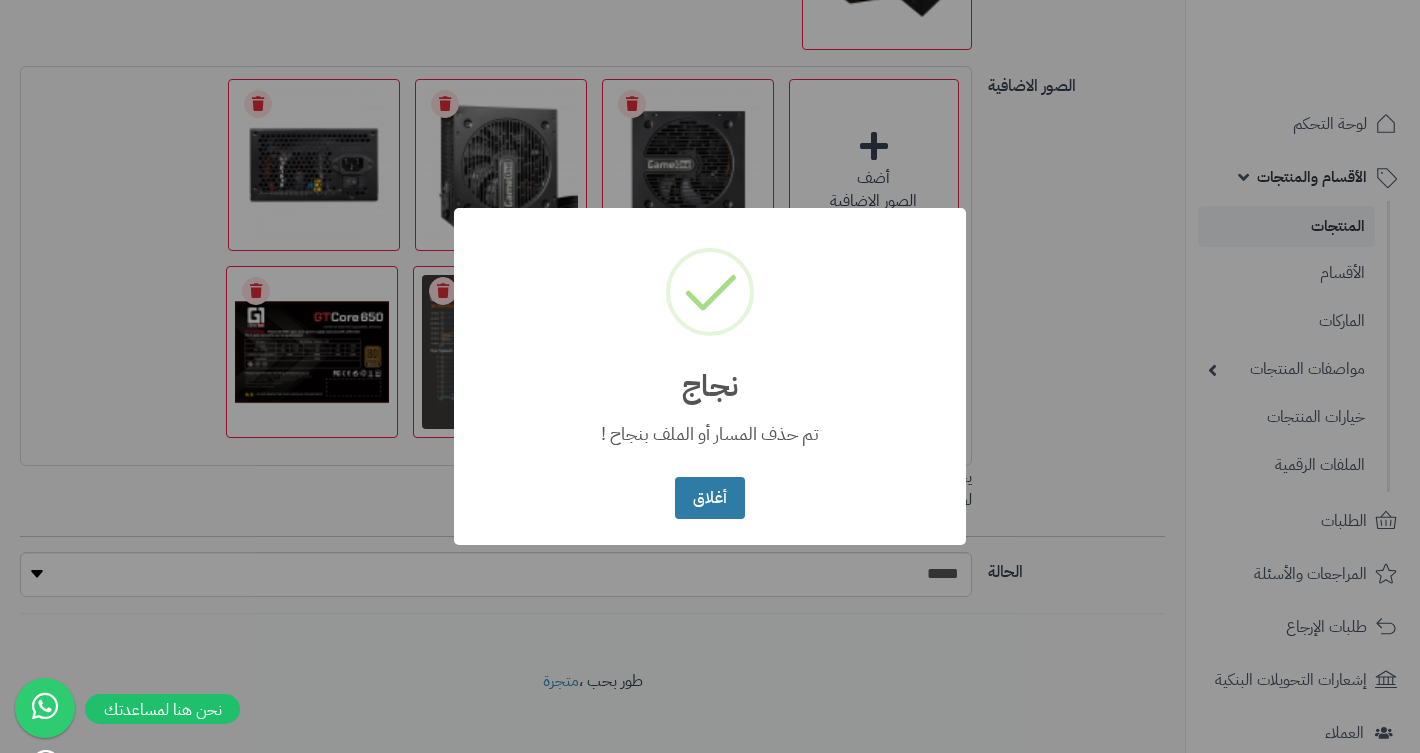 click on "أغلاق" at bounding box center [709, 498] 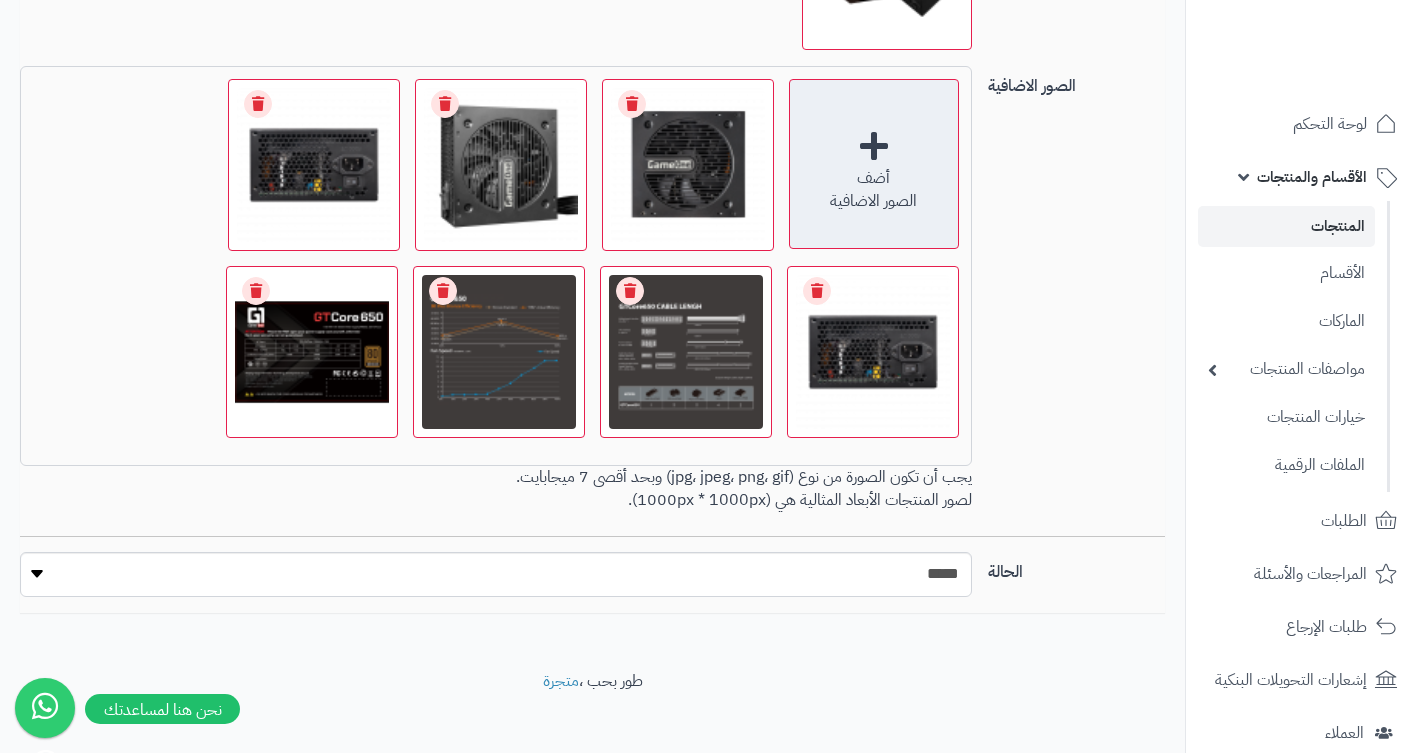 click on "الصور الاضافية" at bounding box center (874, 201) 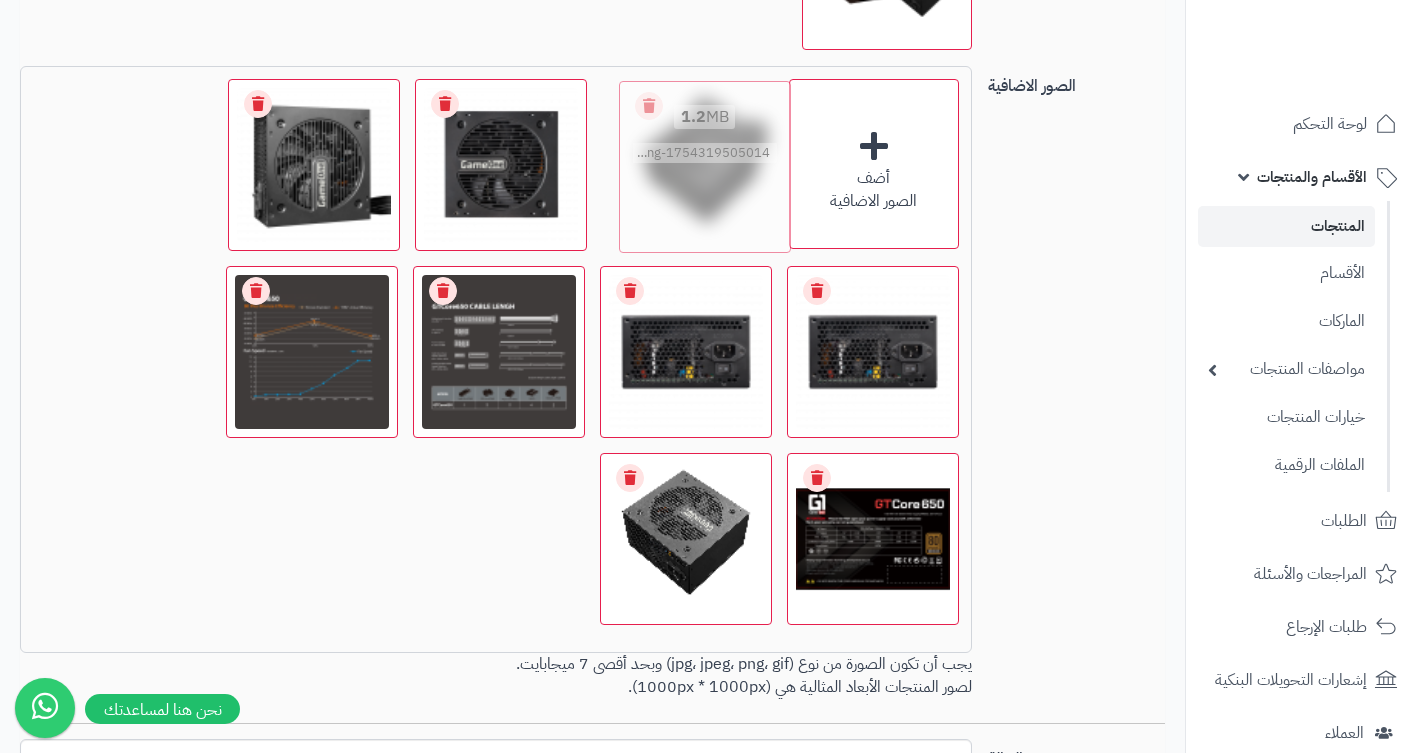 drag, startPoint x: 928, startPoint y: 531, endPoint x: 760, endPoint y: 159, distance: 408.17642 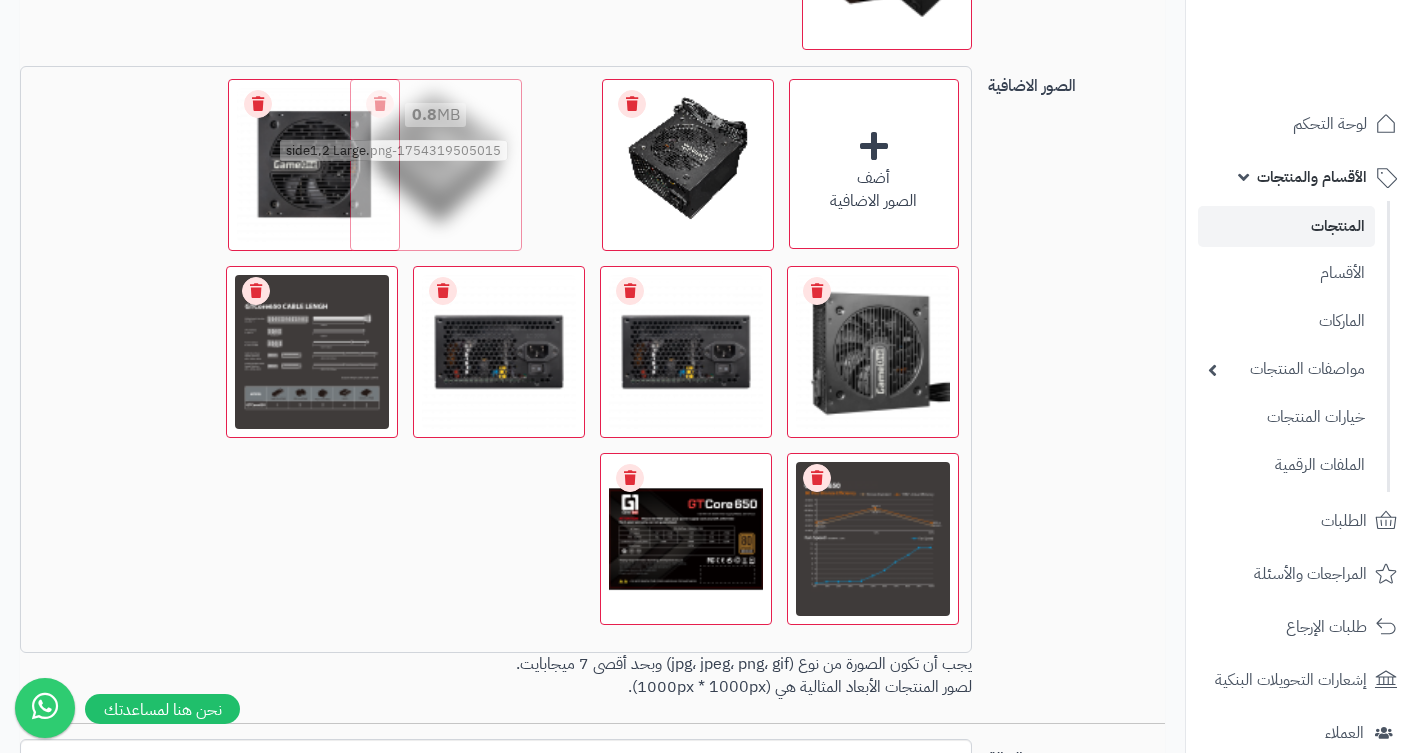drag, startPoint x: 697, startPoint y: 566, endPoint x: 467, endPoint y: 140, distance: 484.12396 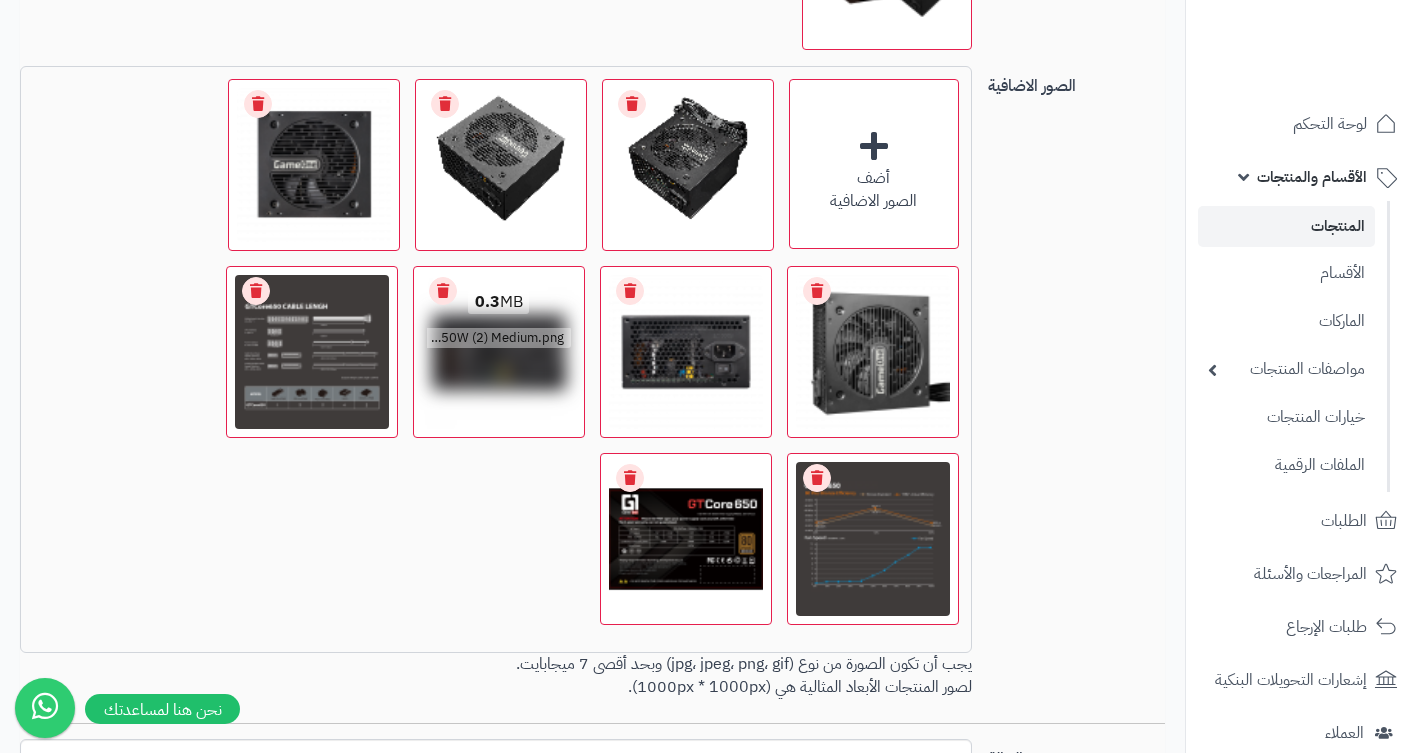 click on "Remove file" at bounding box center [443, 291] 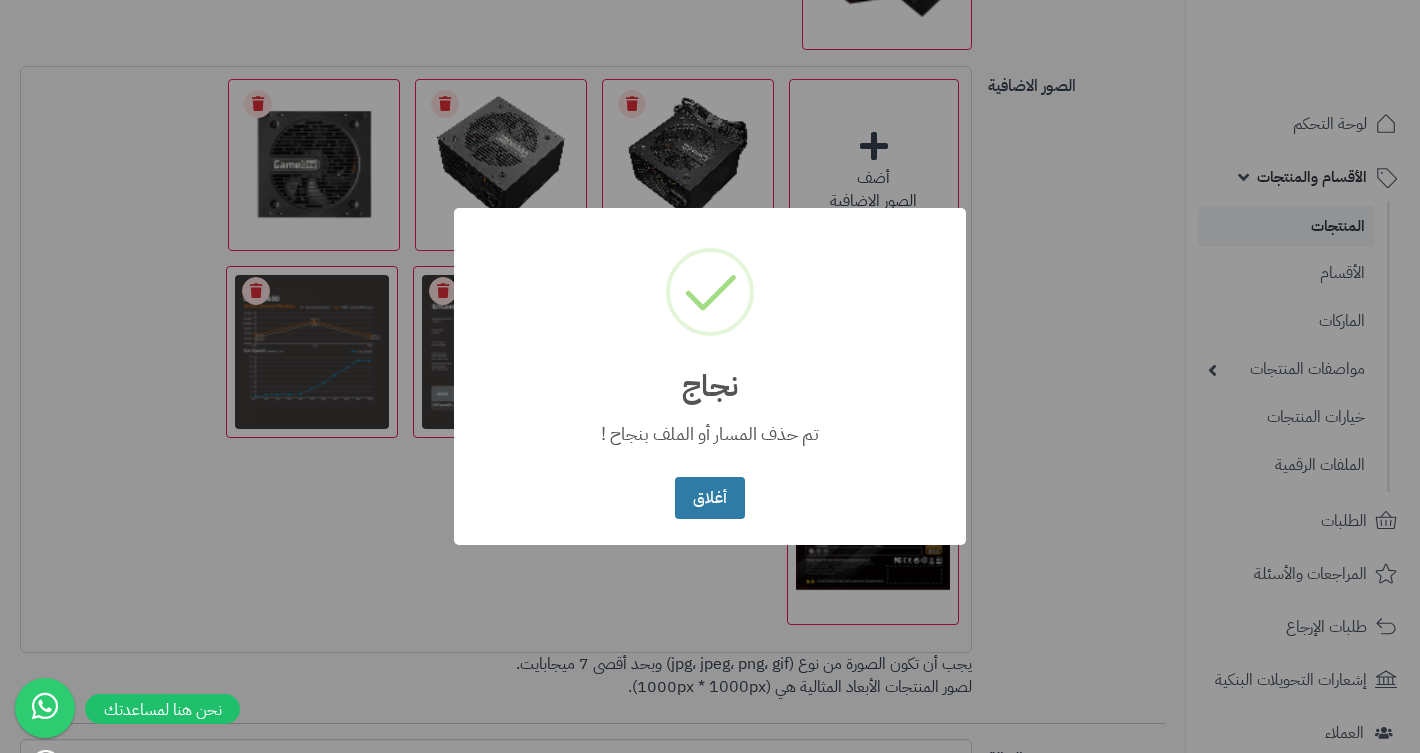 click on "أغلاق" at bounding box center [709, 498] 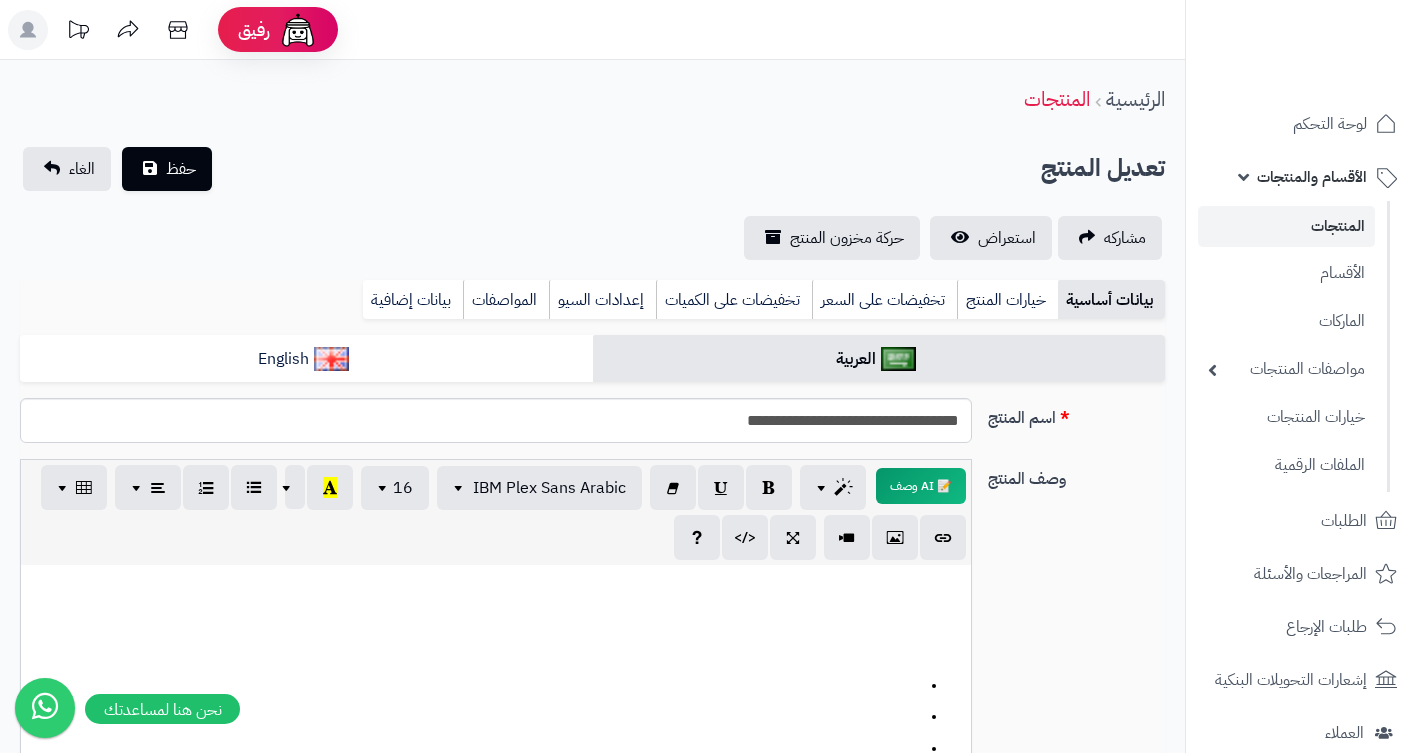 scroll, scrollTop: 0, scrollLeft: 0, axis: both 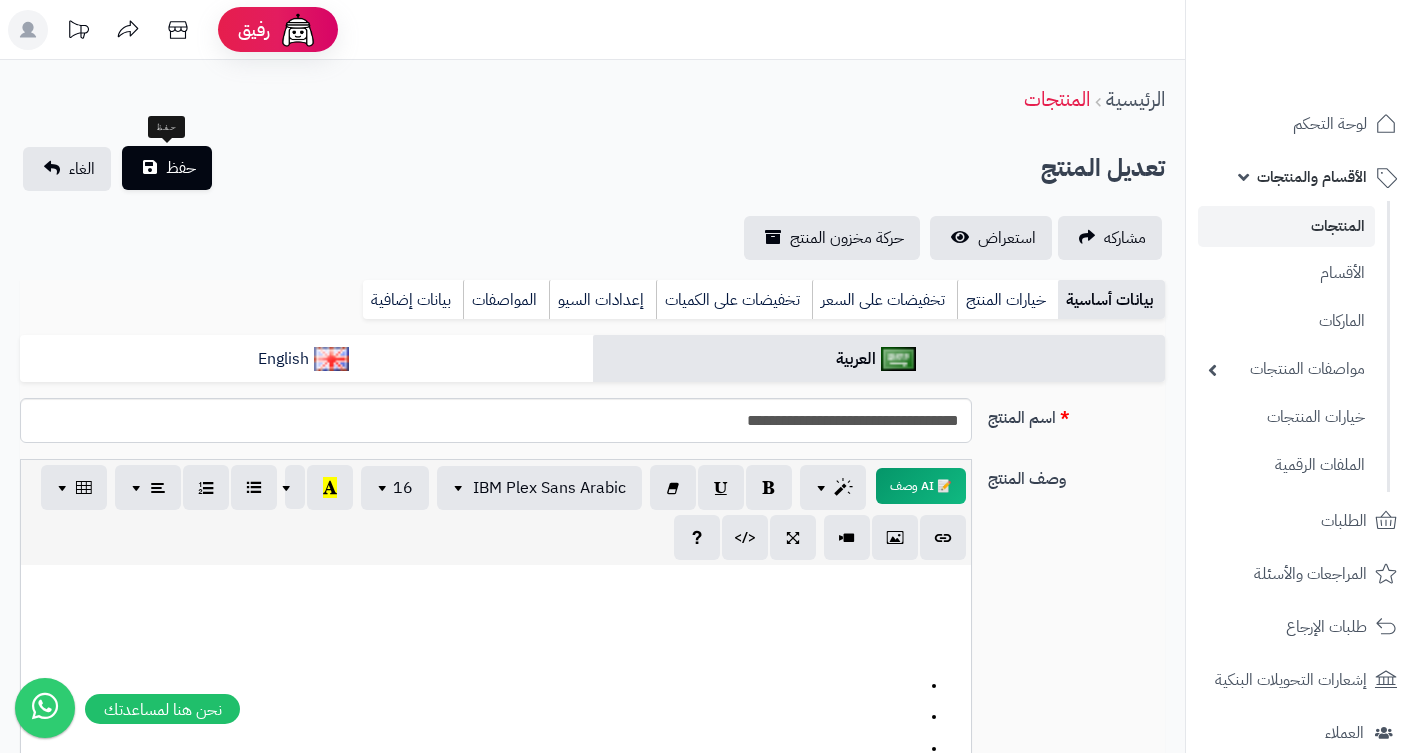 click on "حفظ" at bounding box center [181, 168] 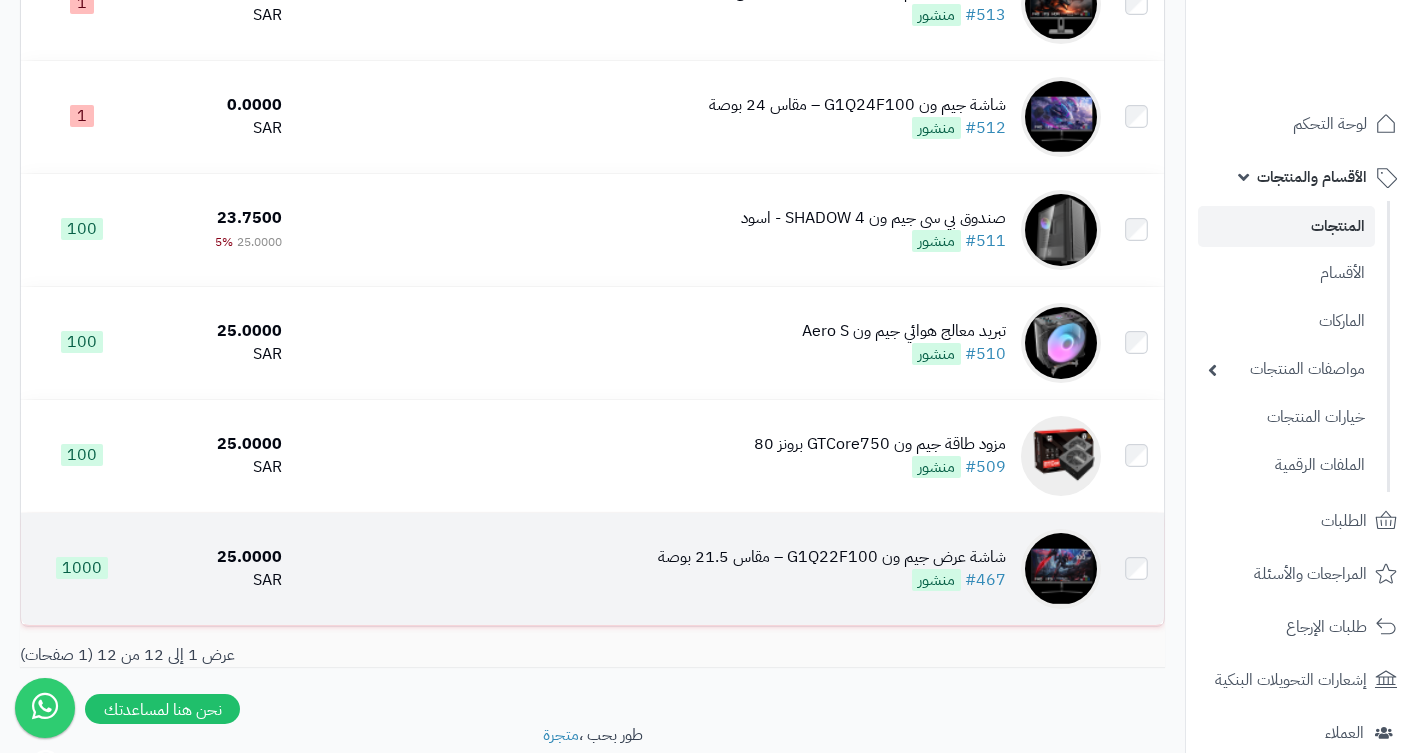 scroll, scrollTop: 1056, scrollLeft: 0, axis: vertical 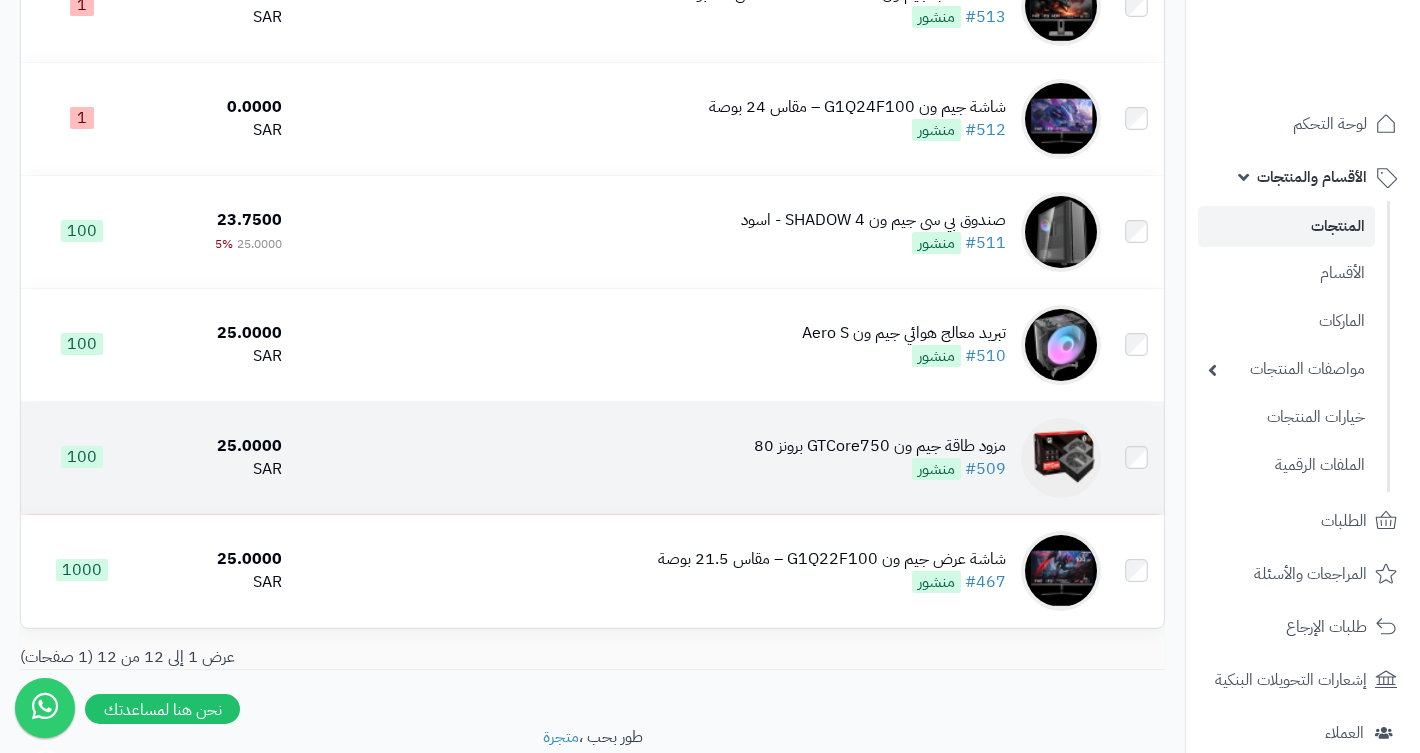 click on "مزود طاقة جيم ون GTCore750 برونز 80" at bounding box center (880, 446) 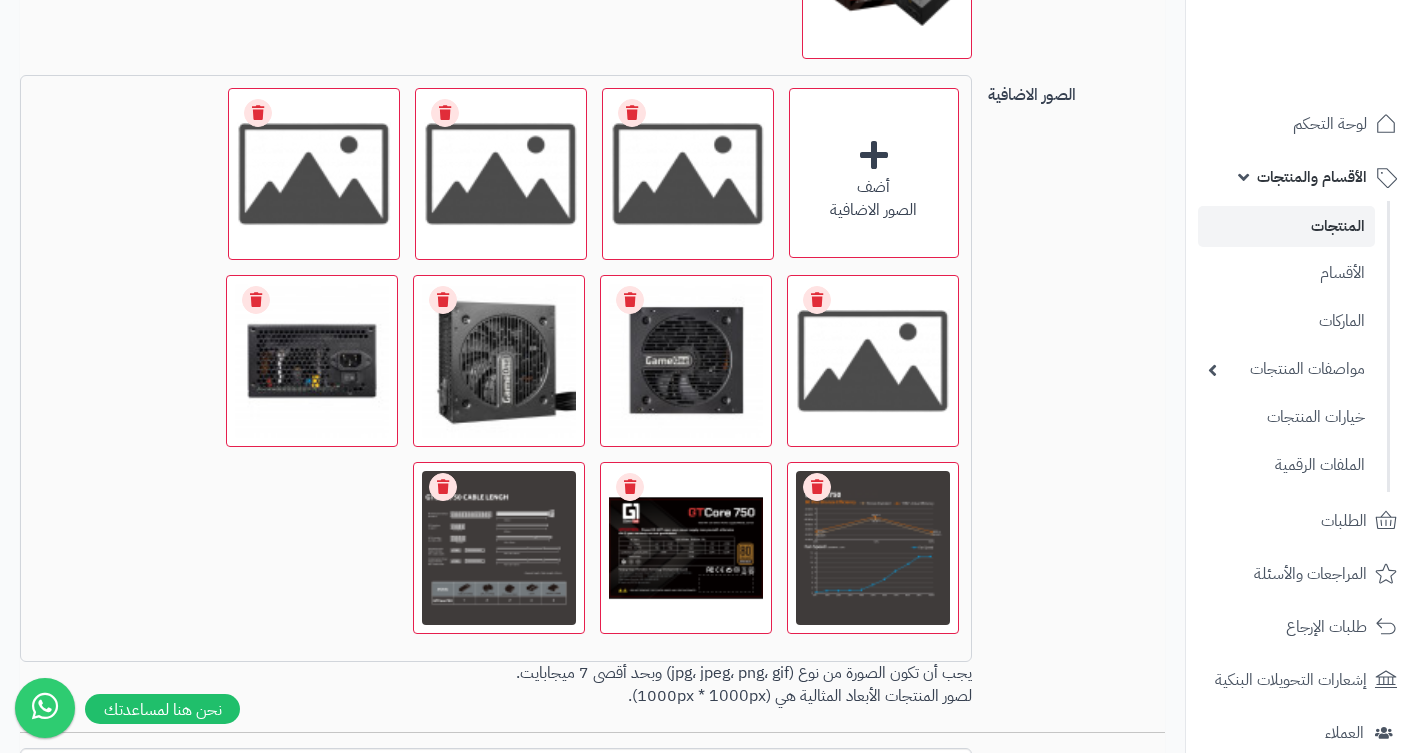 scroll, scrollTop: 1537, scrollLeft: -26, axis: both 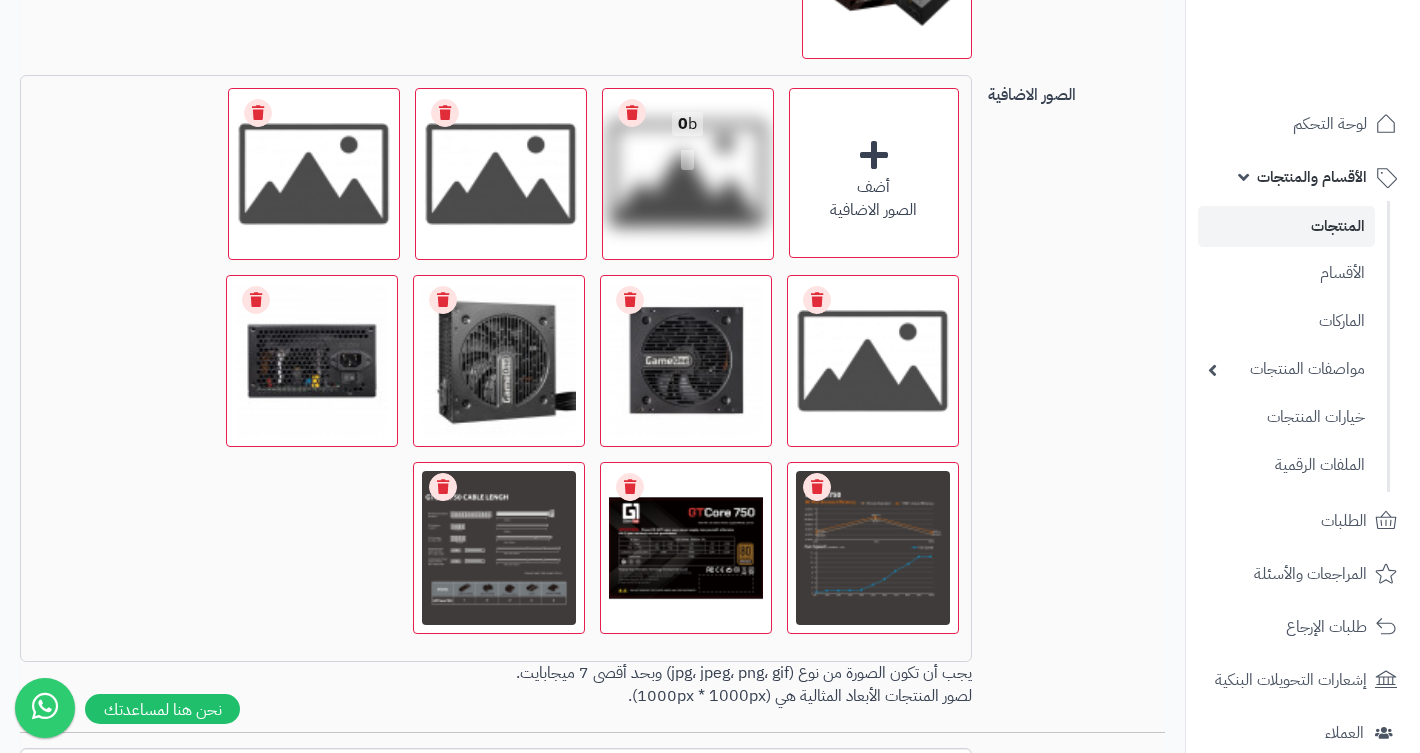 click on "Remove file" at bounding box center (632, 113) 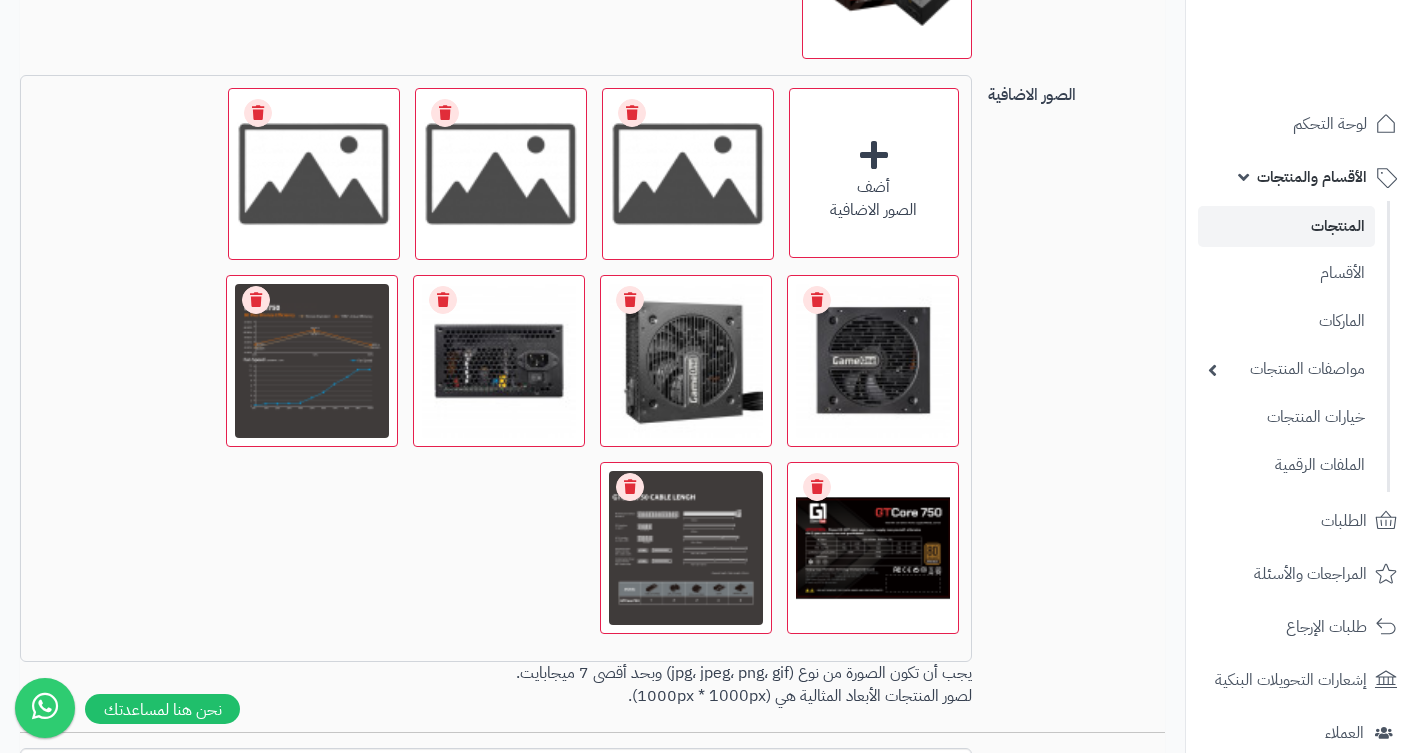 click on "Remove file" at bounding box center [632, 113] 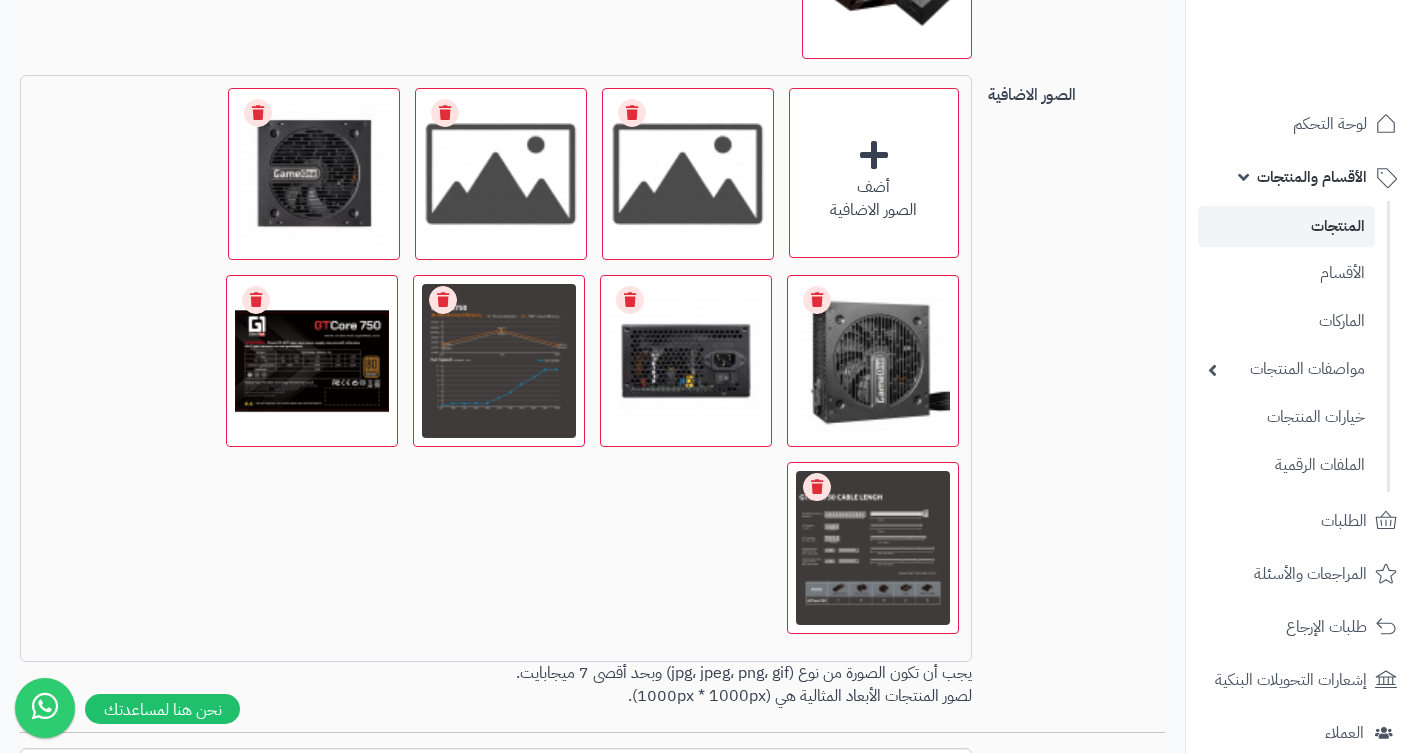 click on "Remove file" at bounding box center [632, 113] 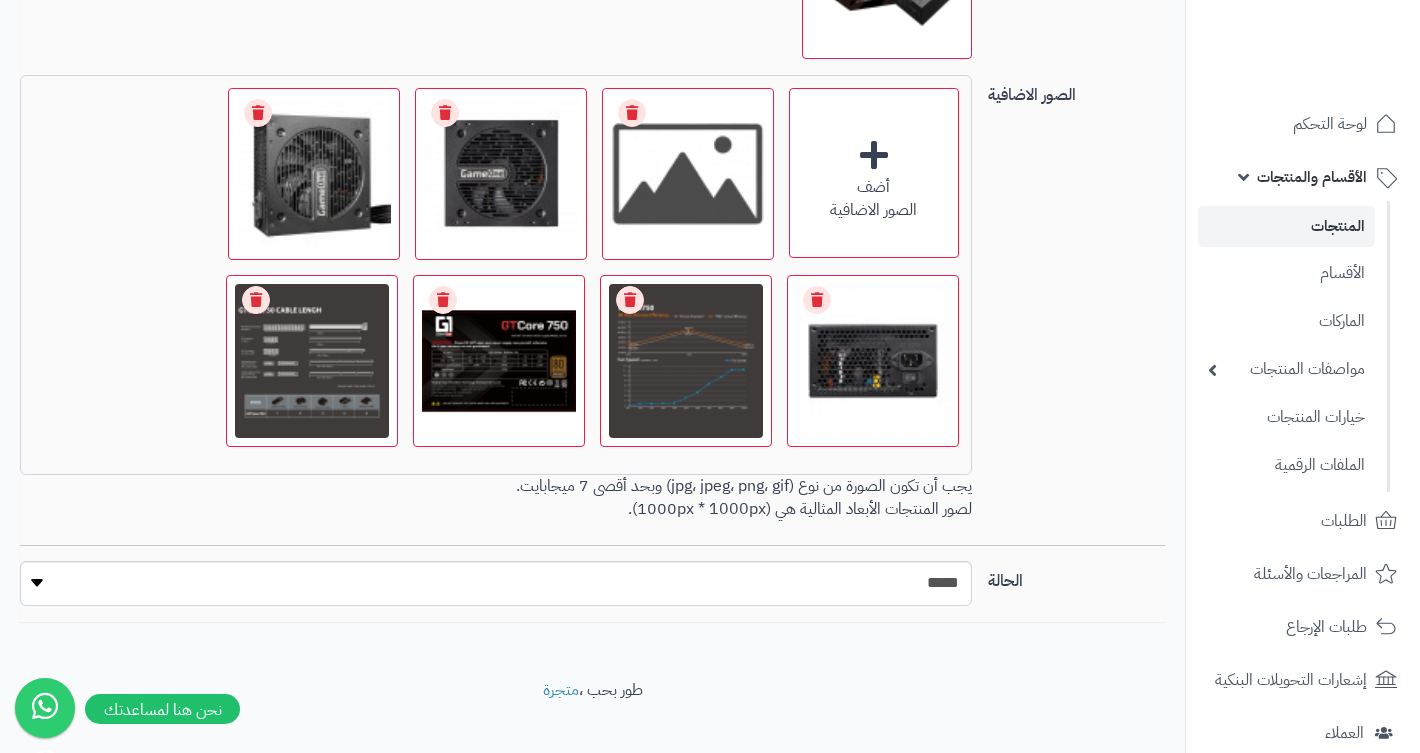 click on "Remove file" at bounding box center [632, 113] 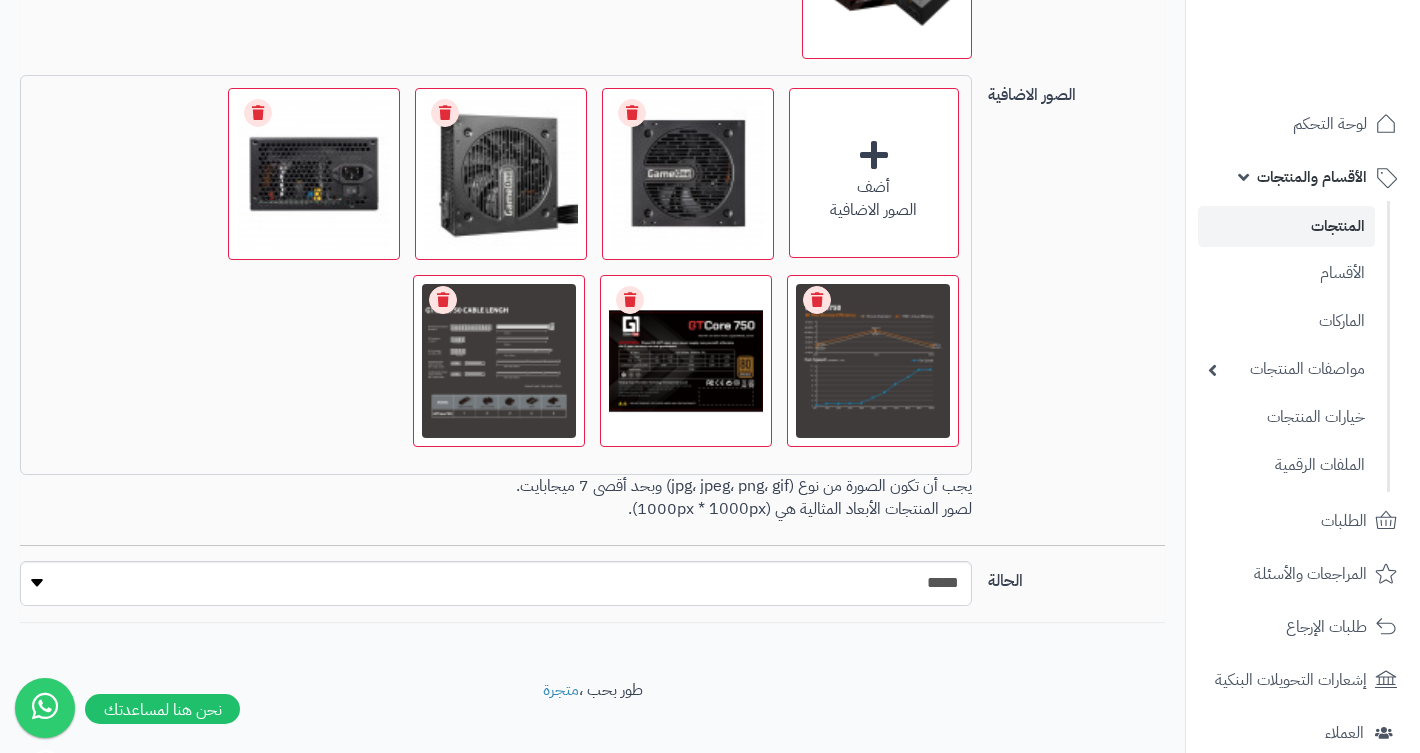click on "Remove file" at bounding box center [632, 113] 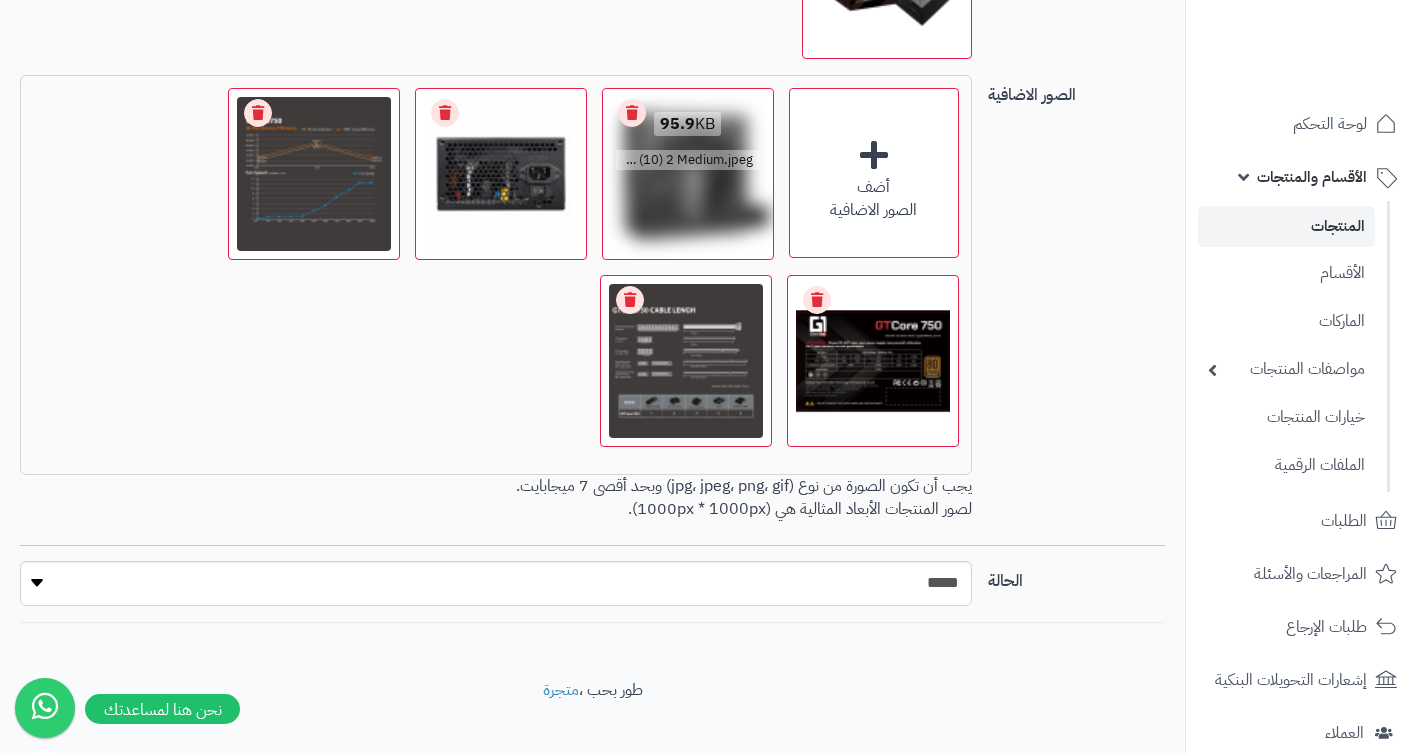 click on "Remove file" at bounding box center [632, 113] 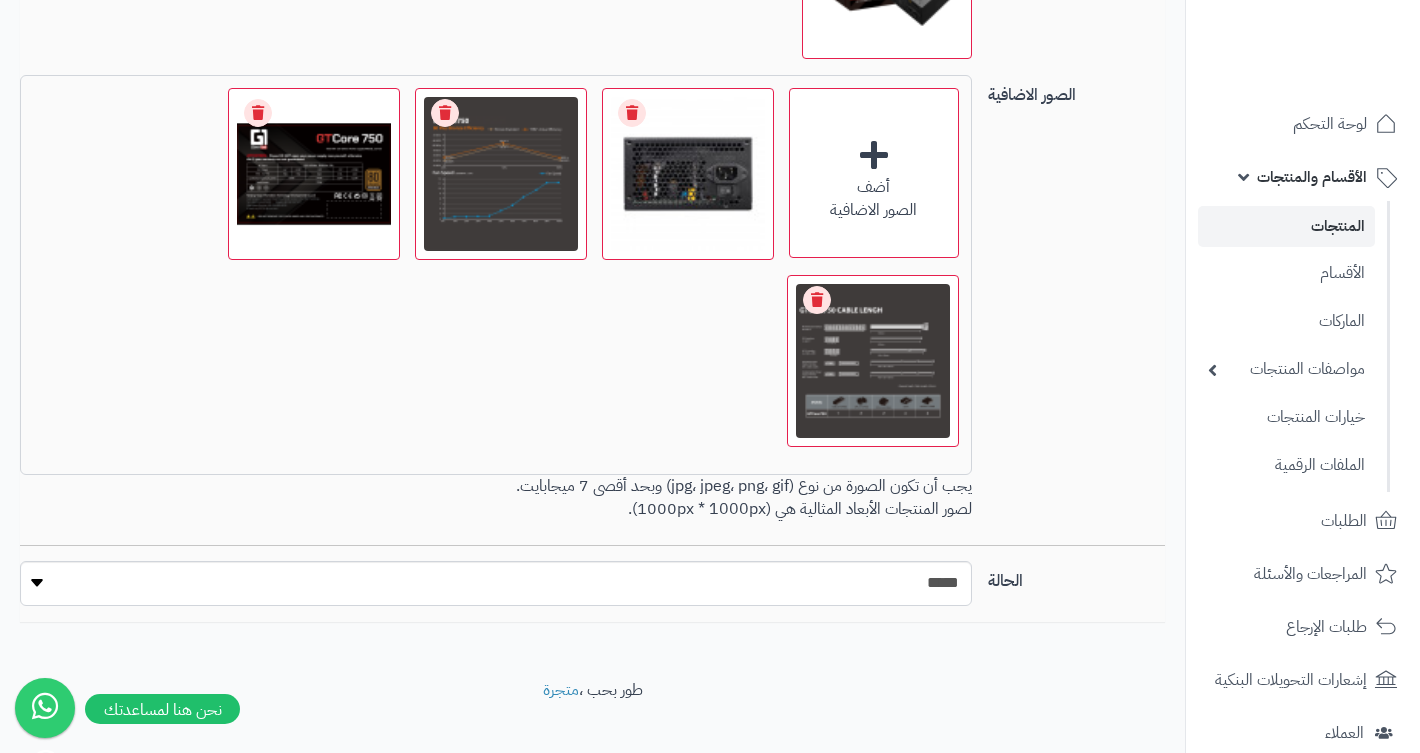 click on "Remove file" at bounding box center (632, 113) 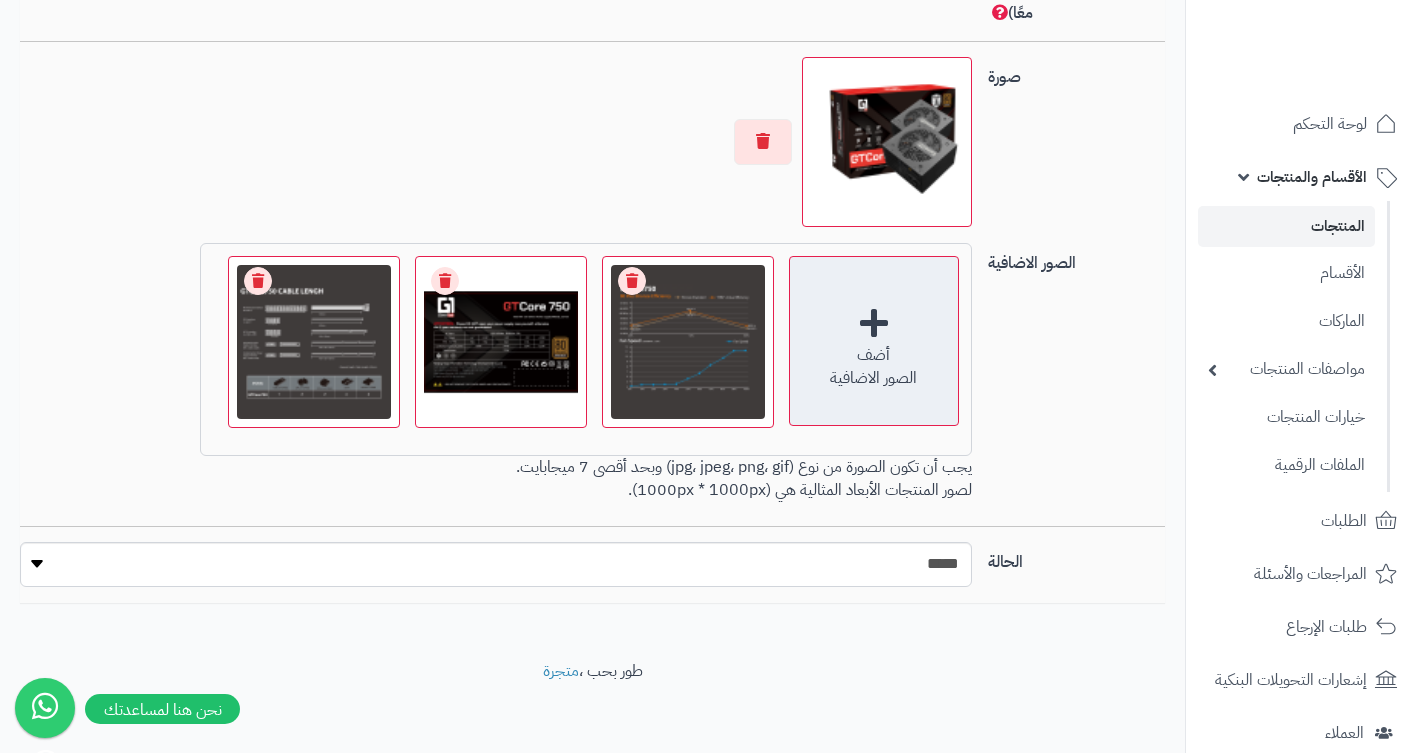click on "الصور الاضافية" at bounding box center (874, 378) 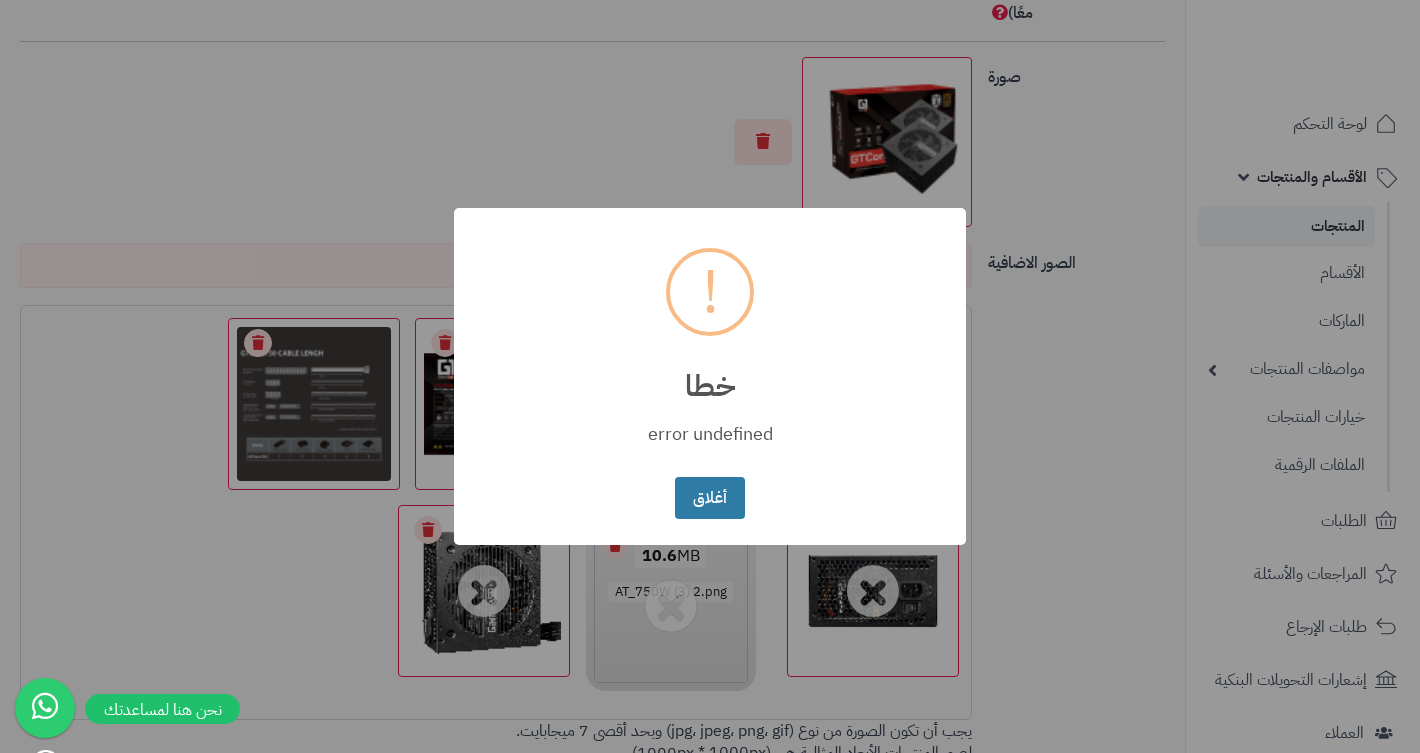 click on "أغلاق" at bounding box center [709, 498] 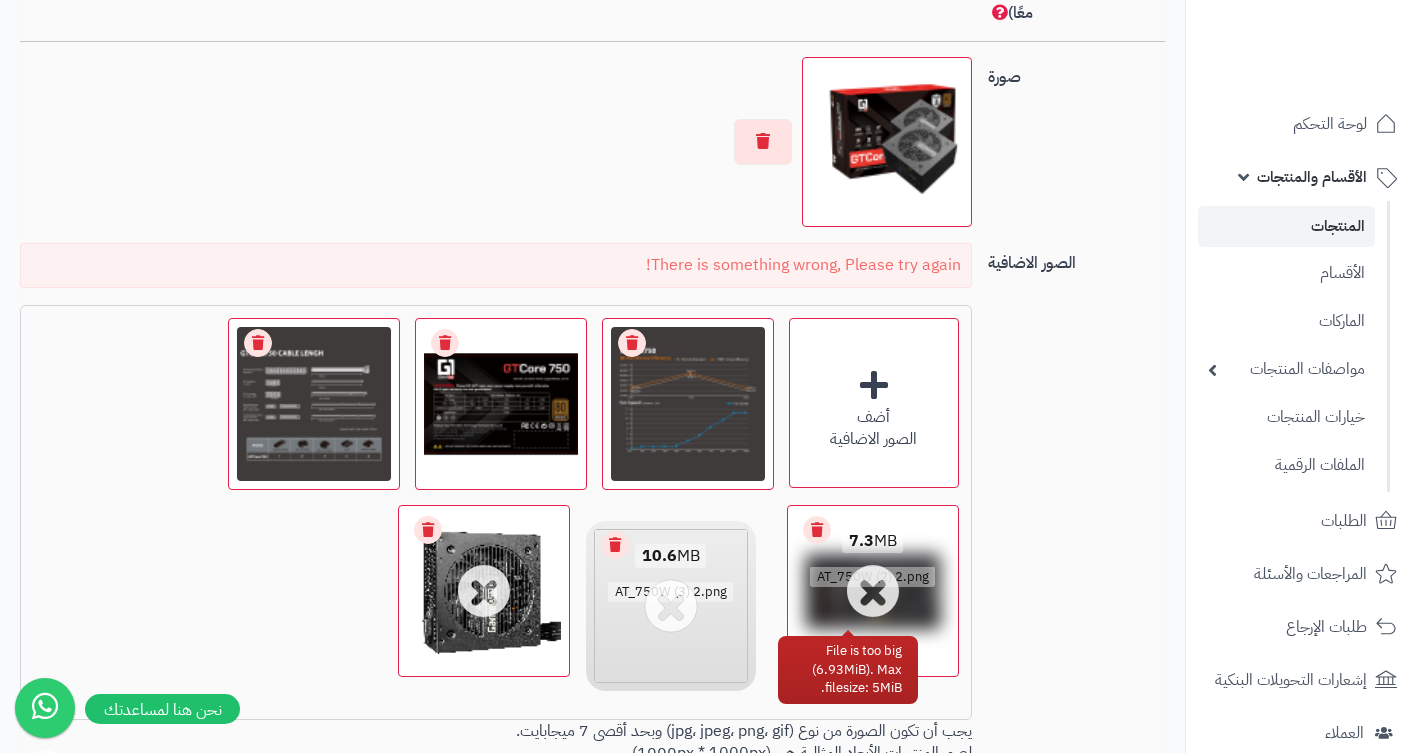 click on "Remove file" at bounding box center [817, 530] 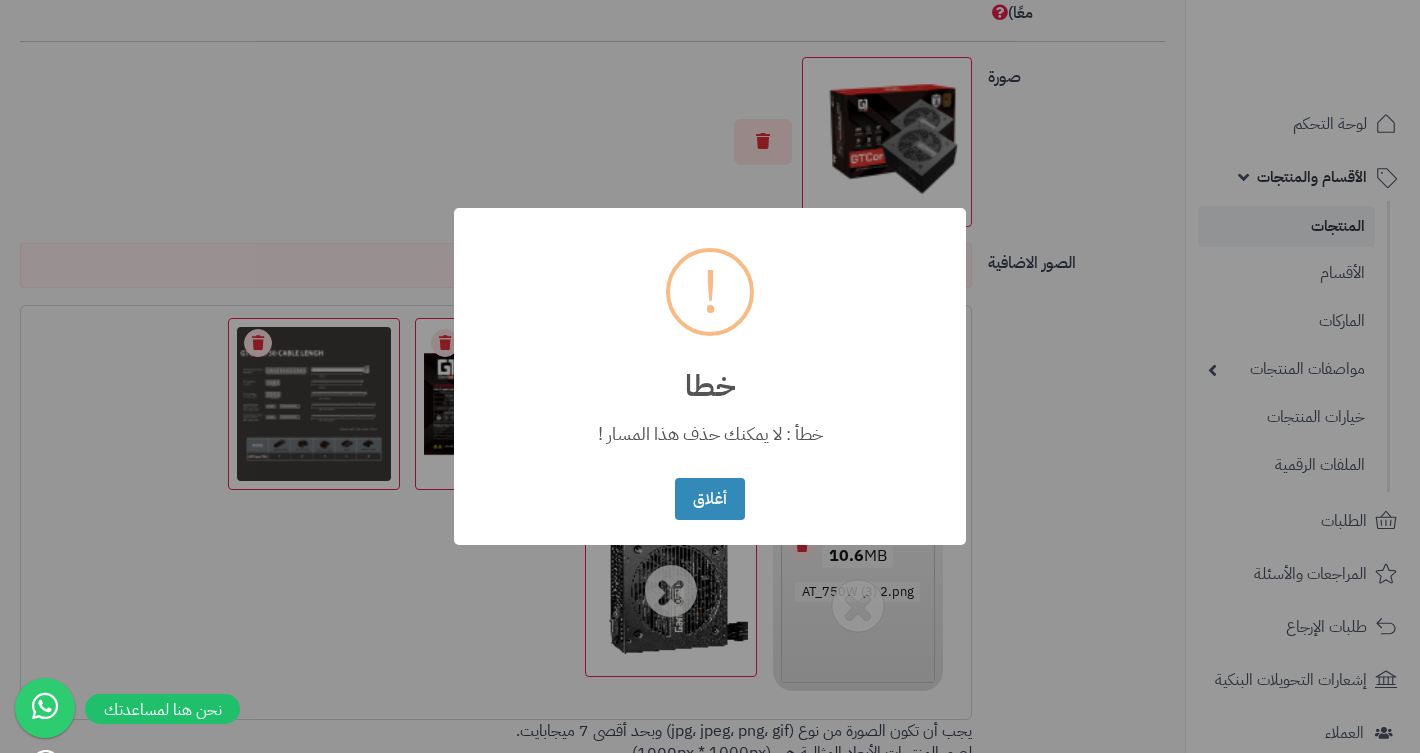 click on "أغلاق No Cancel" at bounding box center [709, 499] 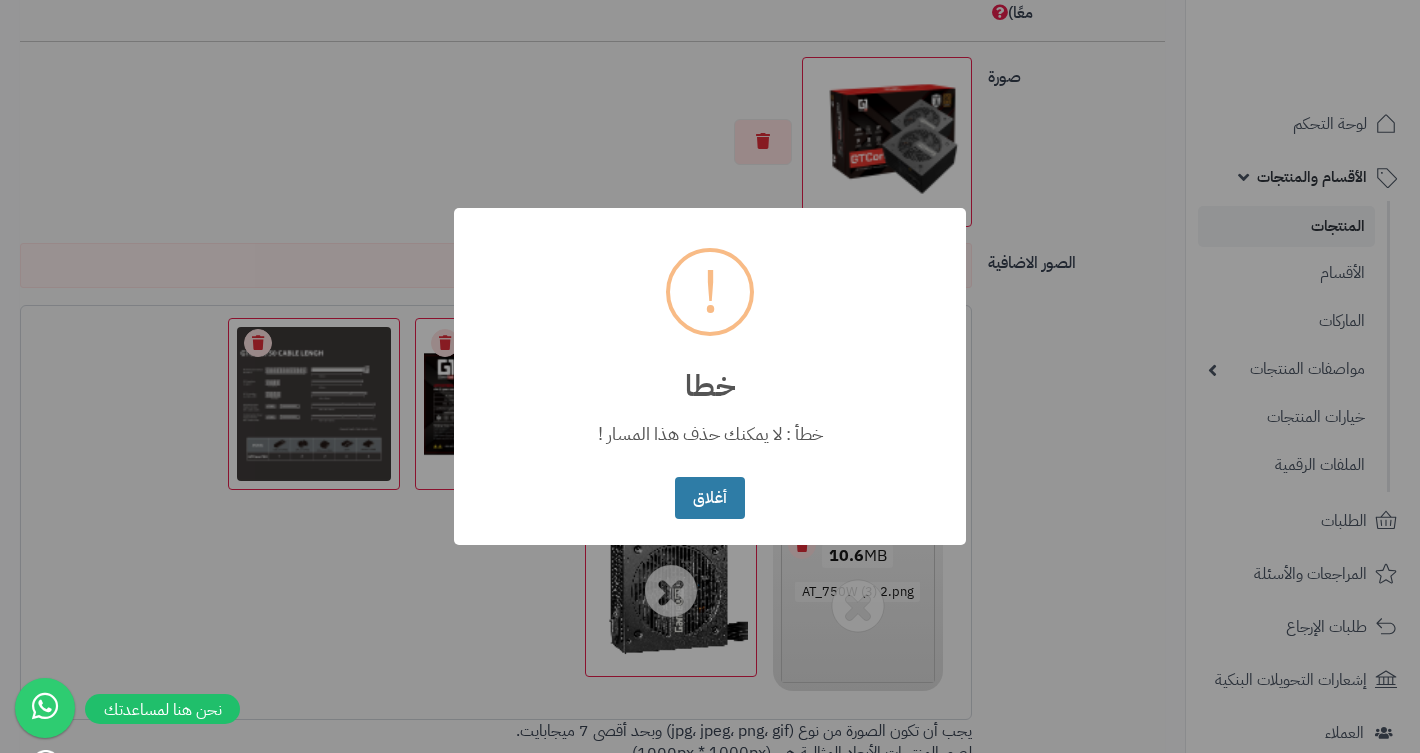 click on "أغلاق" at bounding box center [709, 498] 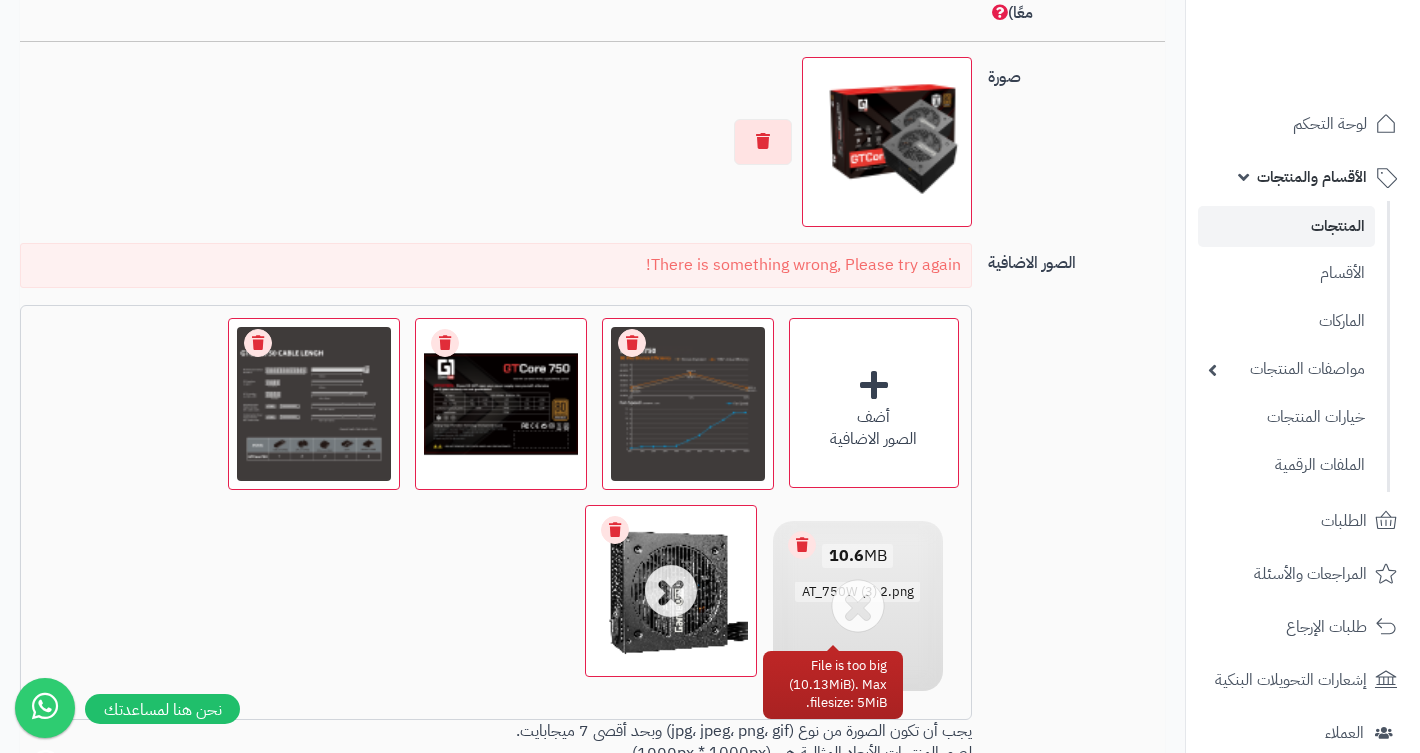 click on "Remove file" at bounding box center (802, 545) 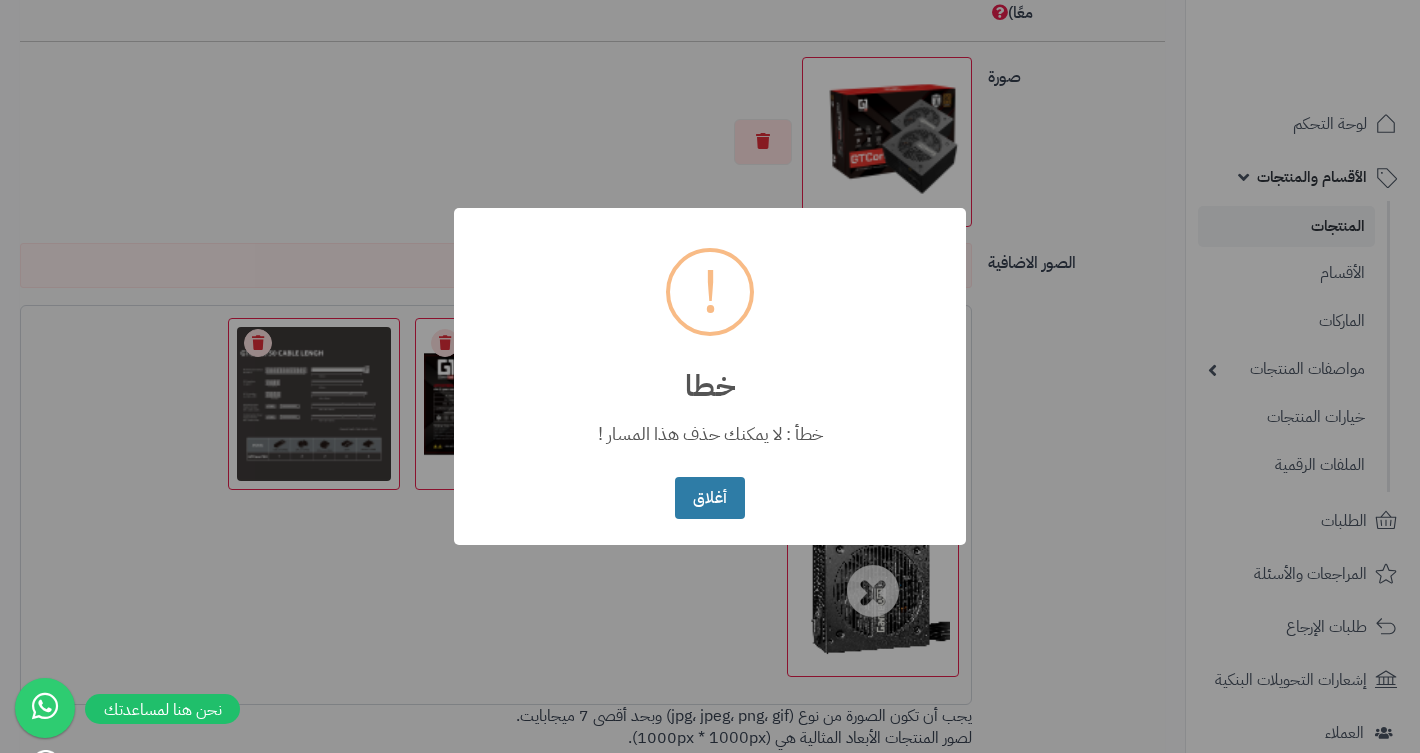 click on "أغلاق" at bounding box center (709, 498) 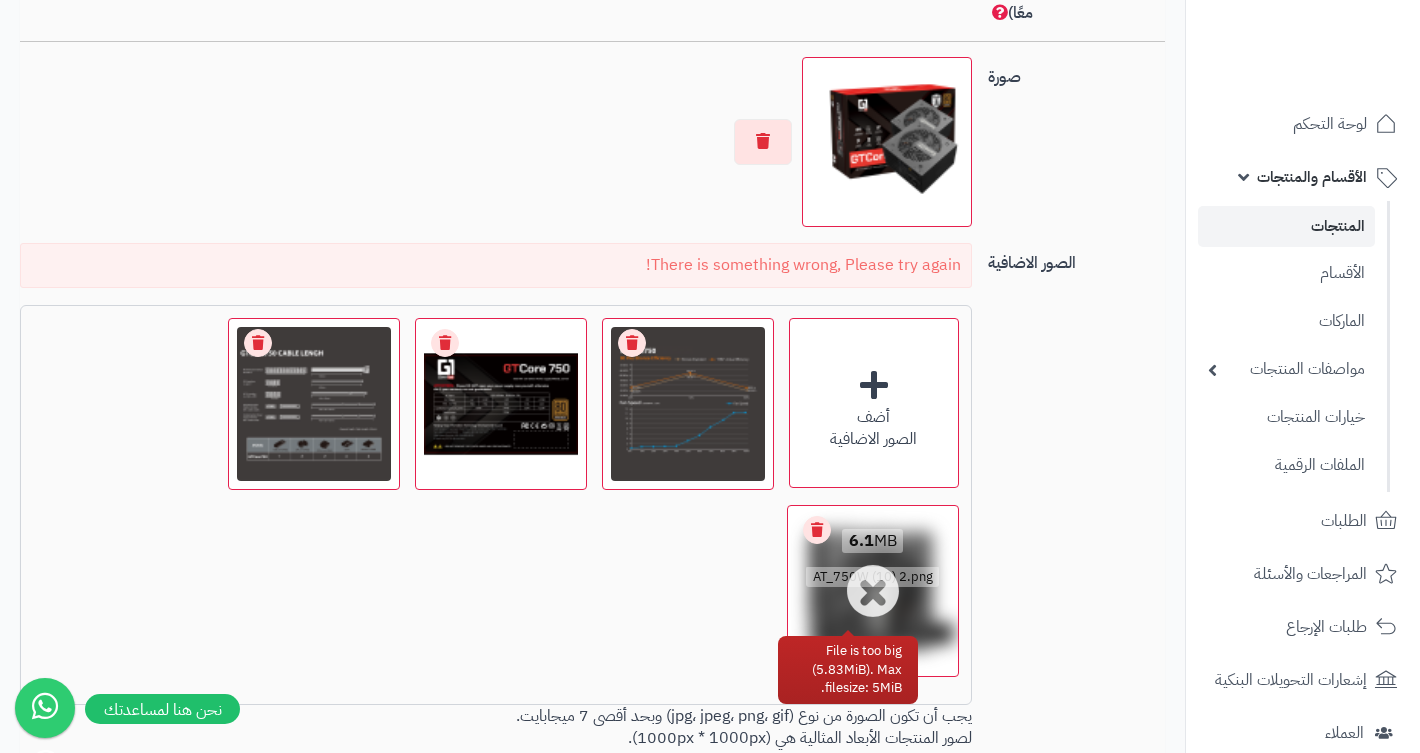 click on "Remove file" at bounding box center (817, 530) 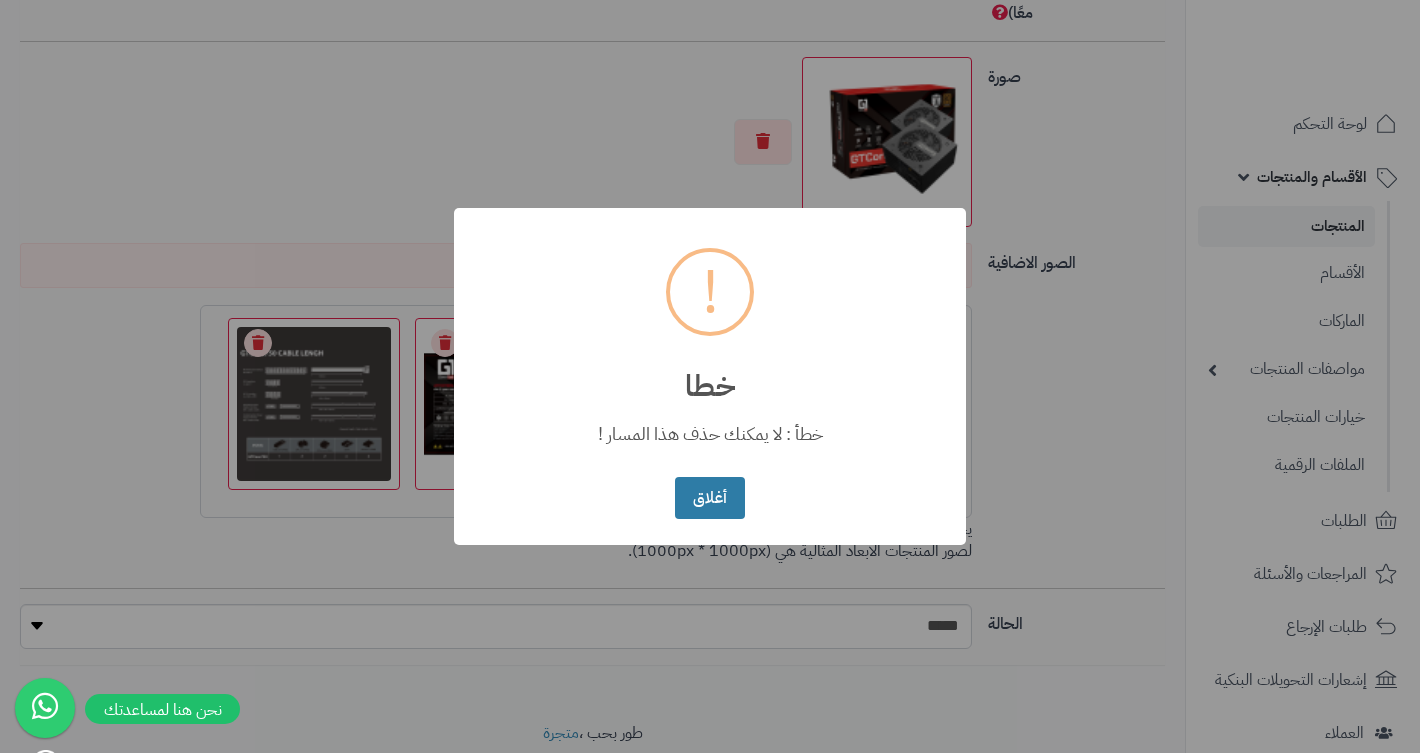 click on "أغلاق" at bounding box center (709, 498) 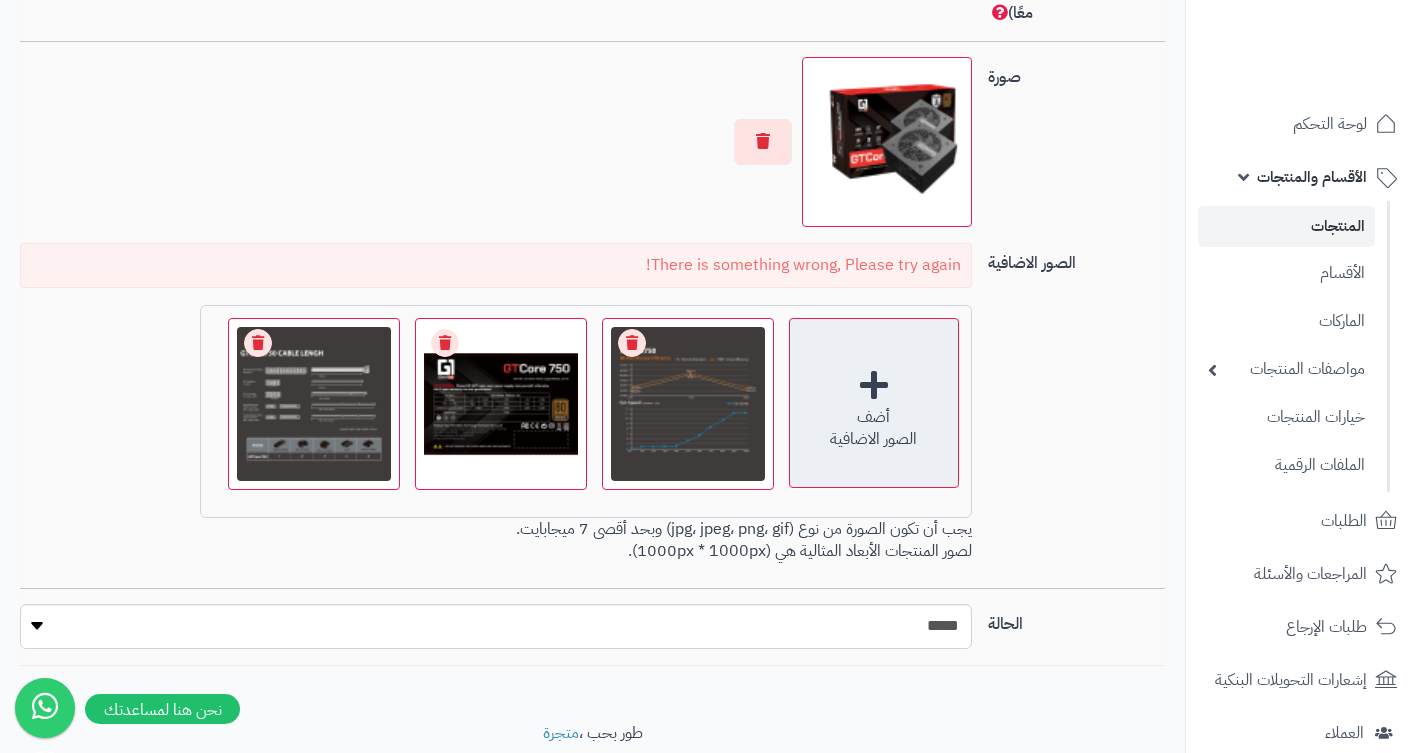 click on "أضف الصور الاضافية" at bounding box center (874, 403) 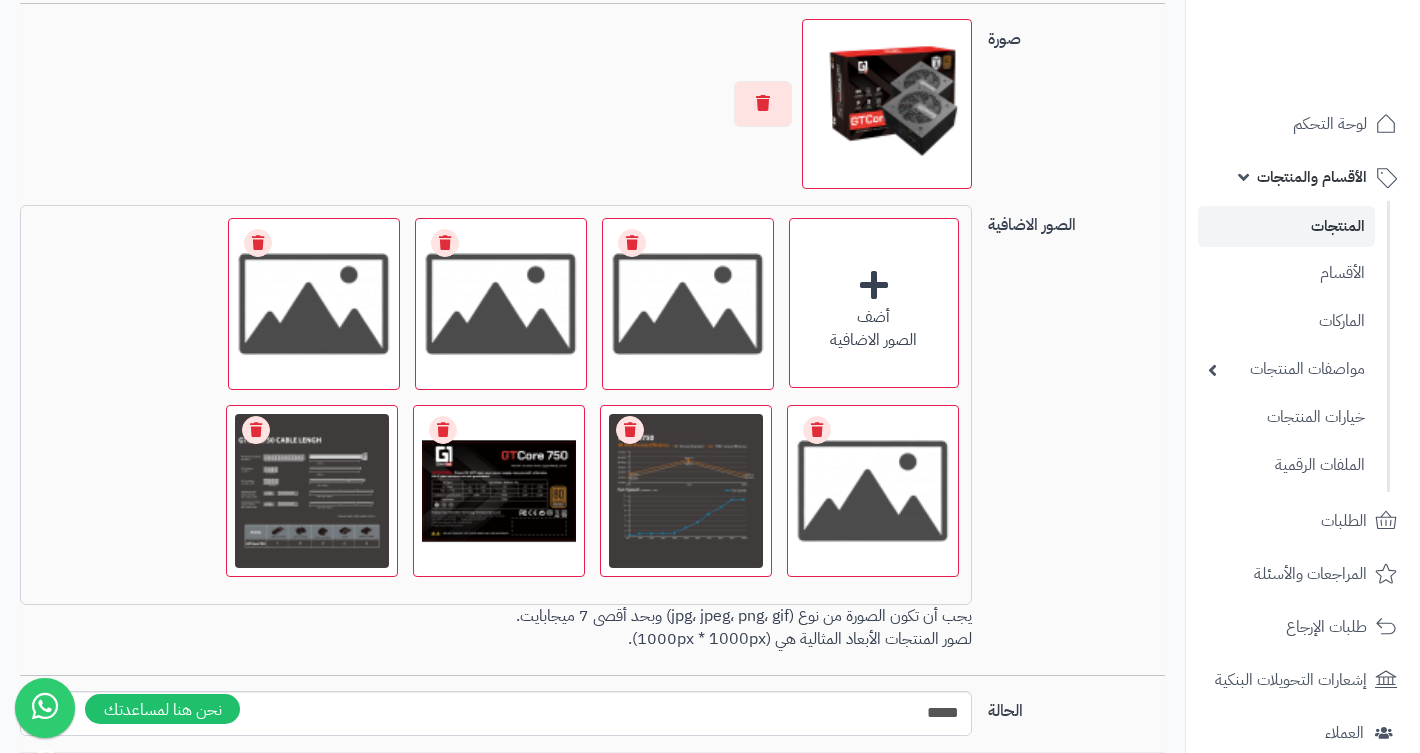 scroll, scrollTop: 1402, scrollLeft: 0, axis: vertical 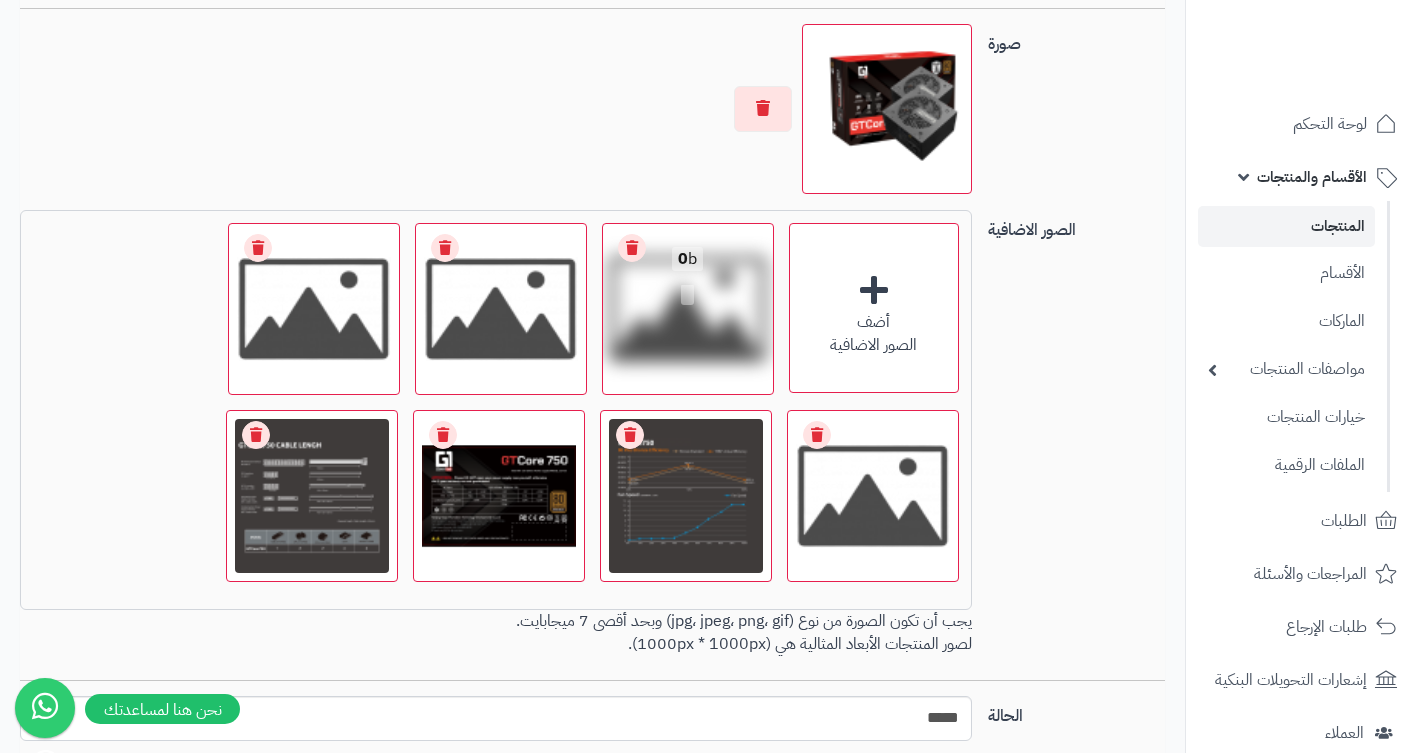 click on "Remove file" at bounding box center [632, 248] 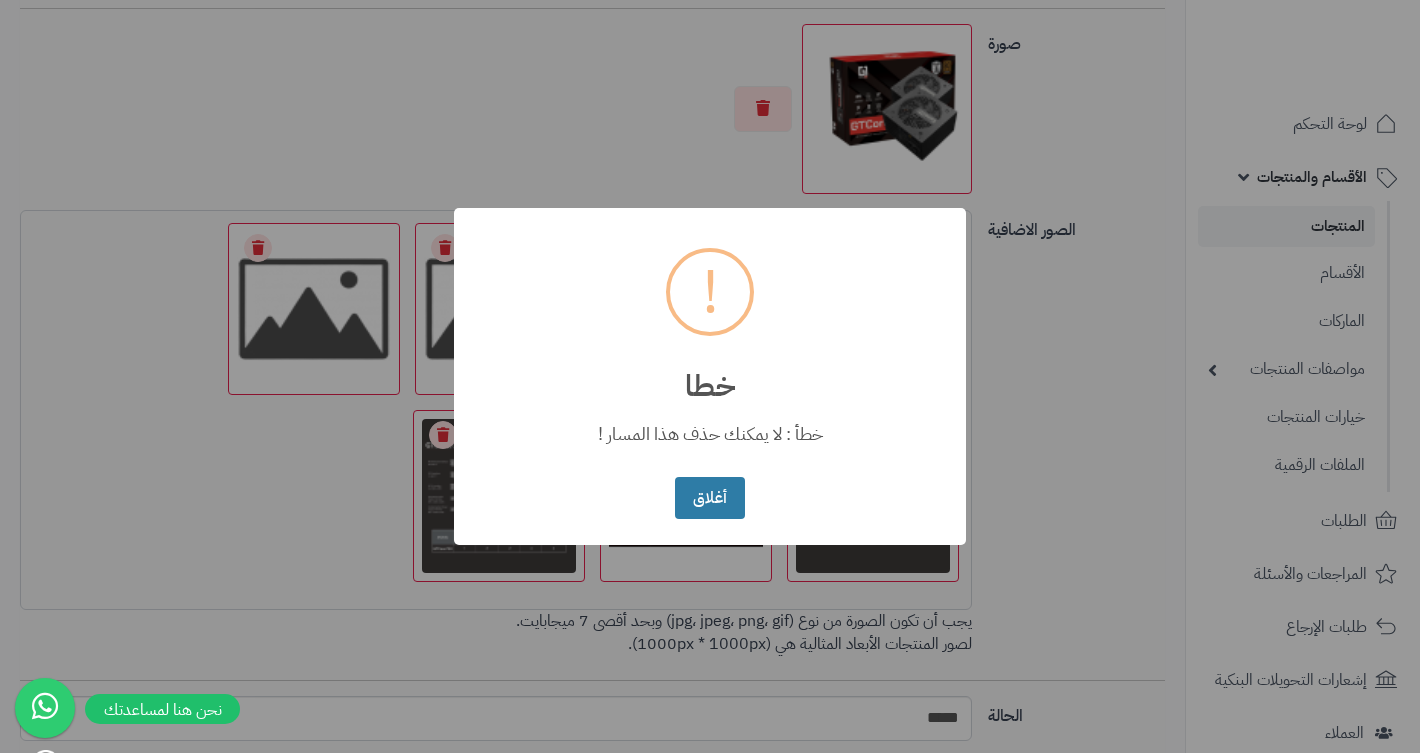 click on "أغلاق" at bounding box center [709, 498] 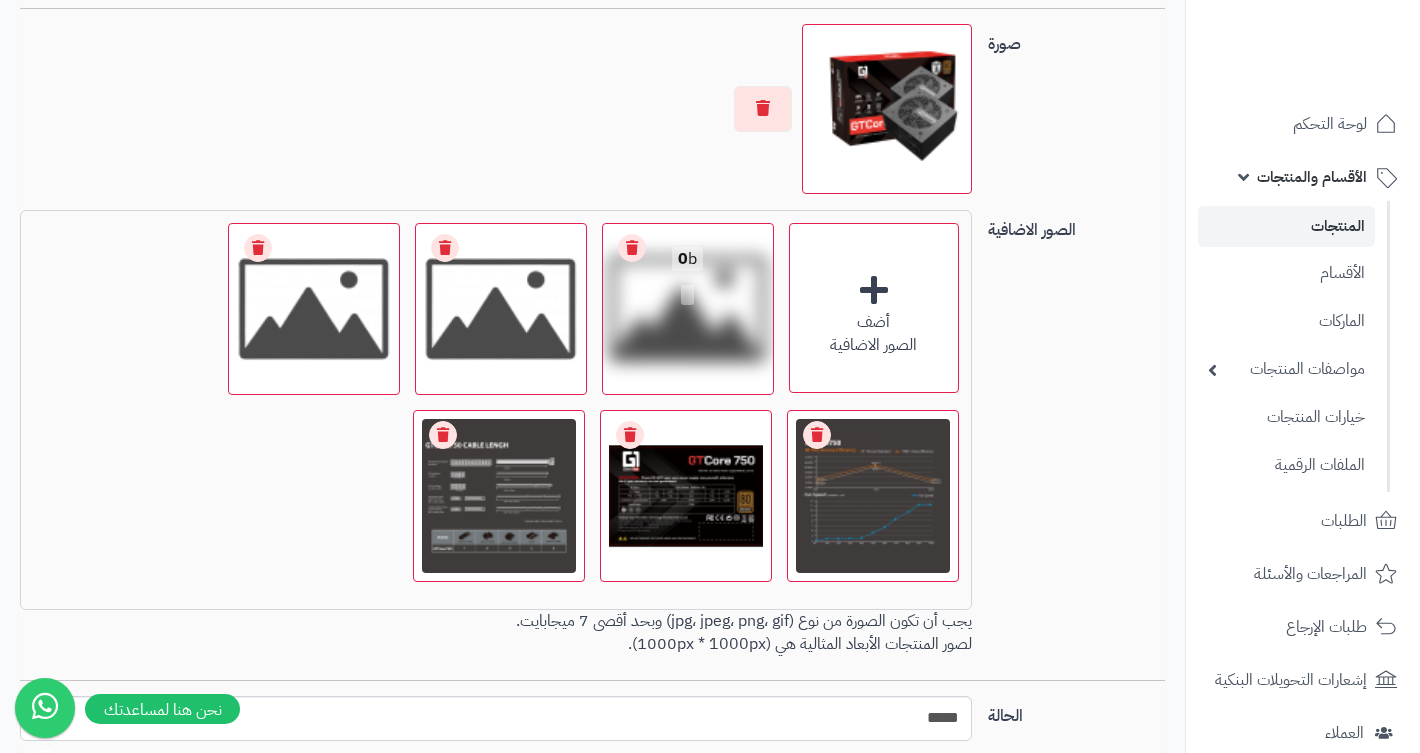 click on "Remove file" at bounding box center [632, 248] 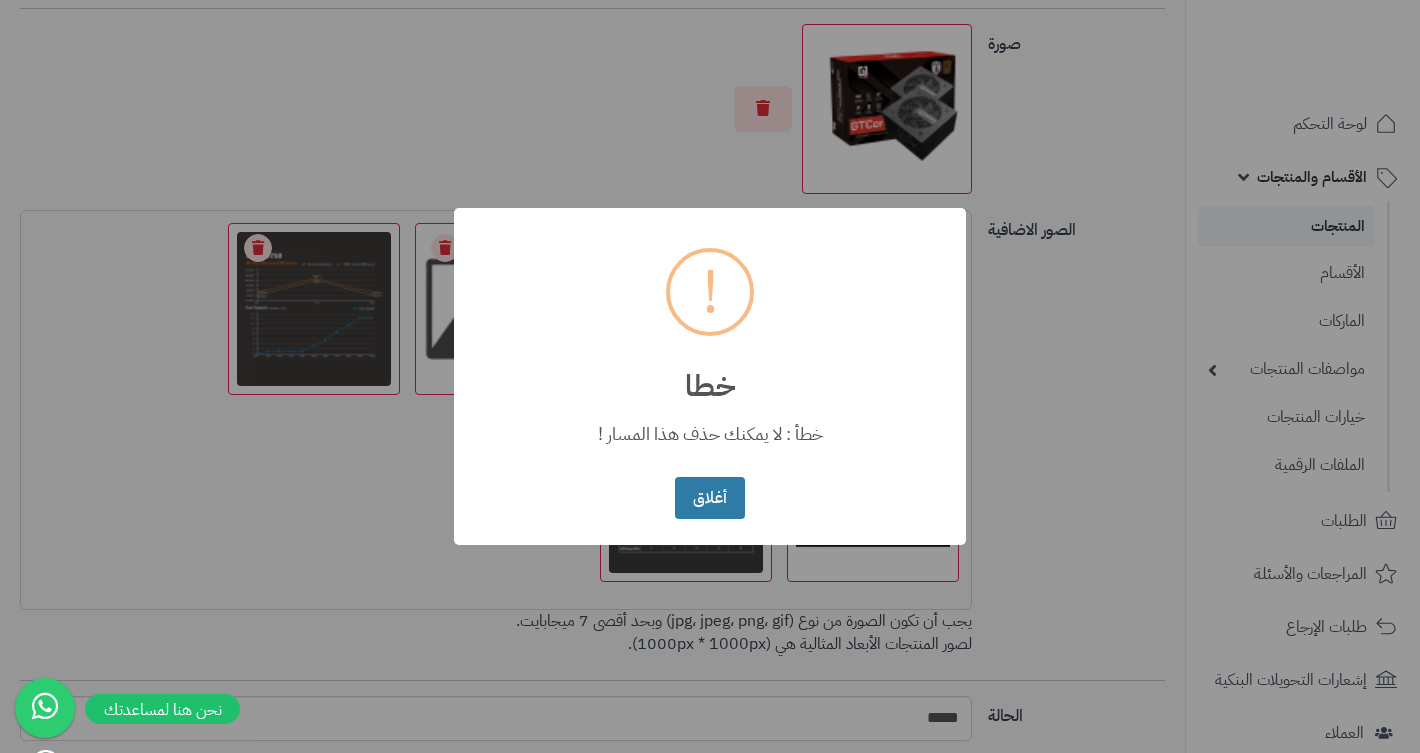 click on "أغلاق" at bounding box center [709, 498] 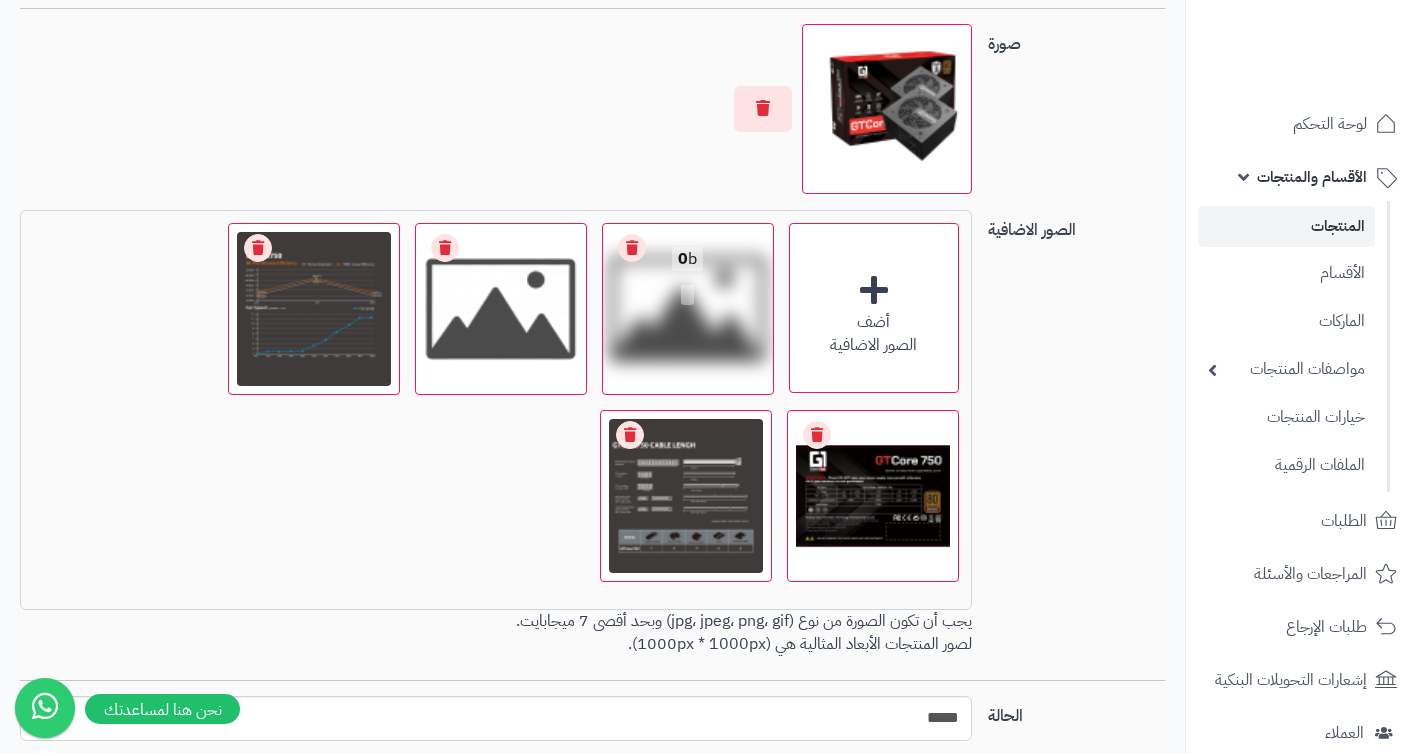 click on "Remove file" at bounding box center [632, 248] 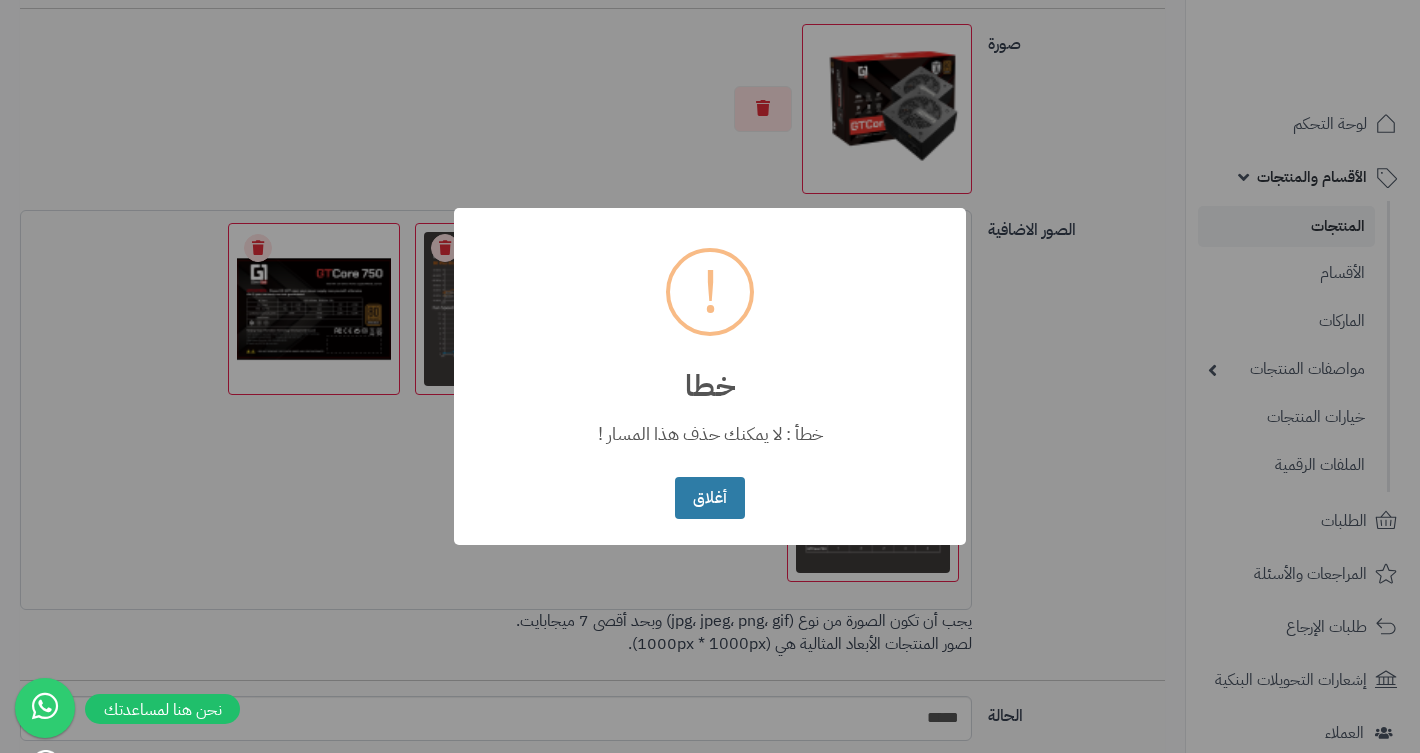 click on "أغلاق" at bounding box center (709, 498) 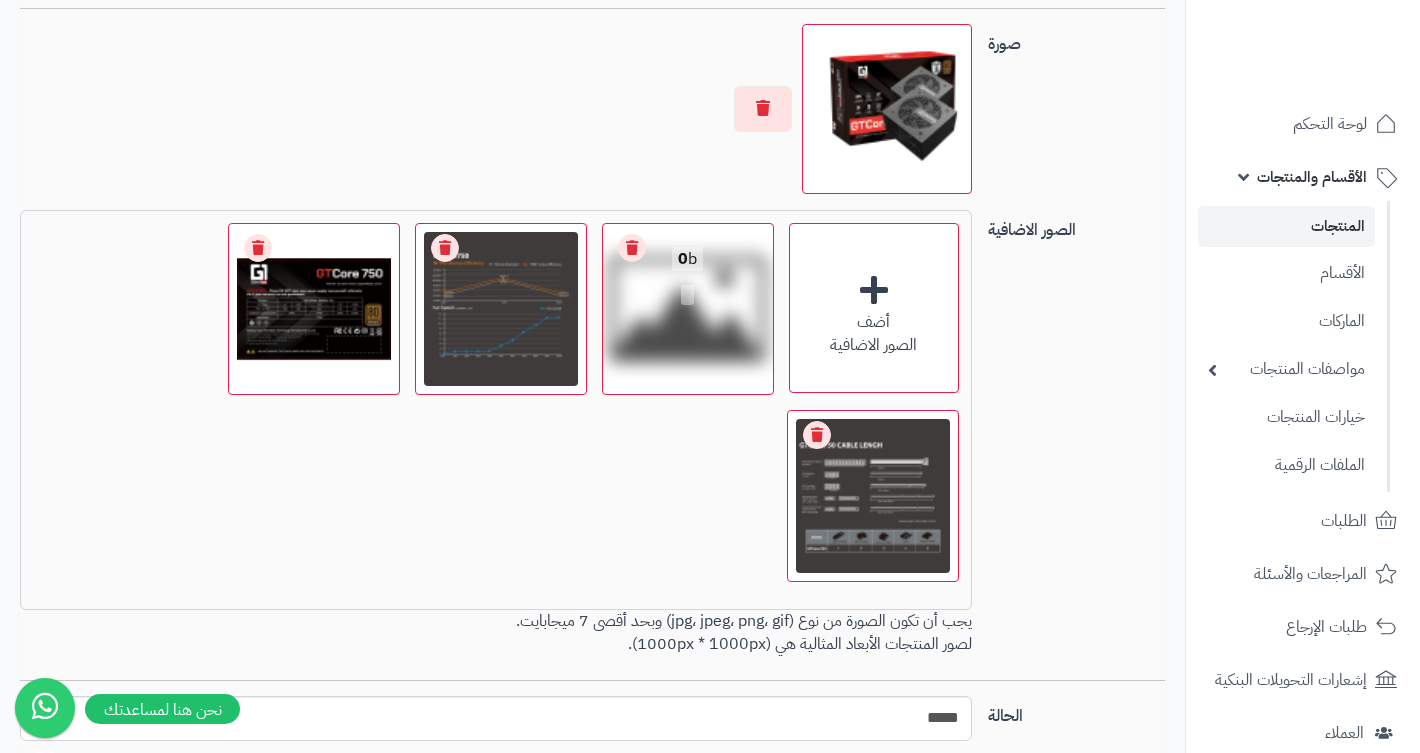 click on "Remove file" at bounding box center (632, 248) 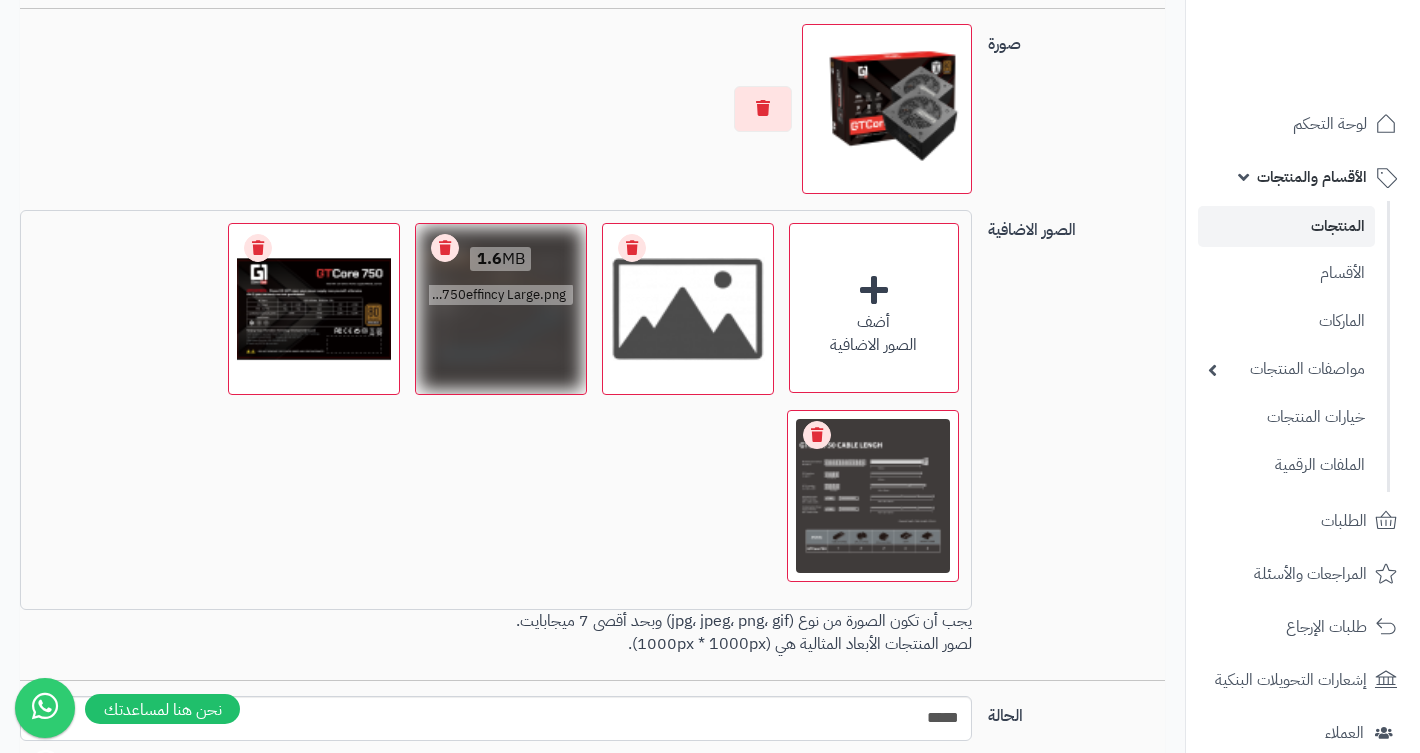 scroll, scrollTop: 1369, scrollLeft: 0, axis: vertical 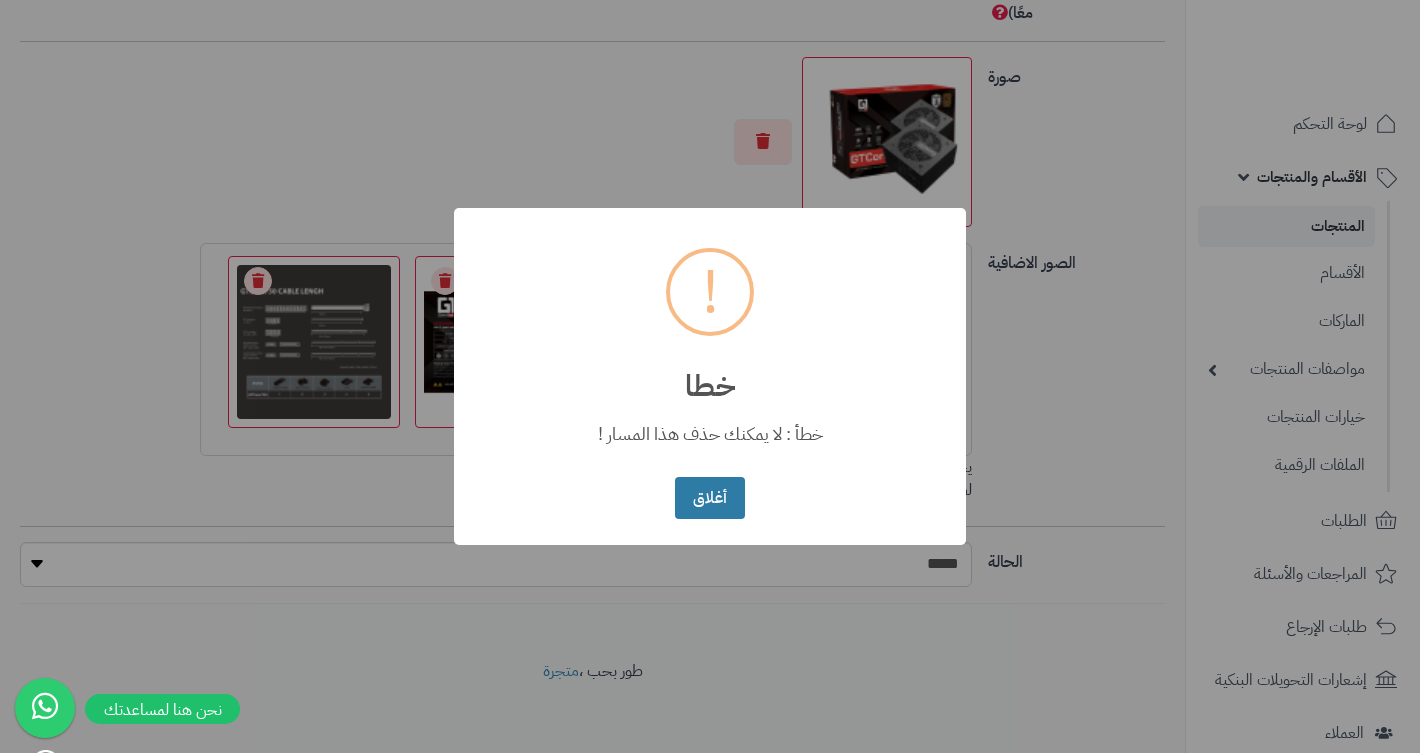 click on "أغلاق" at bounding box center [709, 498] 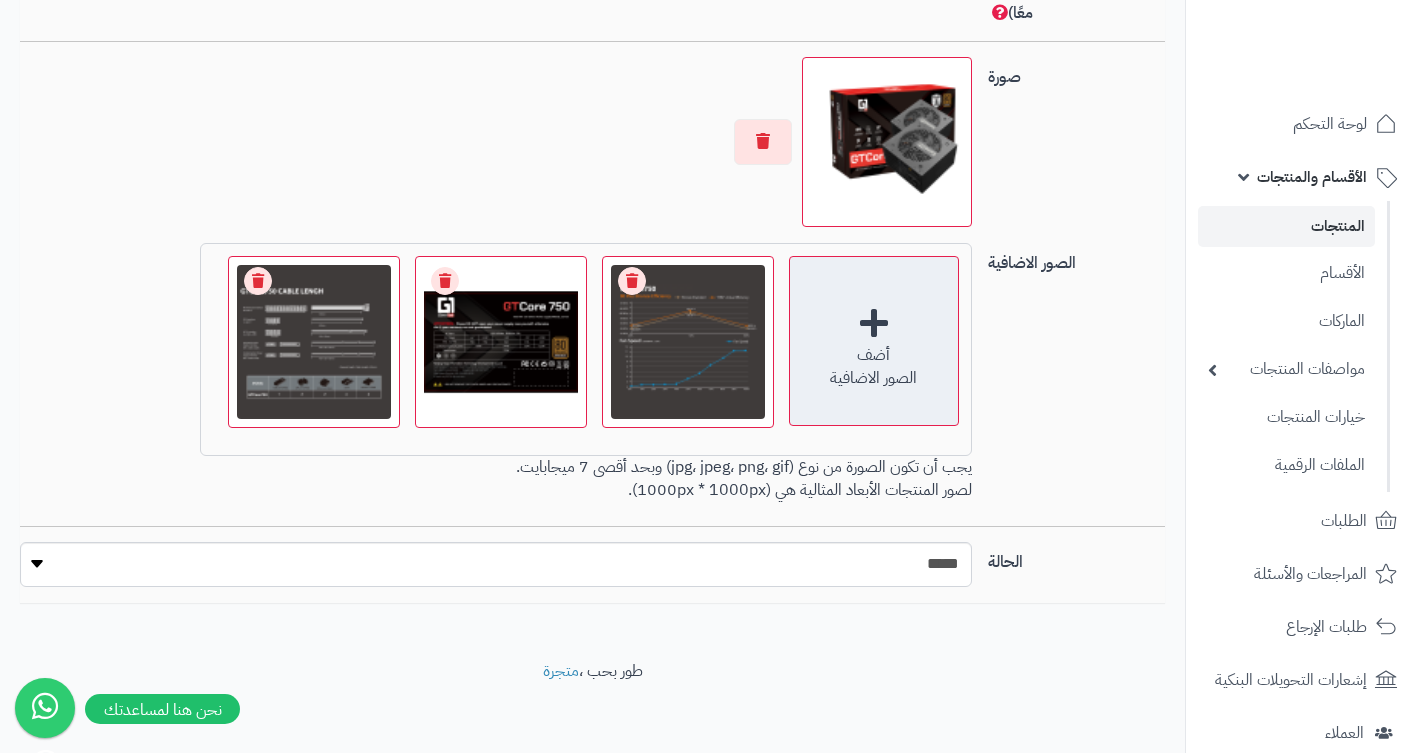 click on "أضف" at bounding box center [874, 355] 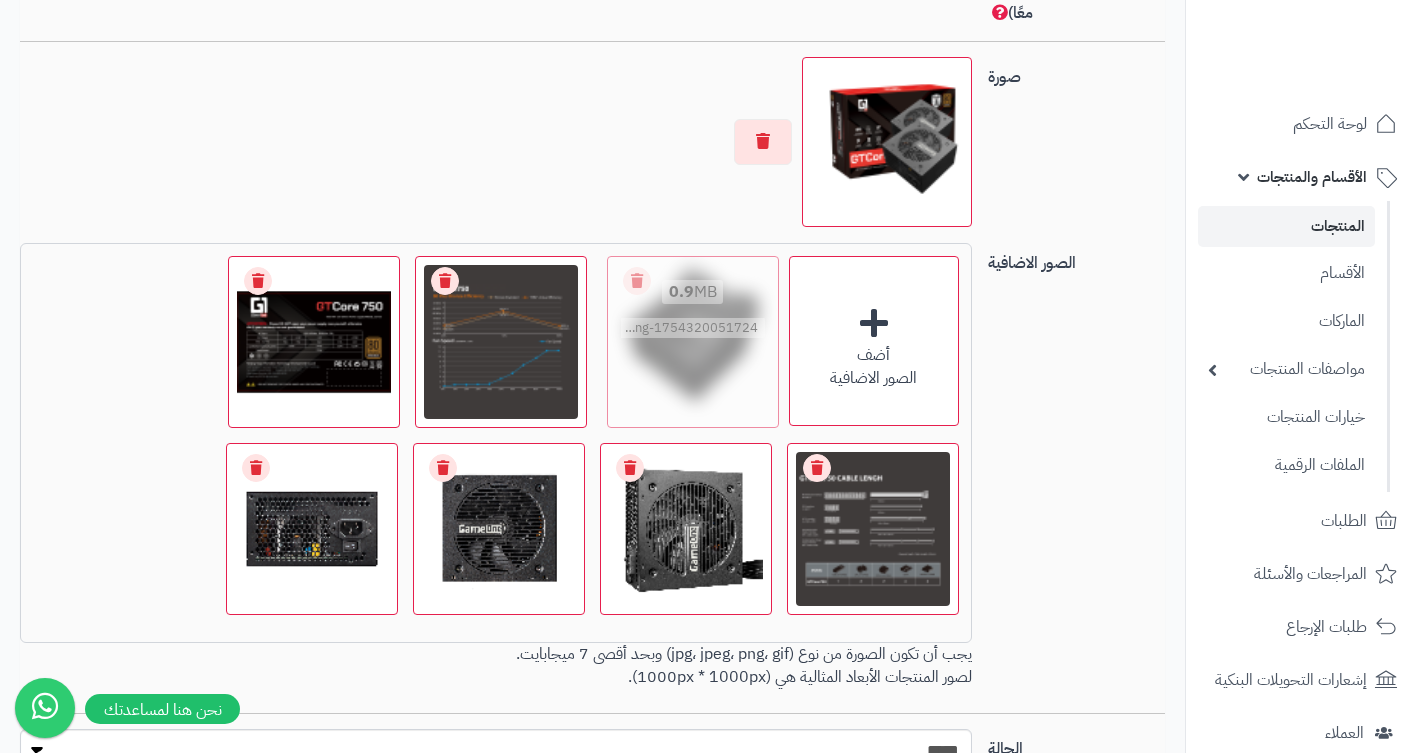 drag, startPoint x: 947, startPoint y: 508, endPoint x: 763, endPoint y: 304, distance: 274.72168 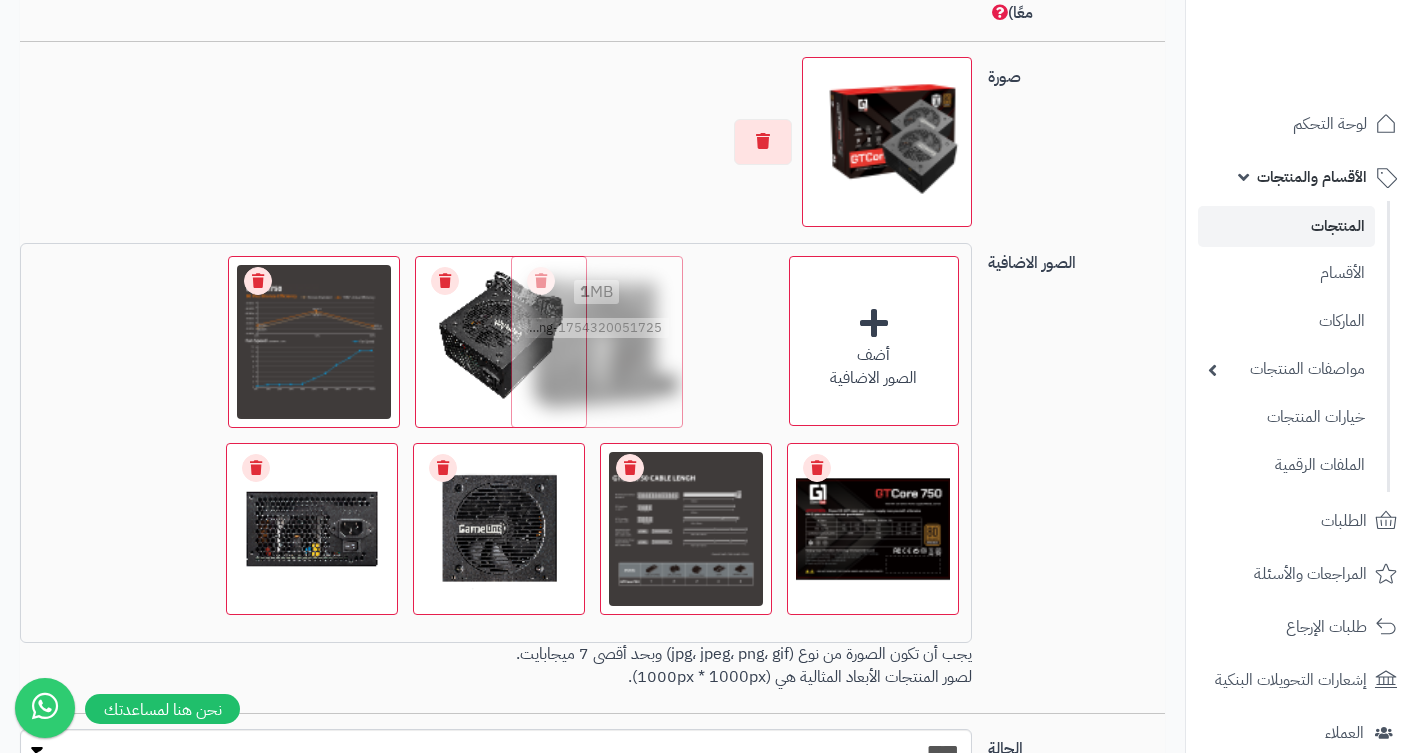drag, startPoint x: 669, startPoint y: 588, endPoint x: 577, endPoint y: 365, distance: 241.23225 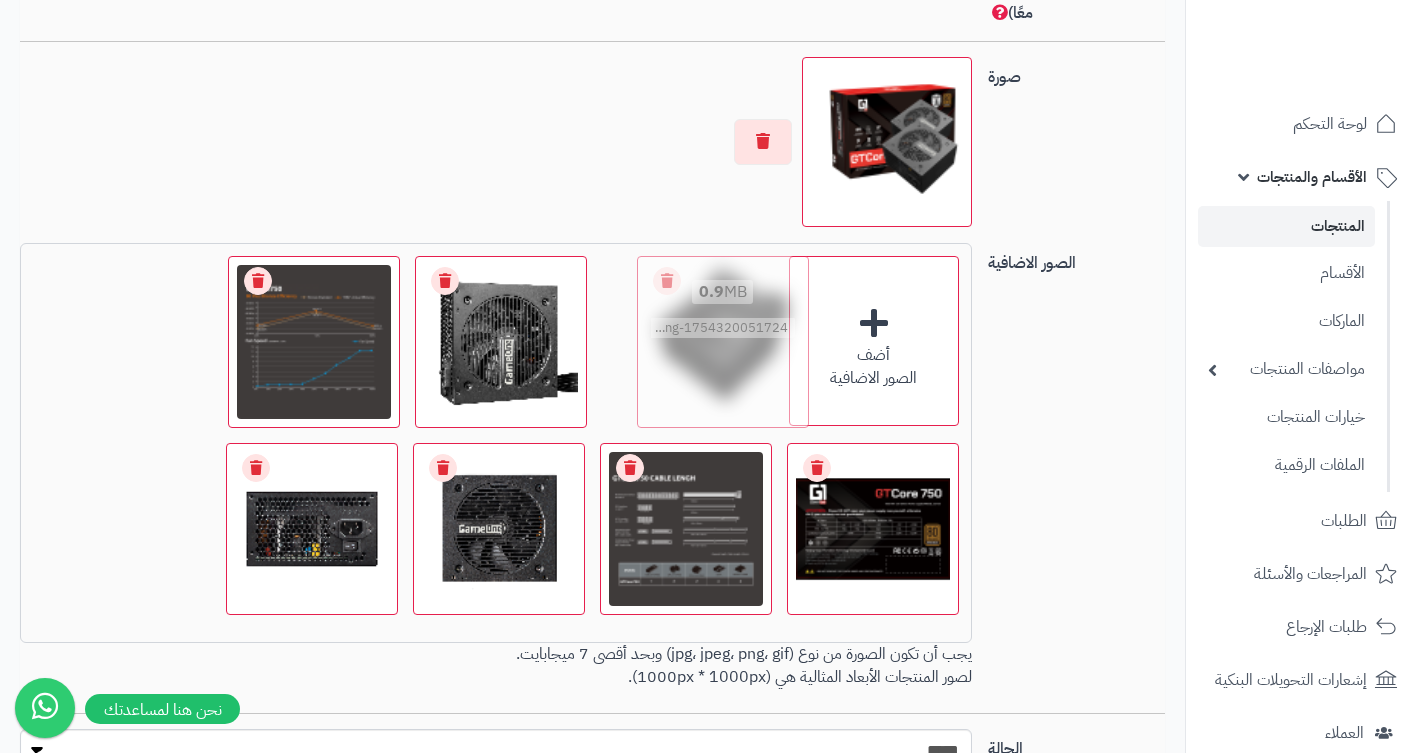 drag, startPoint x: 534, startPoint y: 365, endPoint x: 756, endPoint y: 365, distance: 222 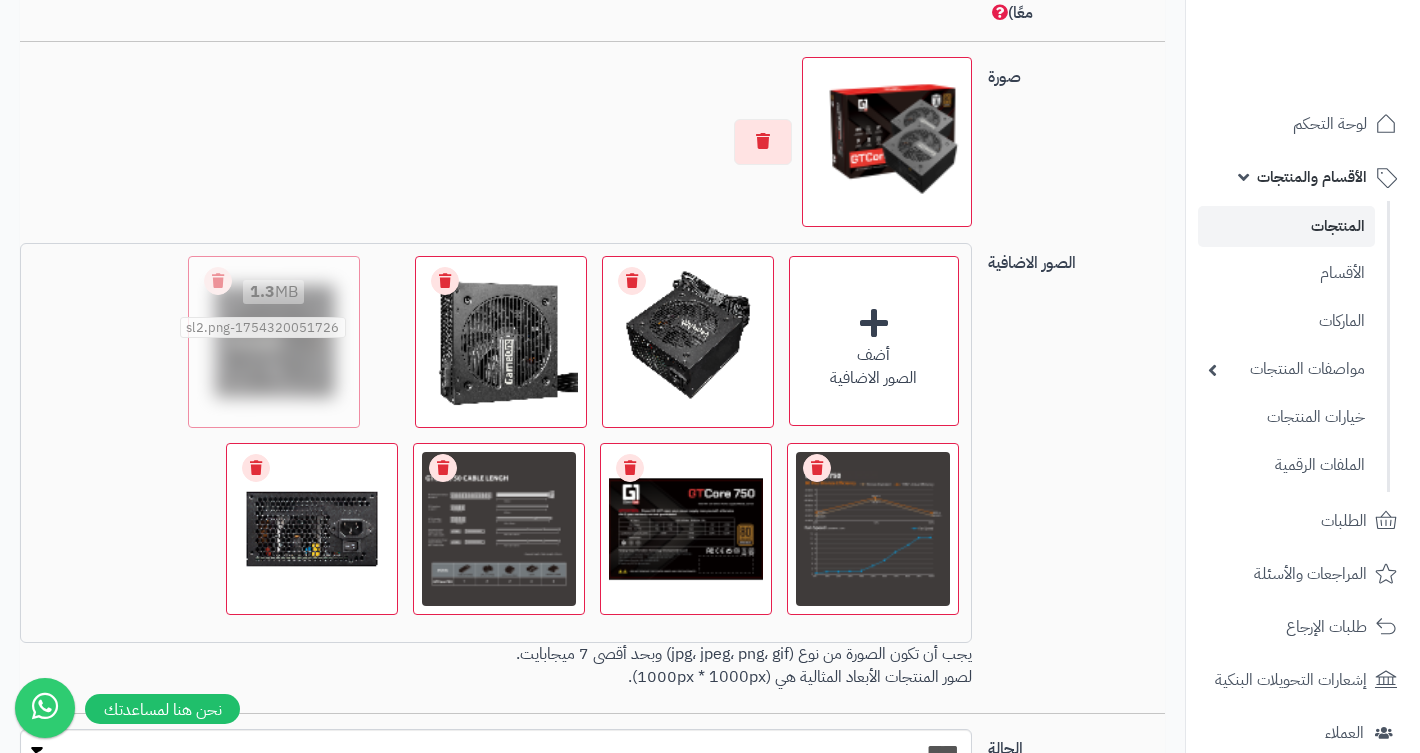 drag, startPoint x: 459, startPoint y: 511, endPoint x: 234, endPoint y: 321, distance: 294.4911 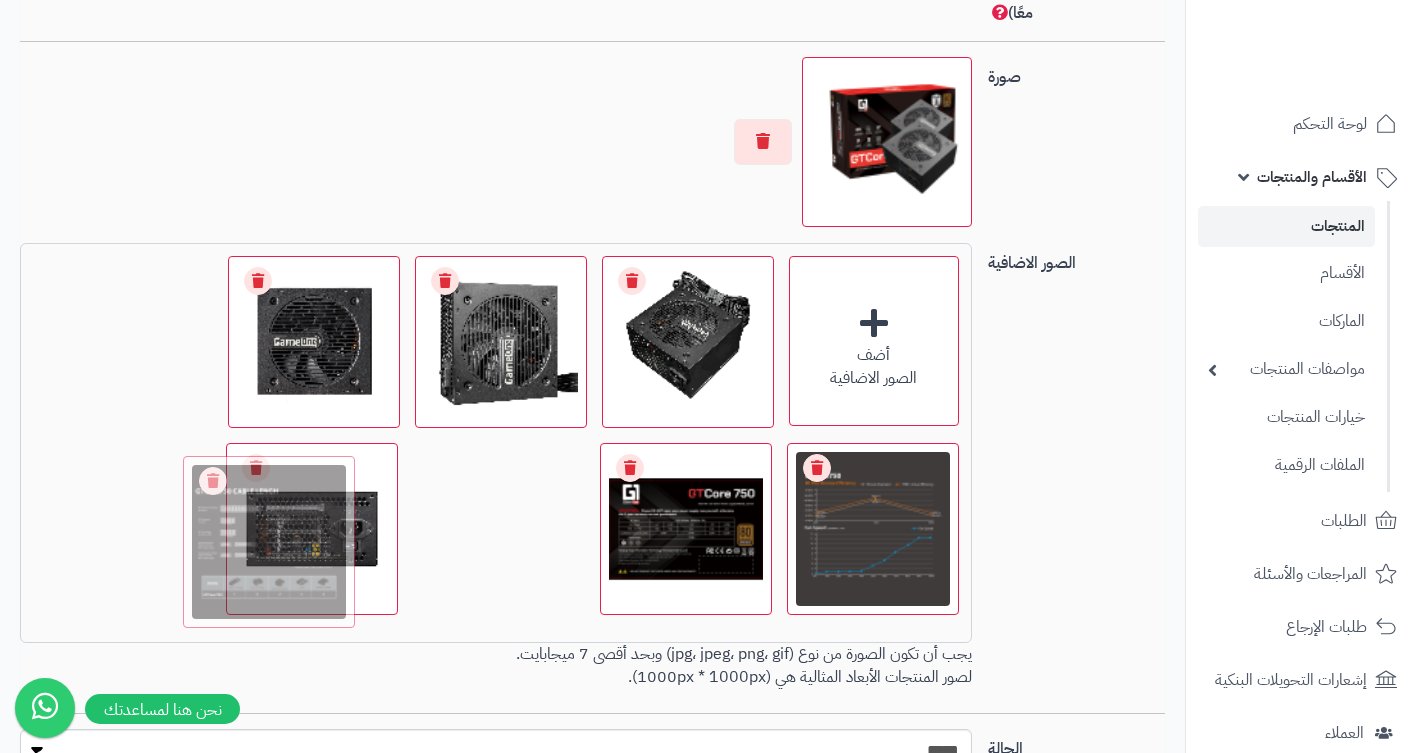 drag, startPoint x: 361, startPoint y: 503, endPoint x: 127, endPoint y: 514, distance: 234.2584 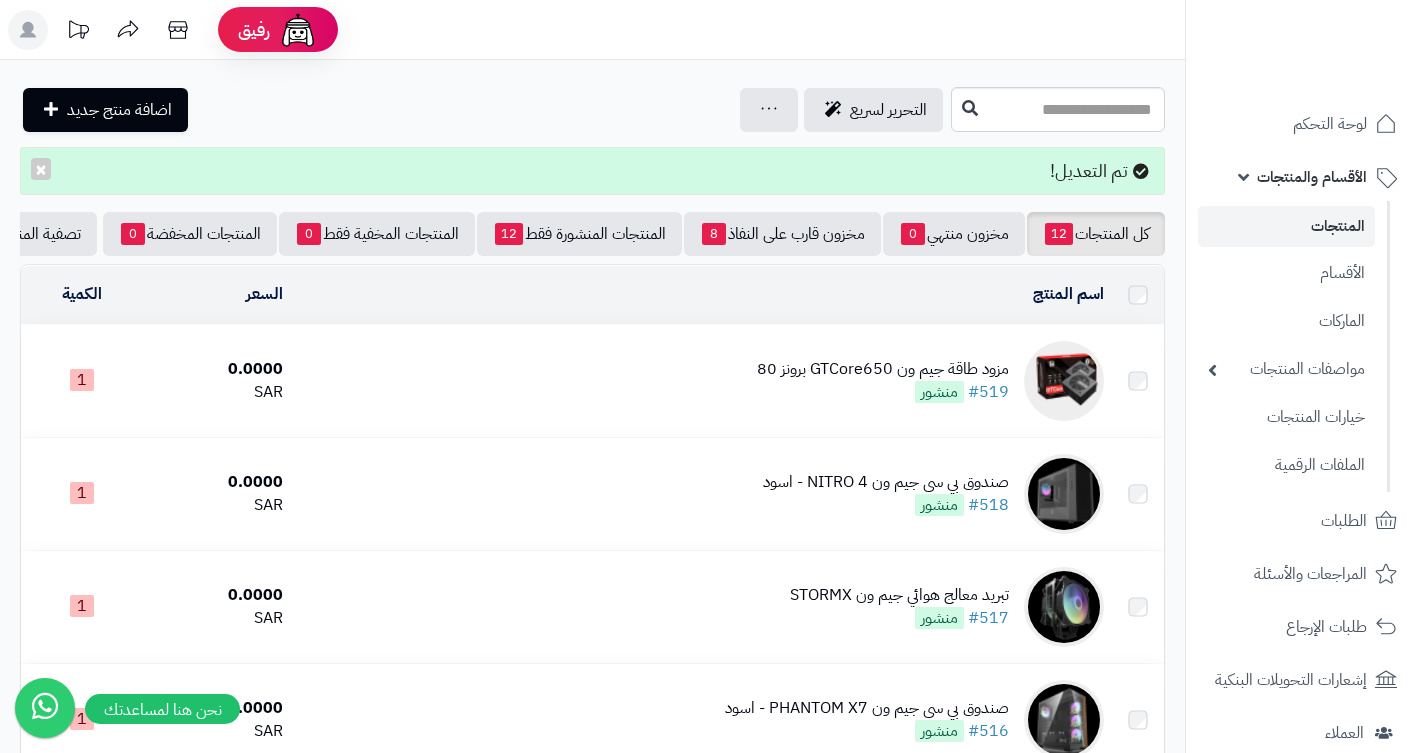 scroll, scrollTop: 0, scrollLeft: 0, axis: both 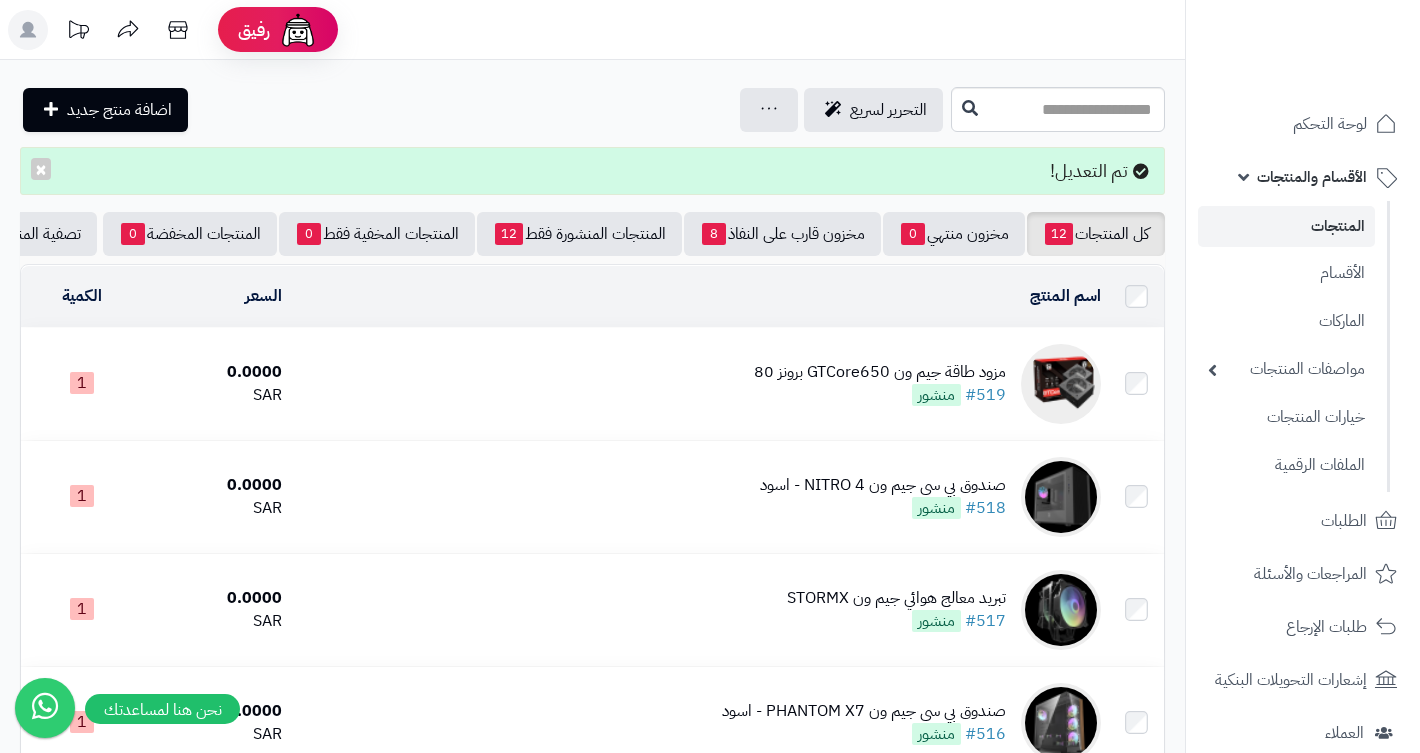 click on "مزود طاقة جيم ون GTCore650 برونز 80" at bounding box center [880, 372] 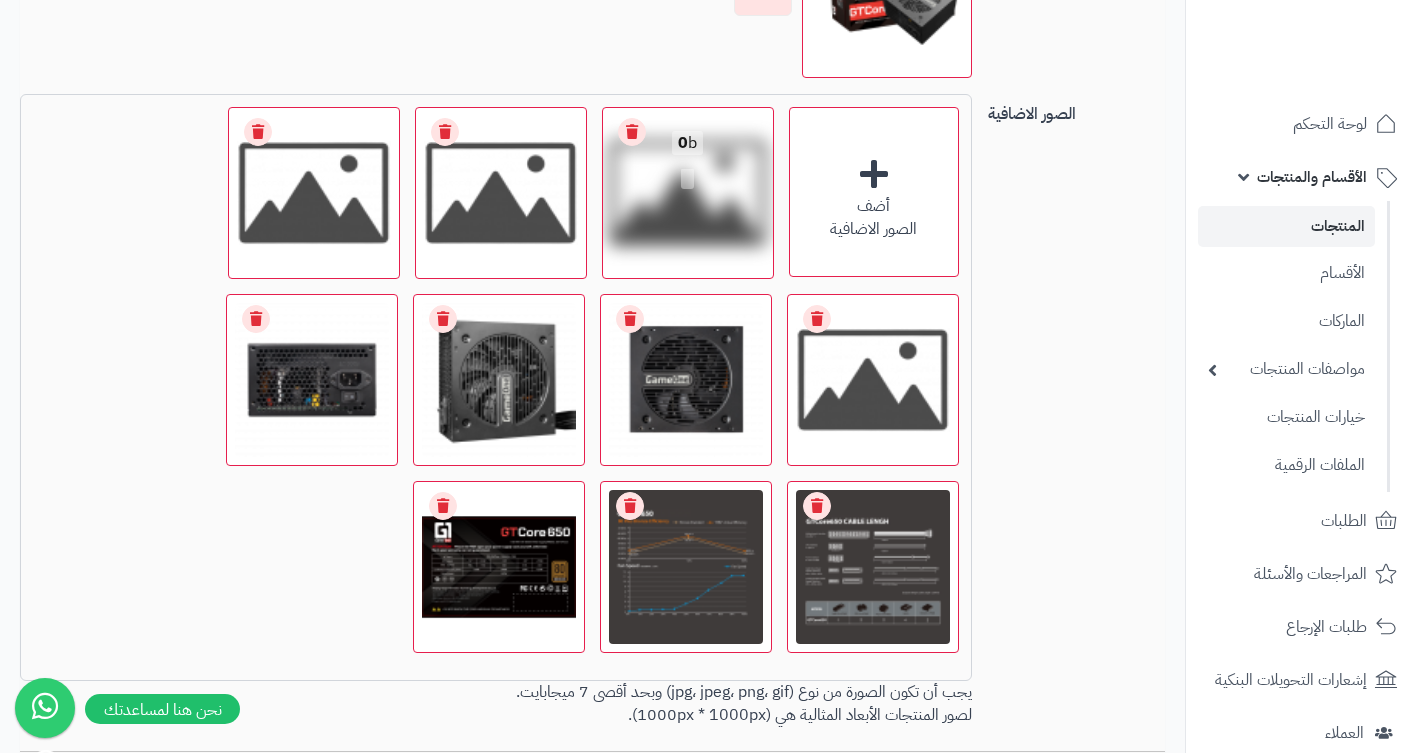 scroll, scrollTop: 1530, scrollLeft: 0, axis: vertical 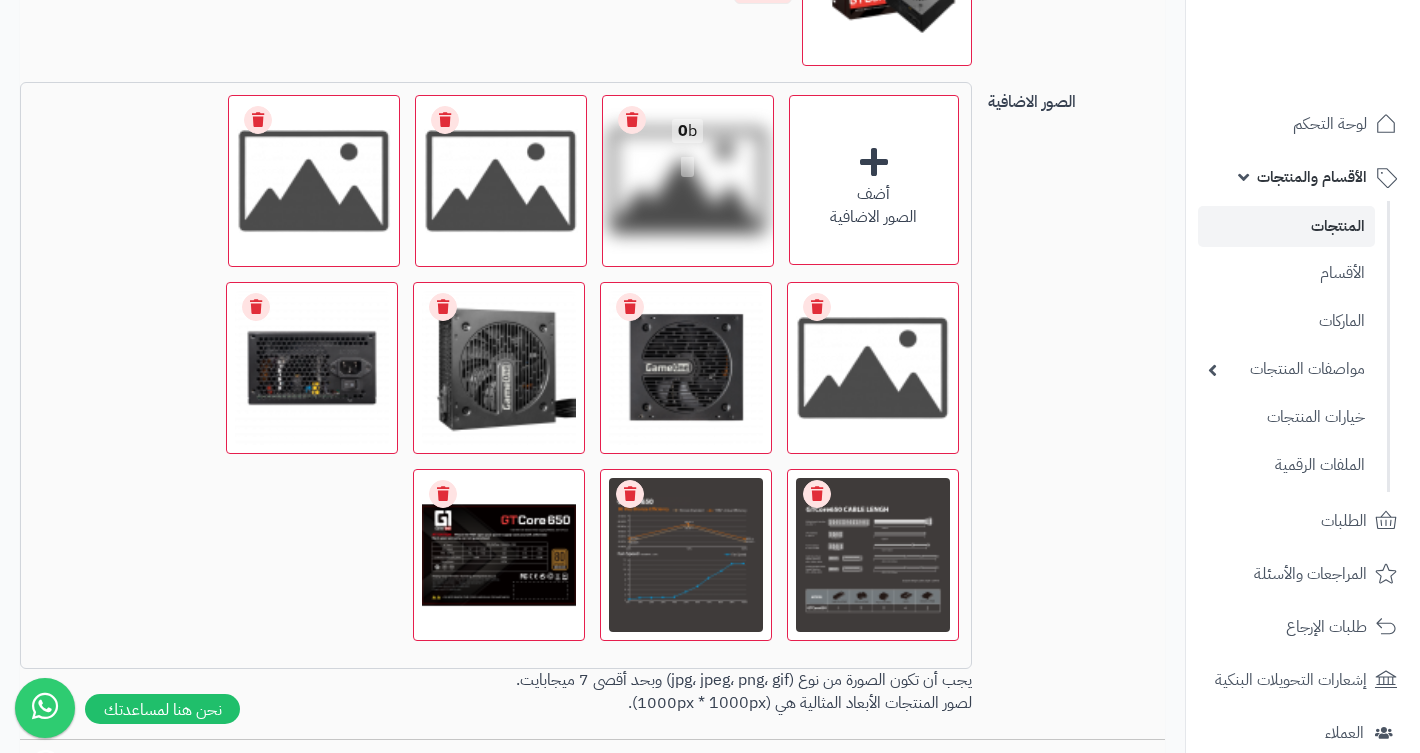 click on "Remove file" at bounding box center [632, 120] 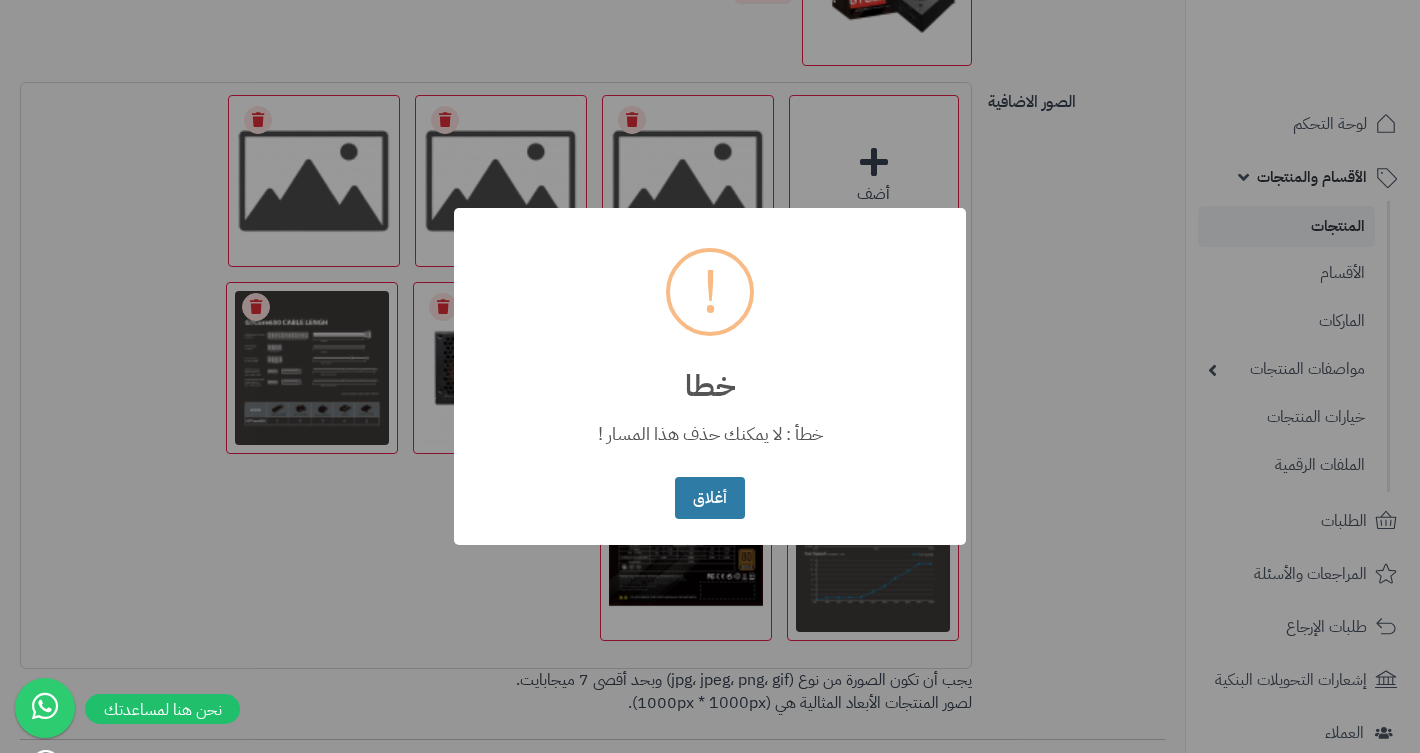 click on "أغلاق" at bounding box center [709, 498] 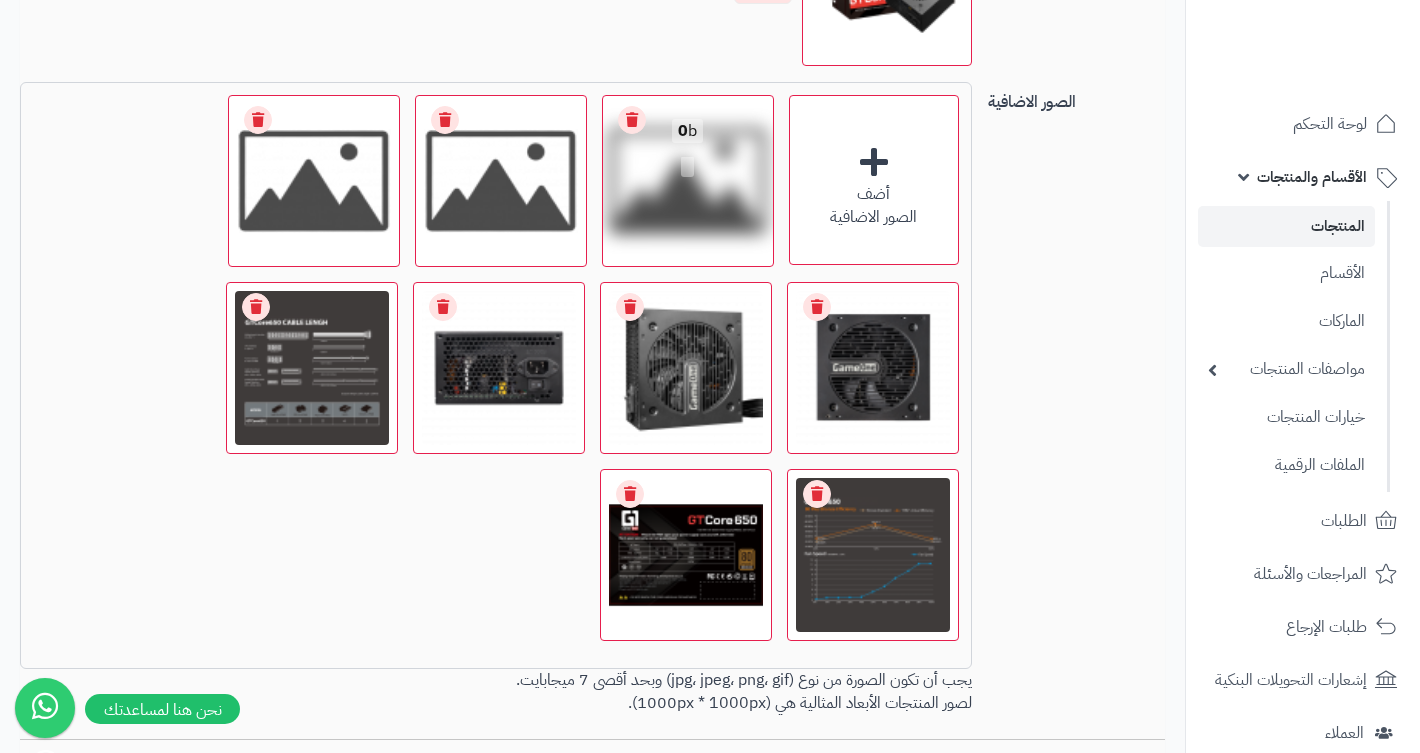 click on "Remove file" at bounding box center (632, 120) 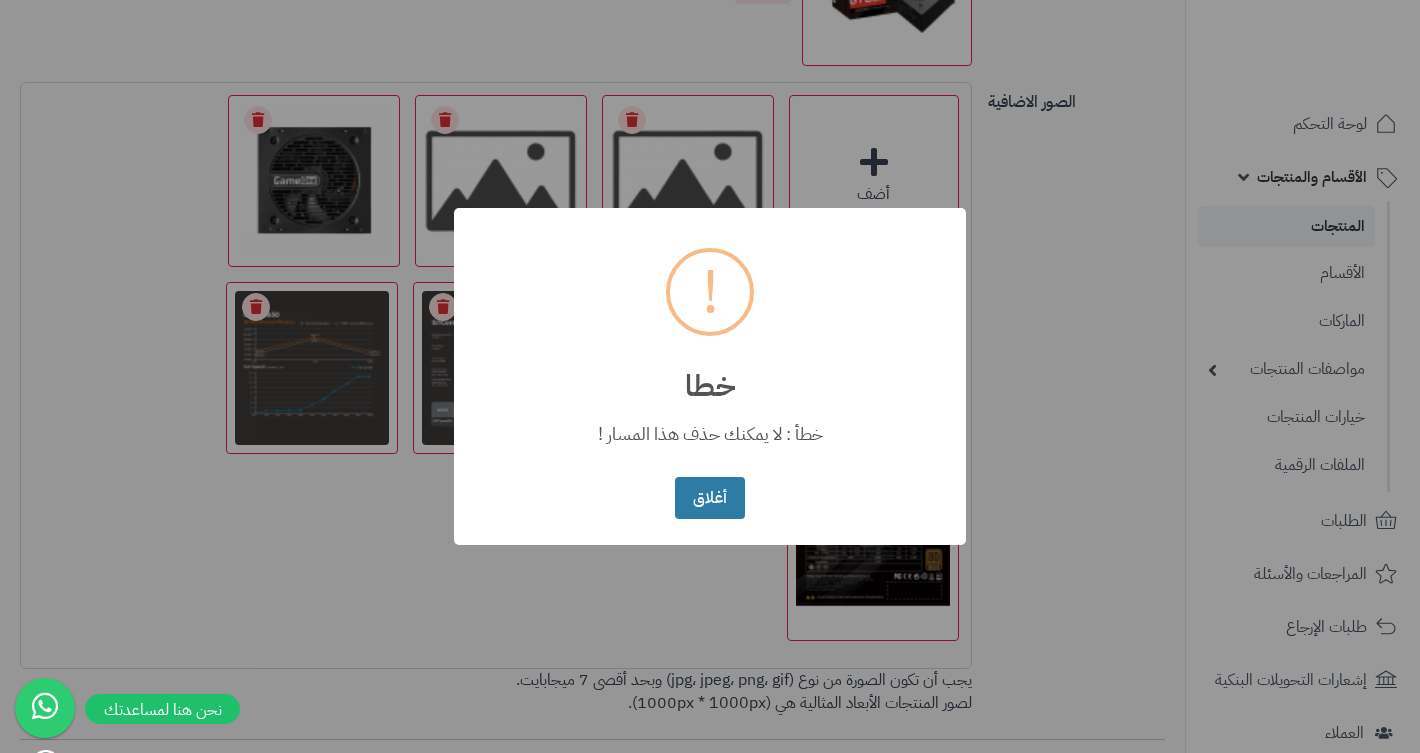 click on "أغلاق" at bounding box center [709, 498] 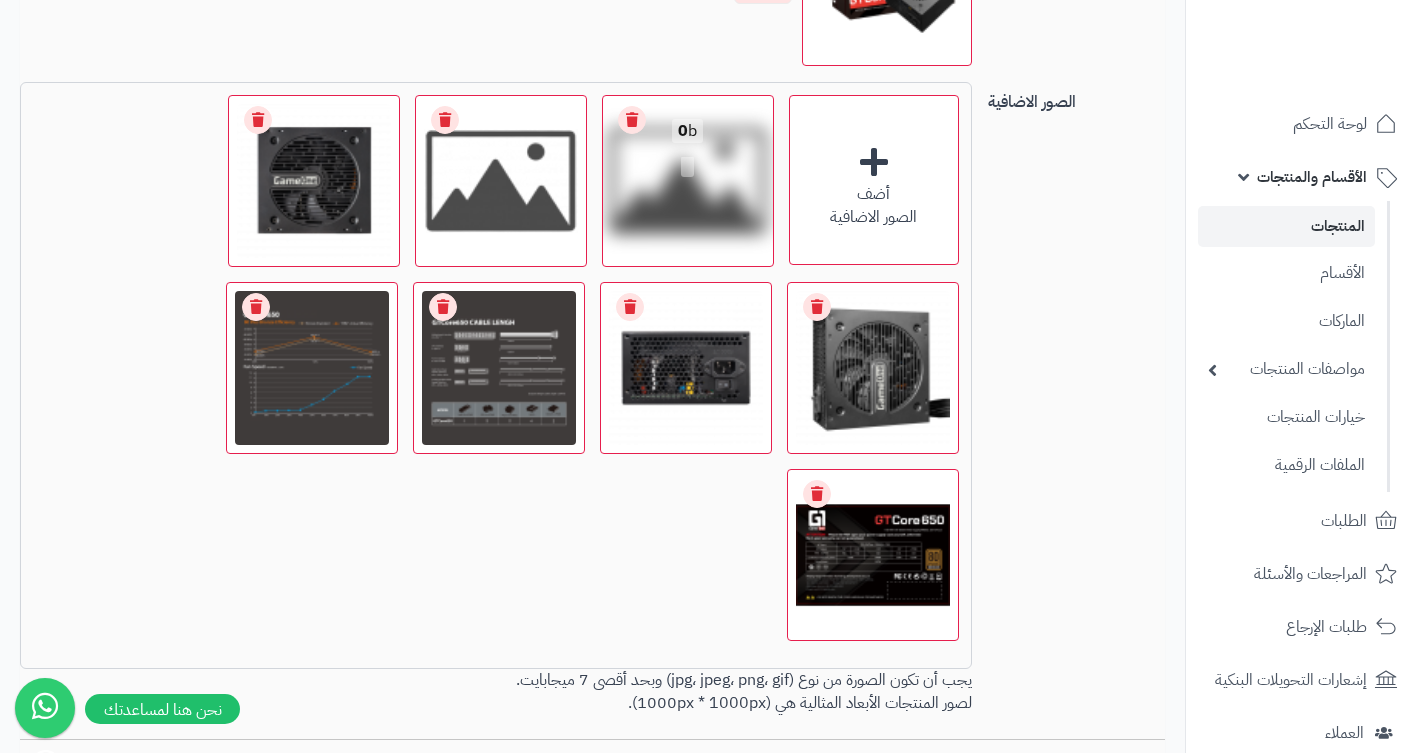 click on "Remove file" at bounding box center [632, 120] 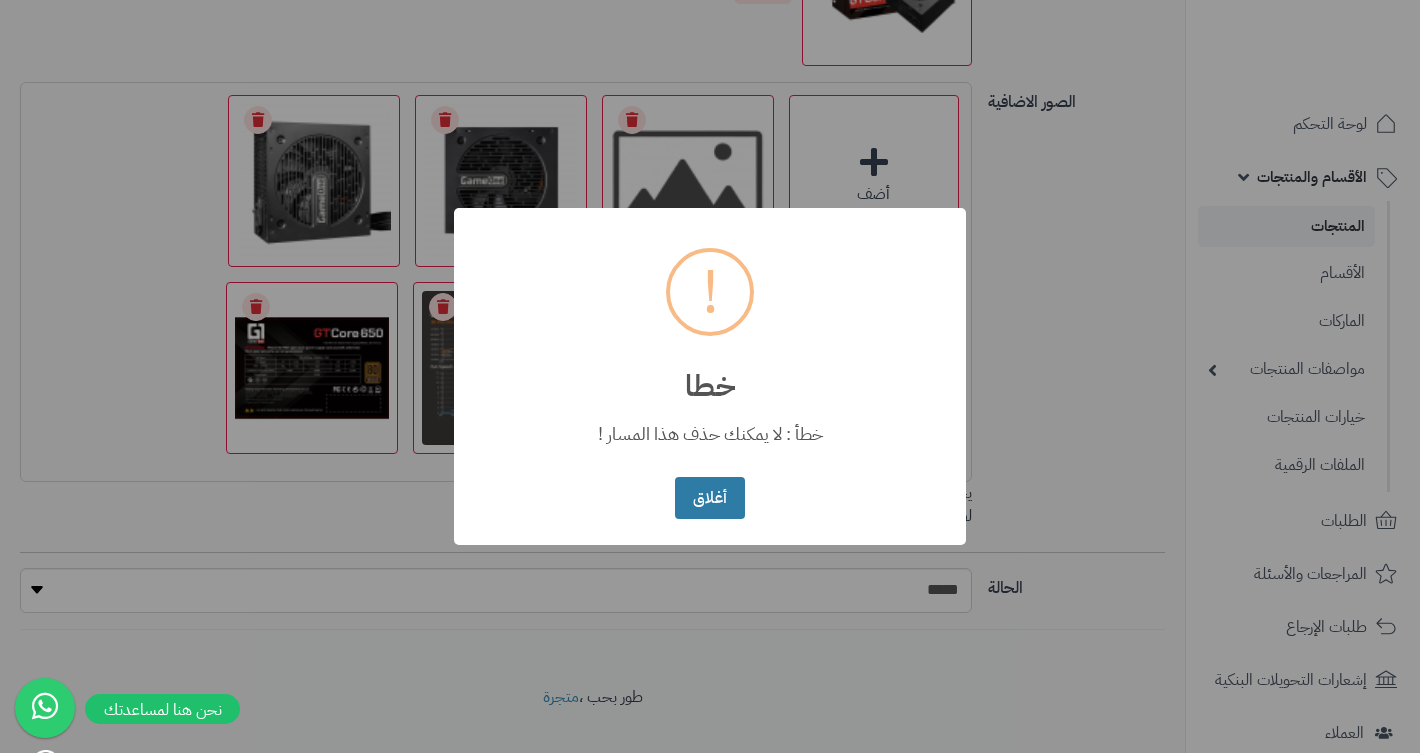 click on "أغلاق" at bounding box center [709, 498] 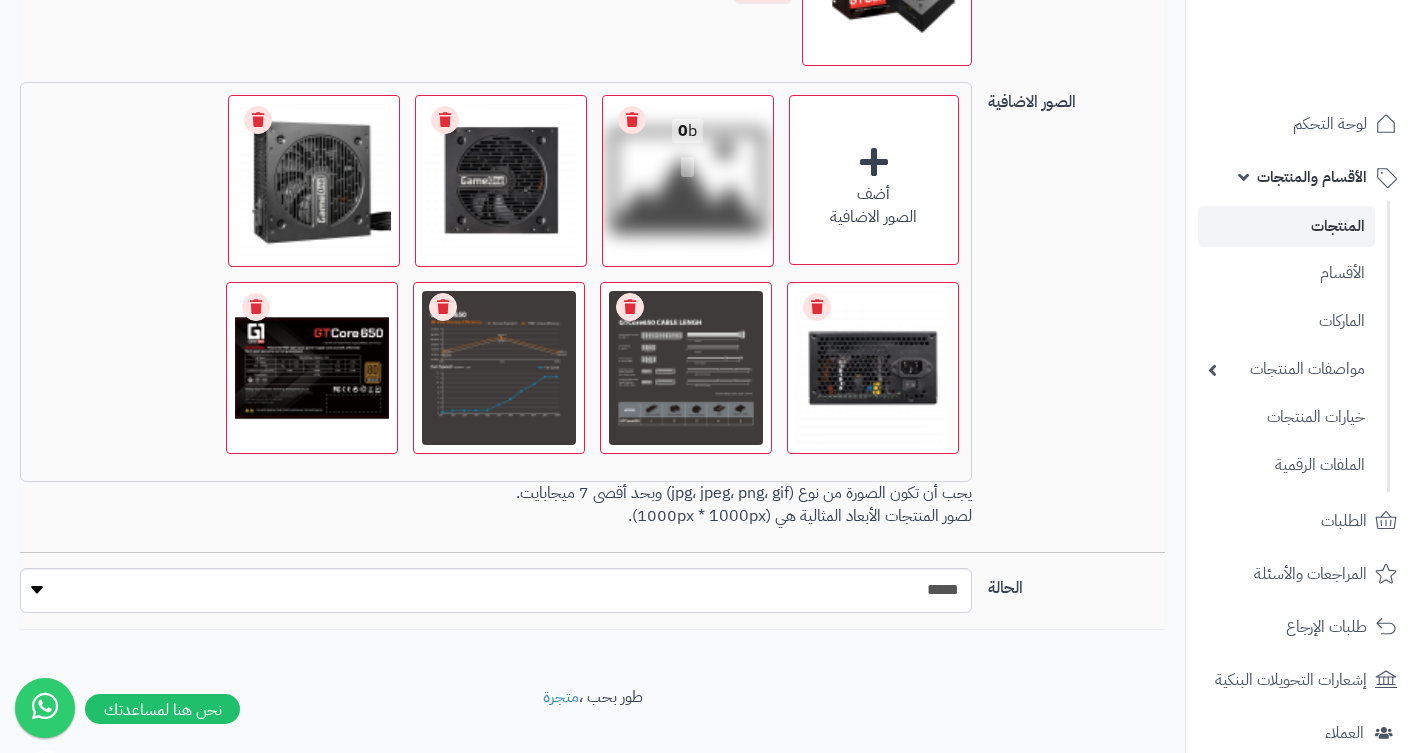click on "Remove file" at bounding box center (632, 120) 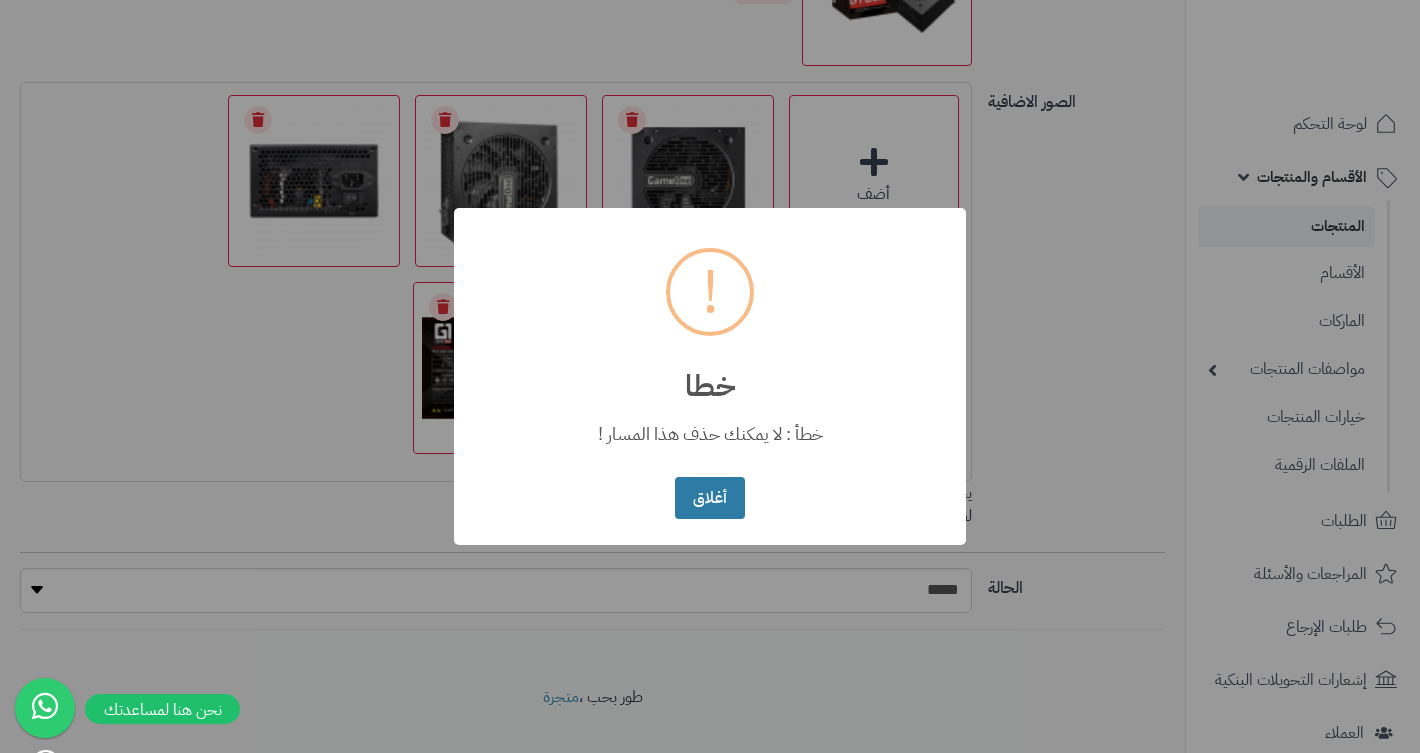 click on "أغلاق" at bounding box center [709, 498] 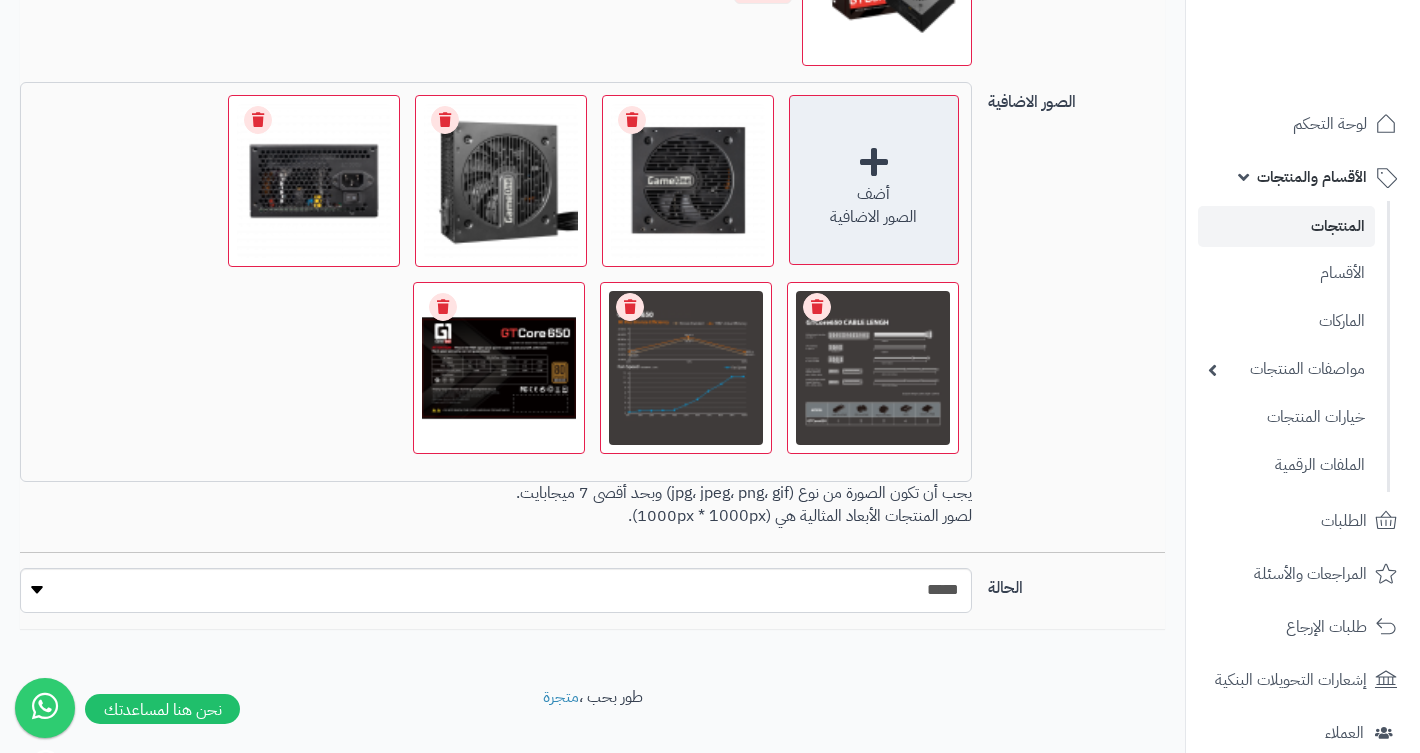 click on "أضف الصور الاضافية" at bounding box center [874, 180] 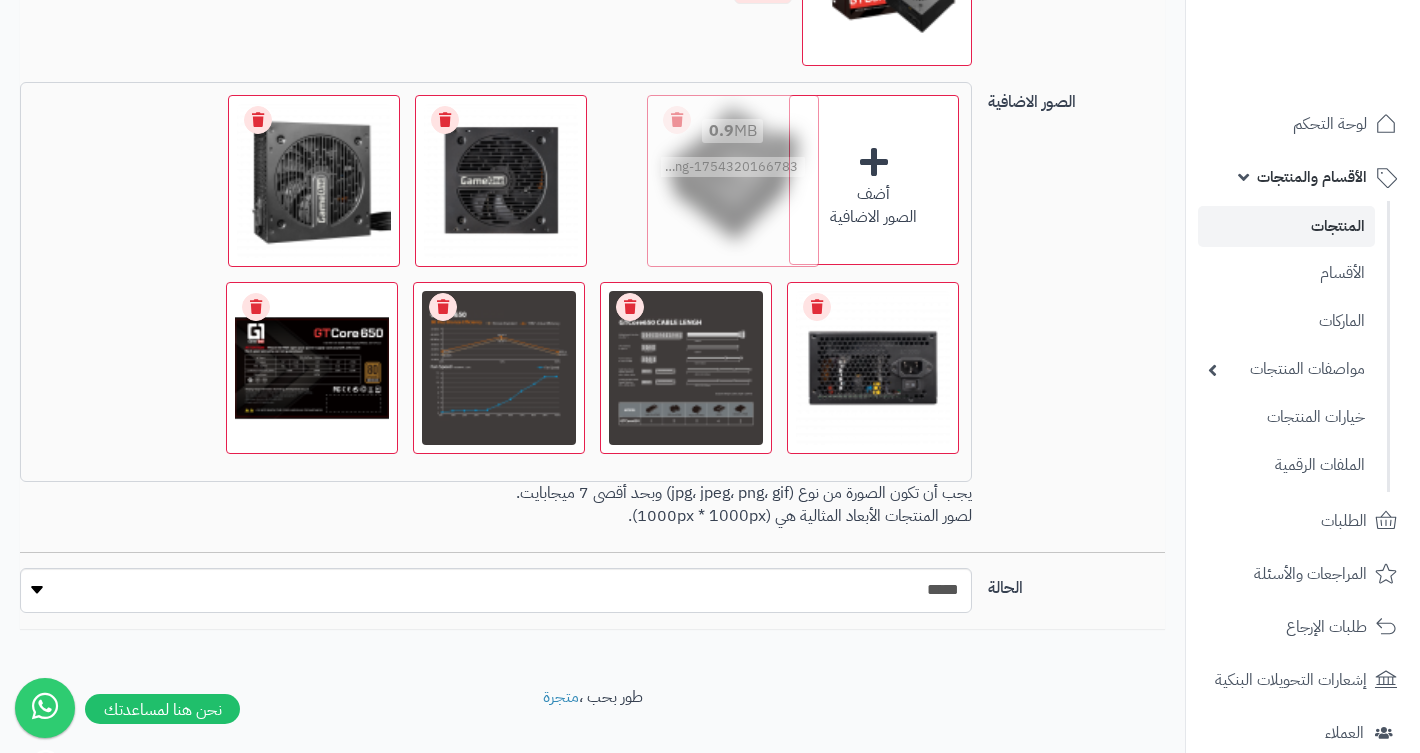 drag, startPoint x: 339, startPoint y: 444, endPoint x: 758, endPoint y: 247, distance: 463.00107 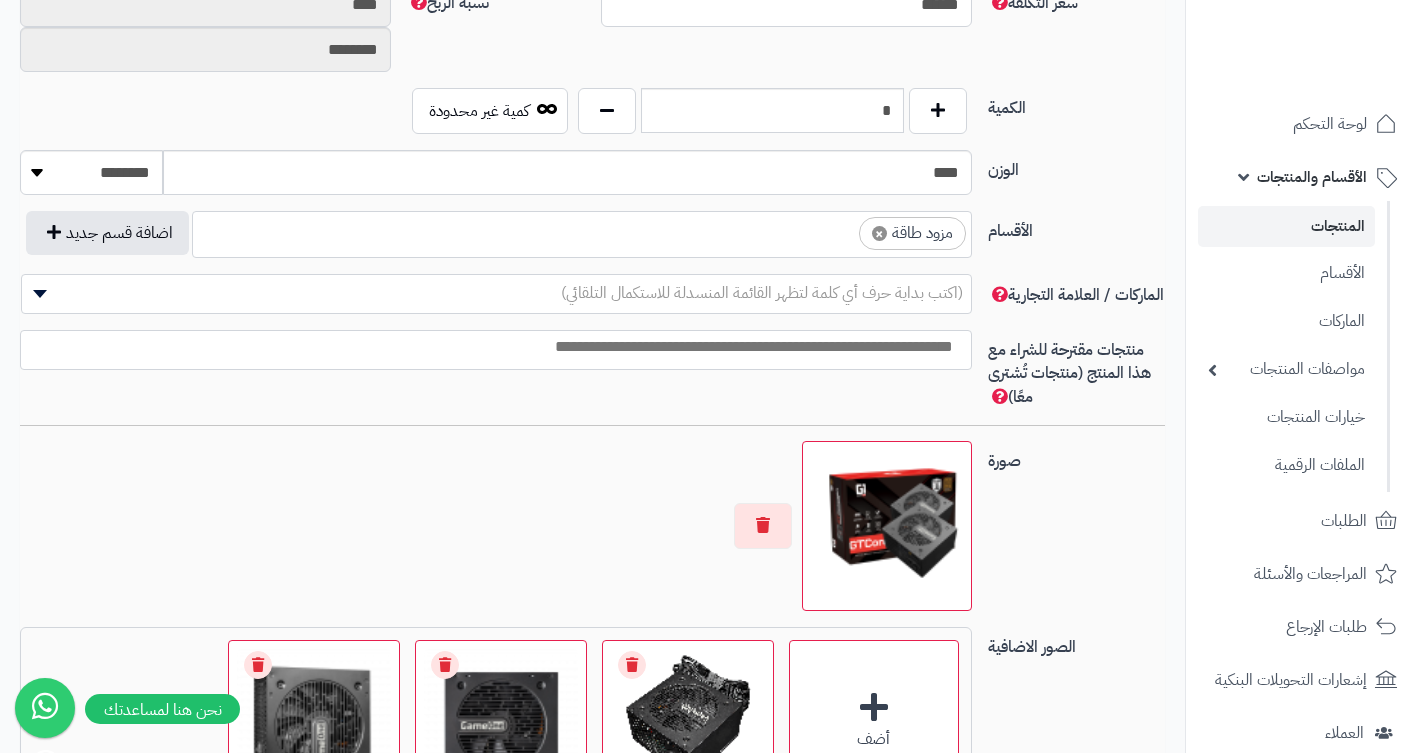 scroll, scrollTop: 986, scrollLeft: 0, axis: vertical 